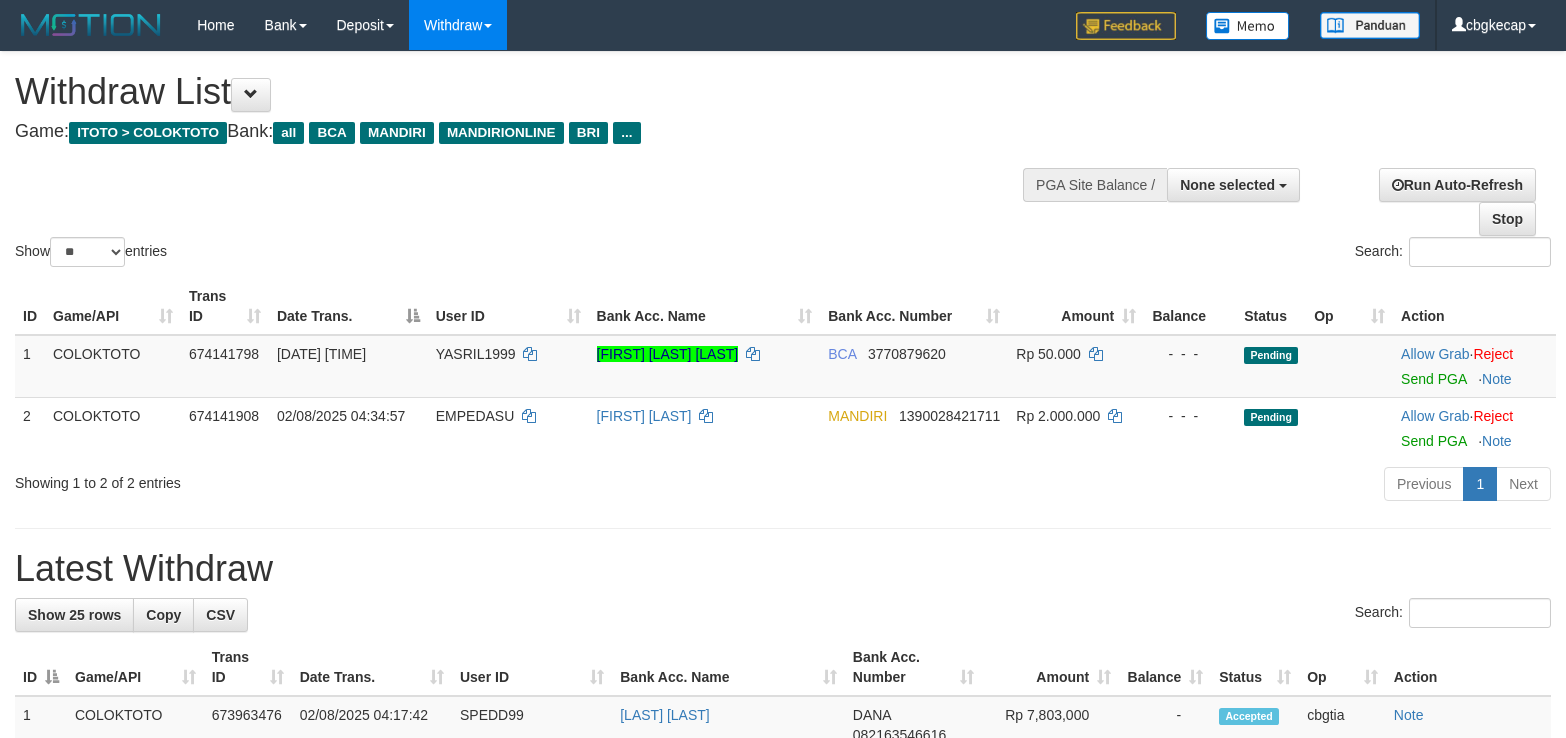 select 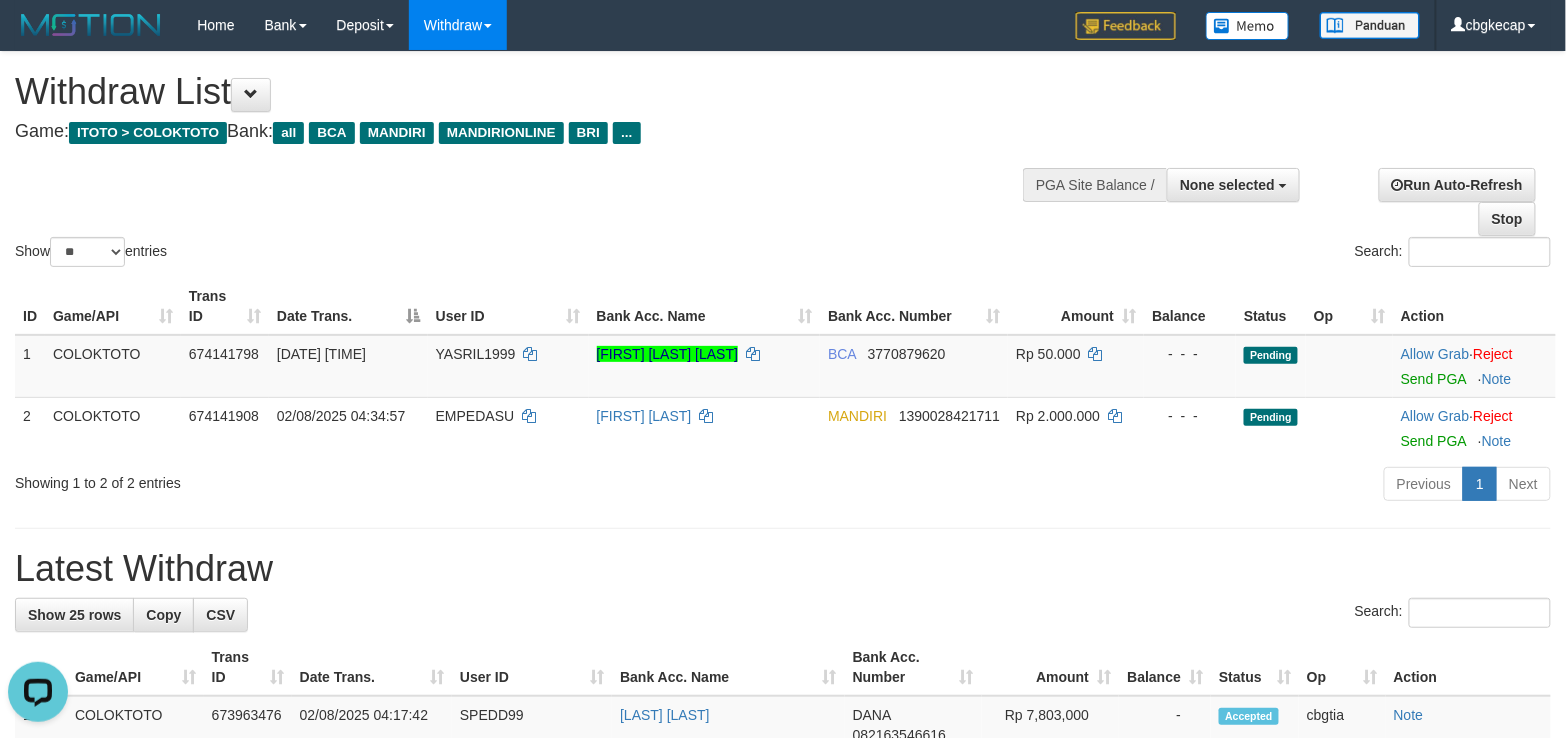 scroll, scrollTop: 0, scrollLeft: 0, axis: both 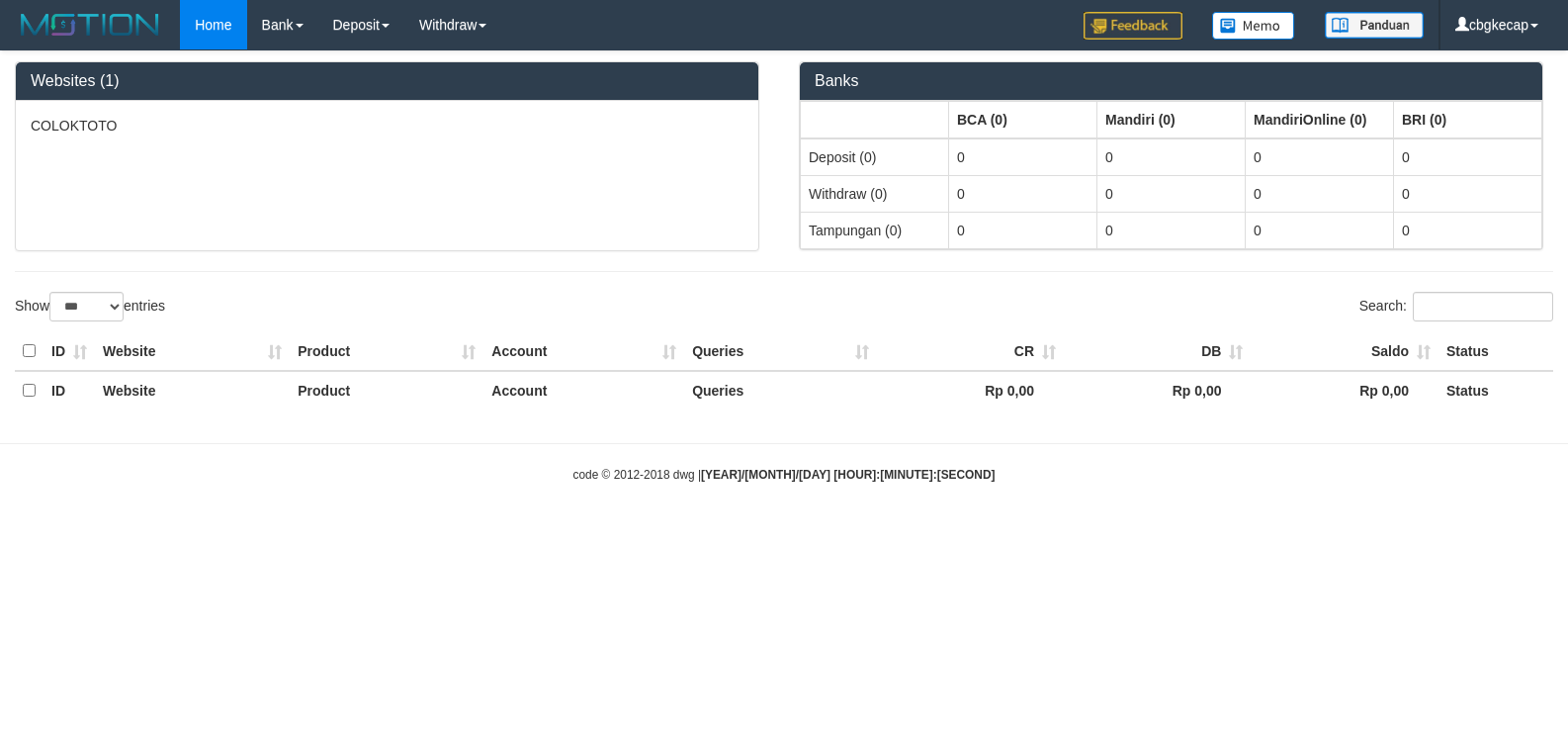 select on "***" 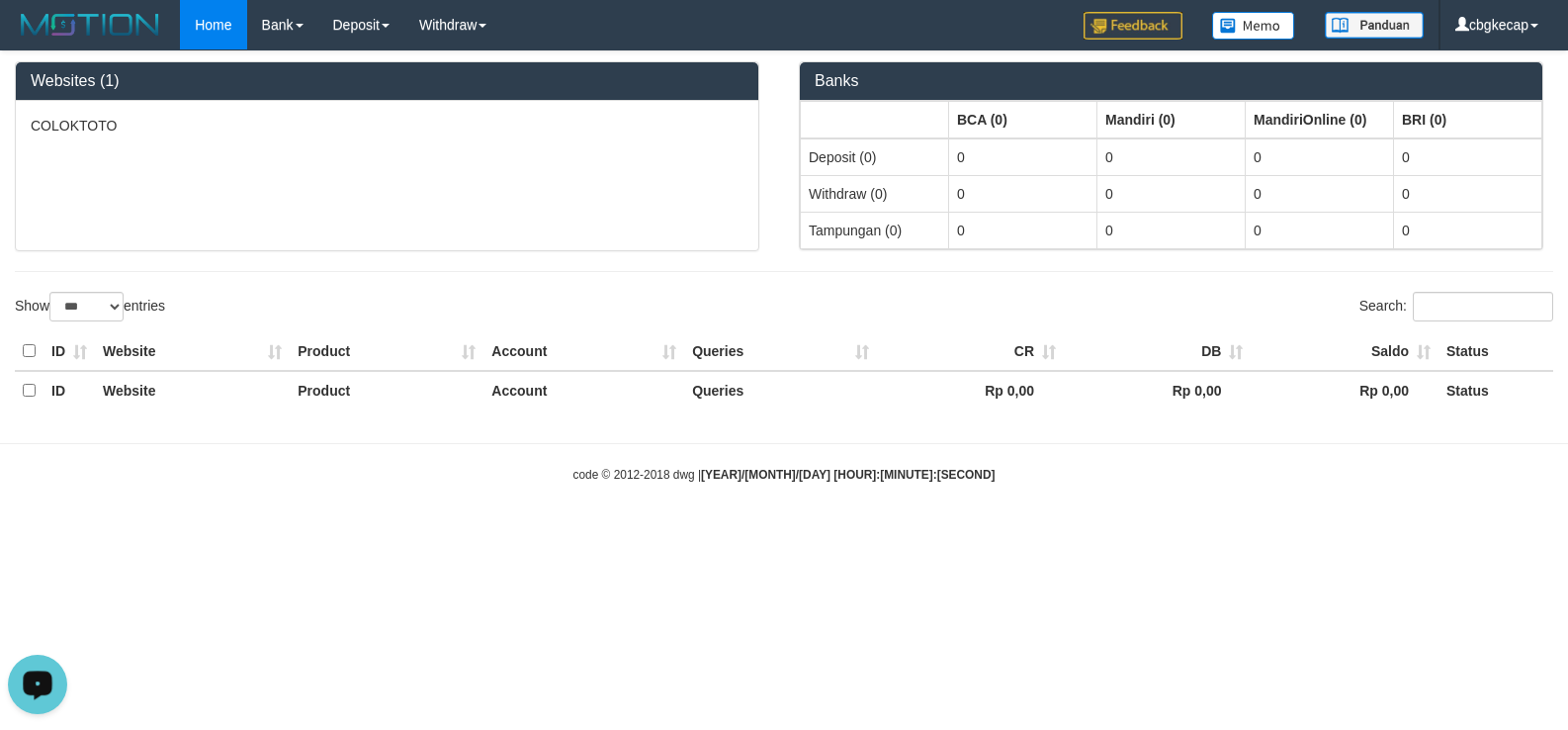 scroll, scrollTop: 0, scrollLeft: 0, axis: both 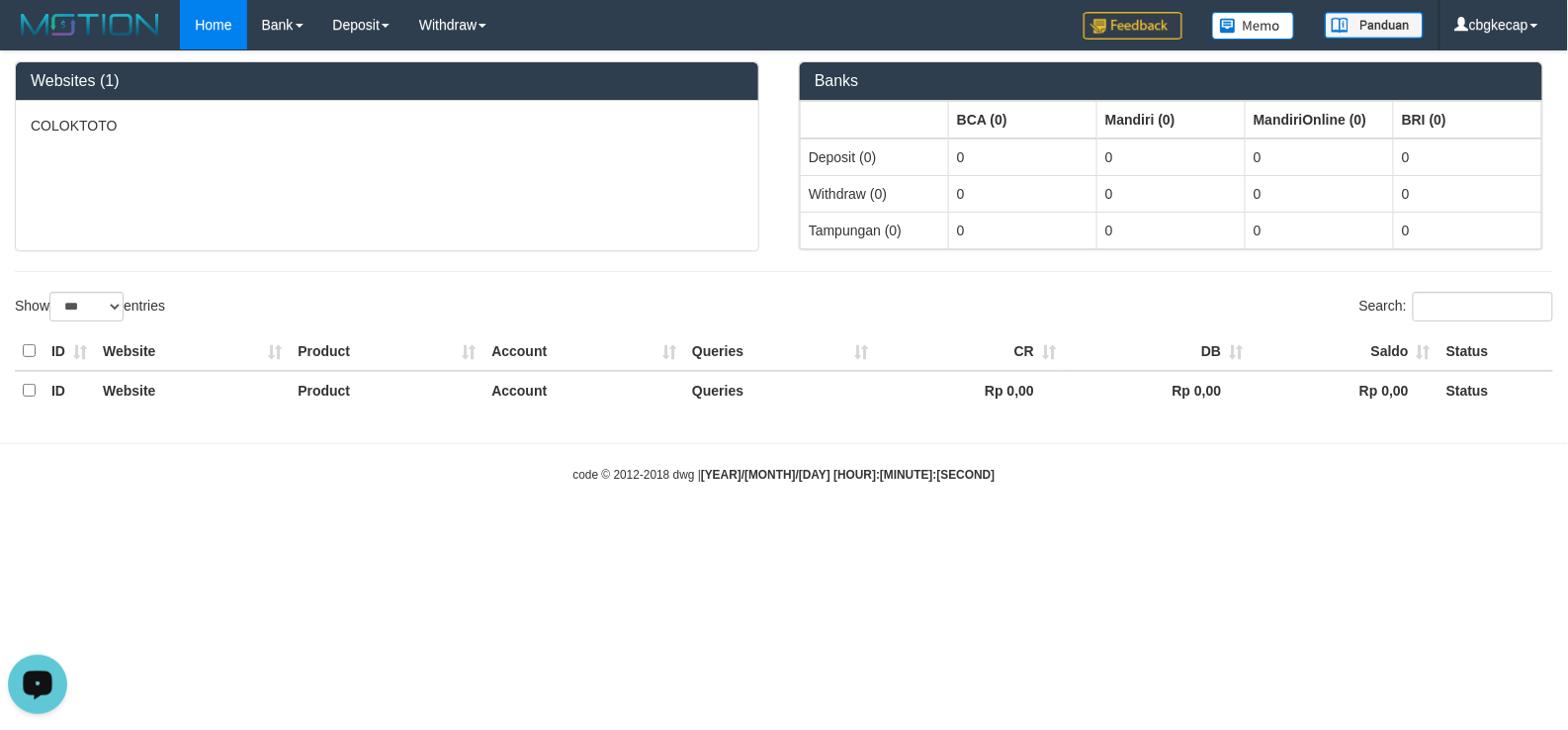 drag, startPoint x: 52, startPoint y: 679, endPoint x: 53, endPoint y: 1326, distance: 647.0008 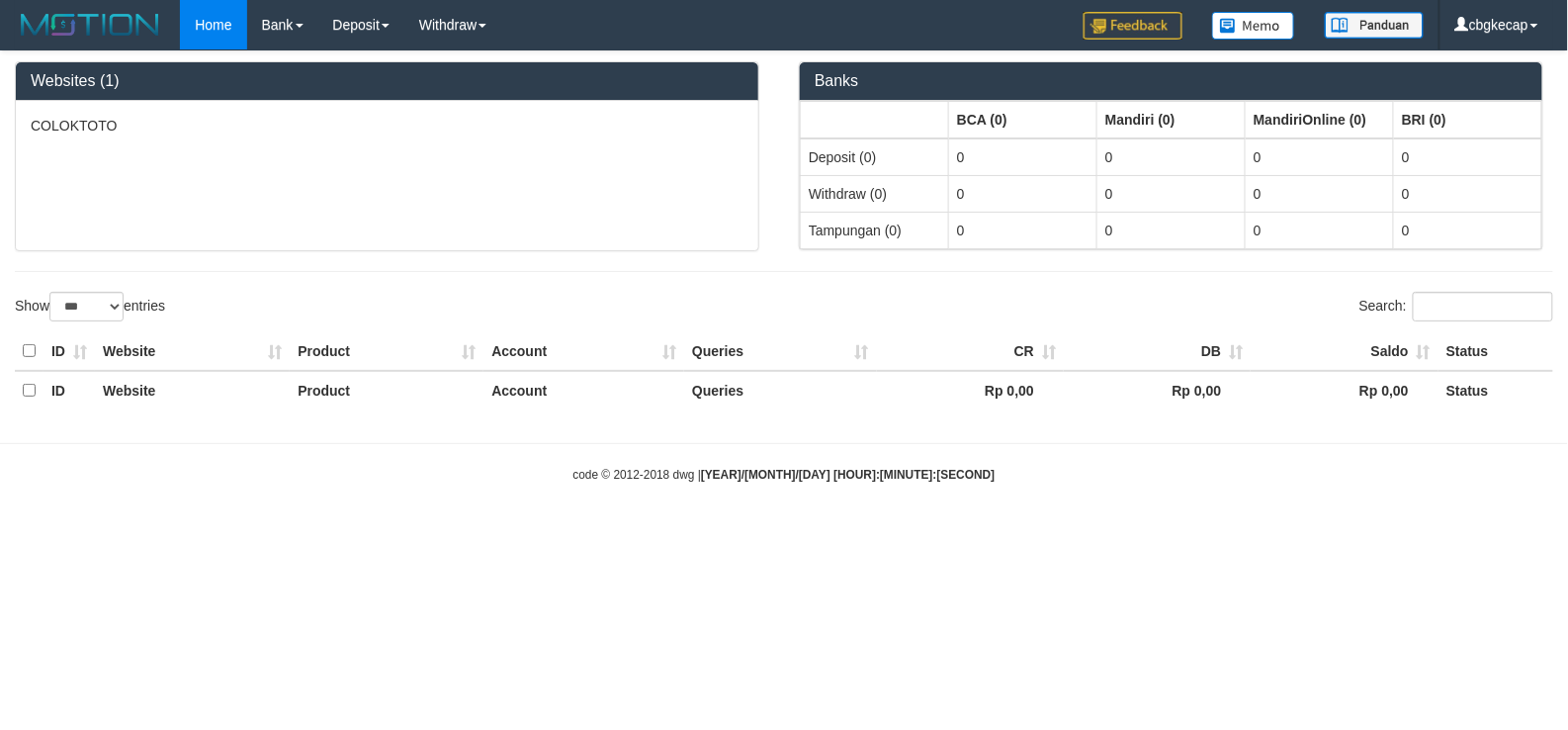 click on "Toggle navigation
Home
Bank
Account List
Load
By Website
Group
[ITOTO]													COLOKTOTO
Mutasi Bank
Search
Sync
Note Mutasi
Deposit
DPS Fetch
DPS List
History
PGA History
Note DPS" at bounding box center [784, 266] 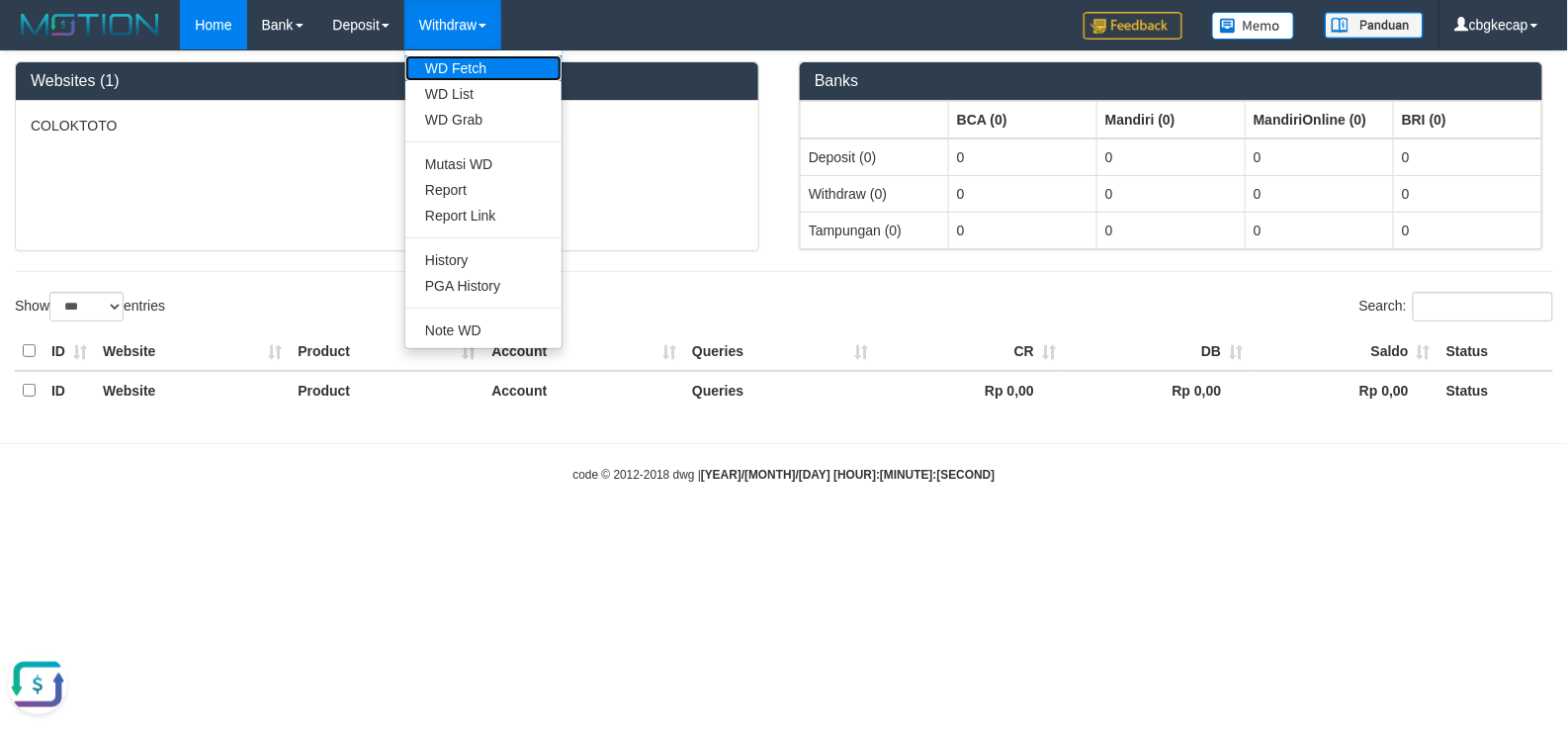 click on "WD Fetch" at bounding box center (483, 68) 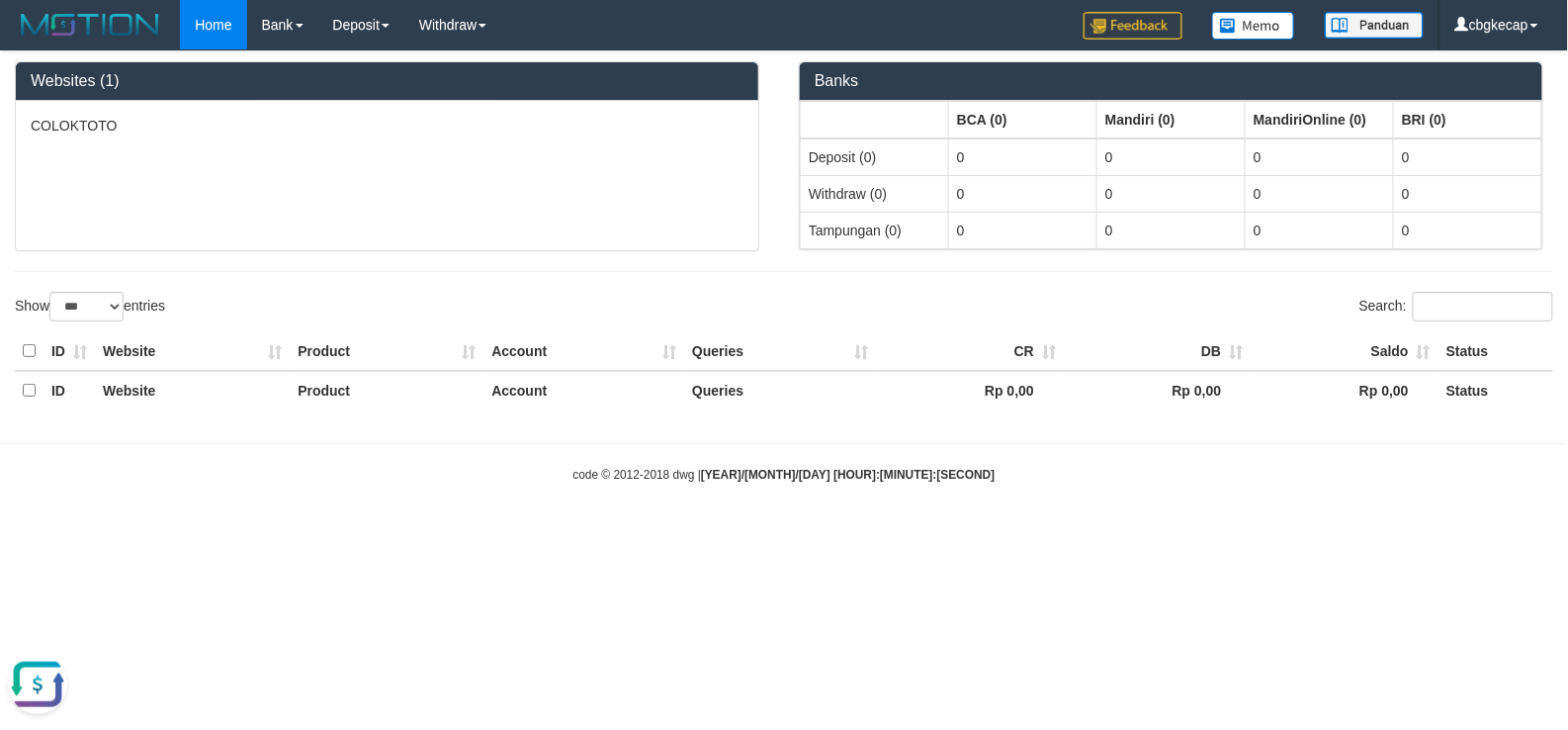 click at bounding box center [38, 684] 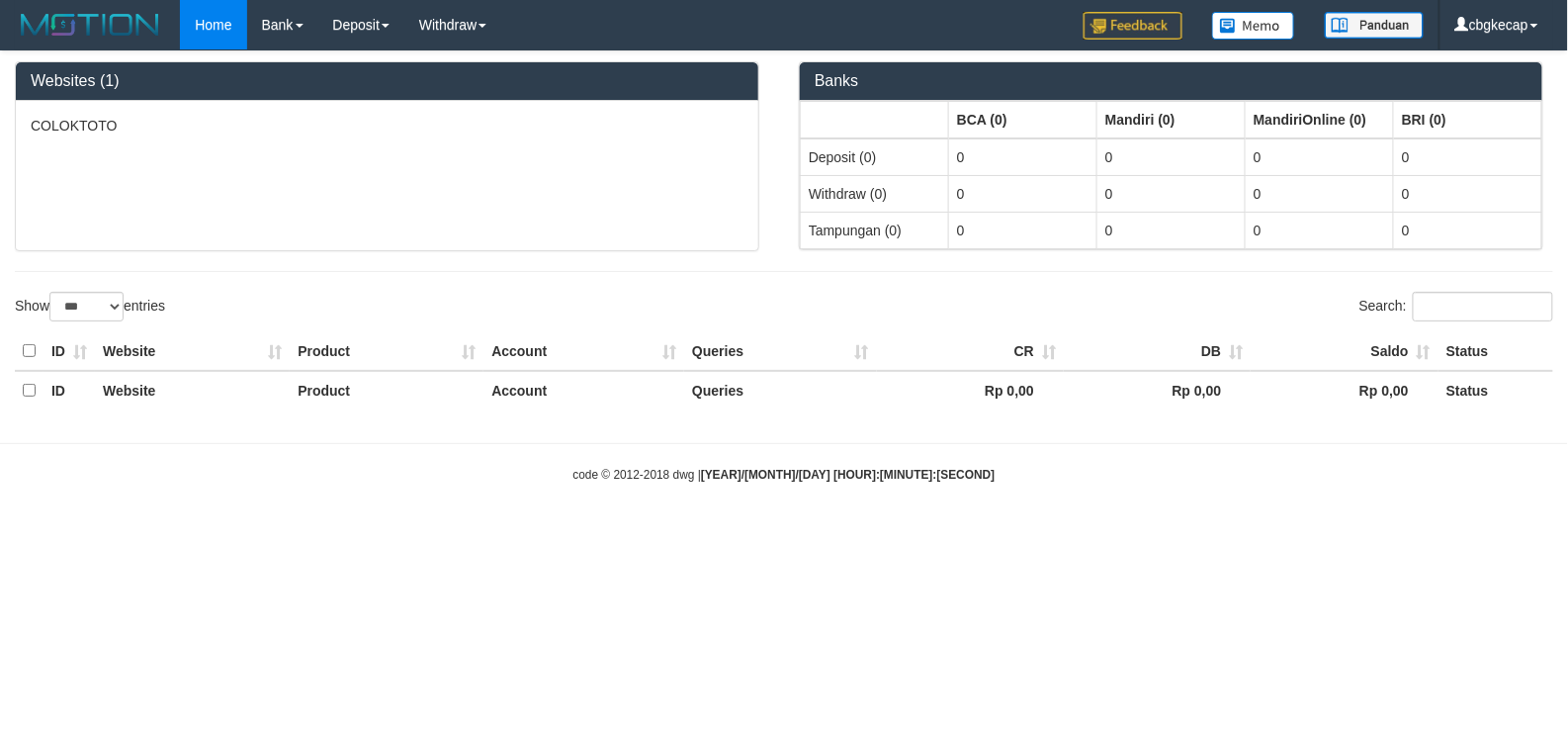 click on "Toggle navigation
Home
Bank
Account List
Load
By Website
Group
[ITOTO]													COLOKTOTO
Mutasi Bank
Search
Sync
Note Mutasi
Deposit
DPS Fetch
DPS List
History
PGA History
Note DPS -" at bounding box center [784, 266] 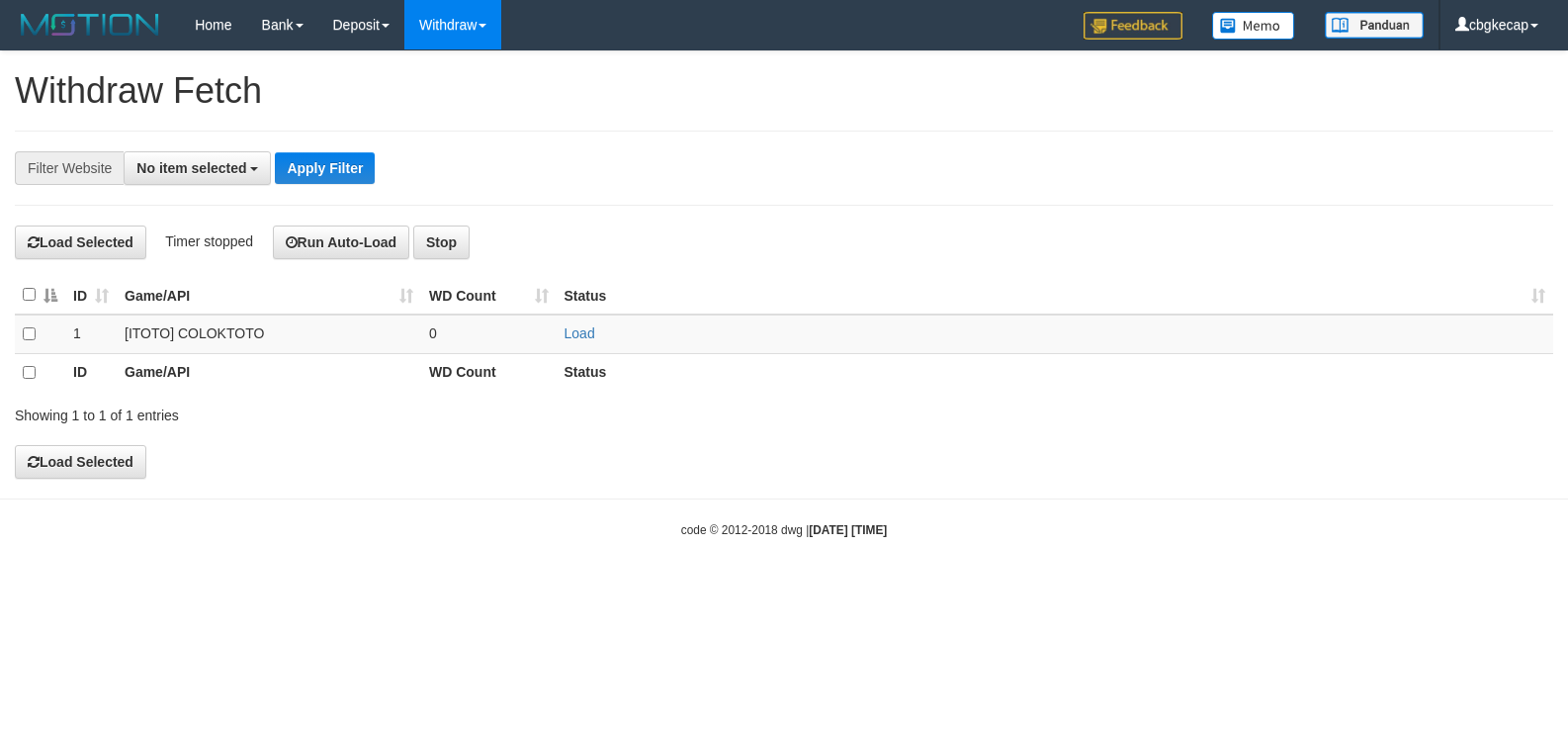 scroll, scrollTop: 0, scrollLeft: 0, axis: both 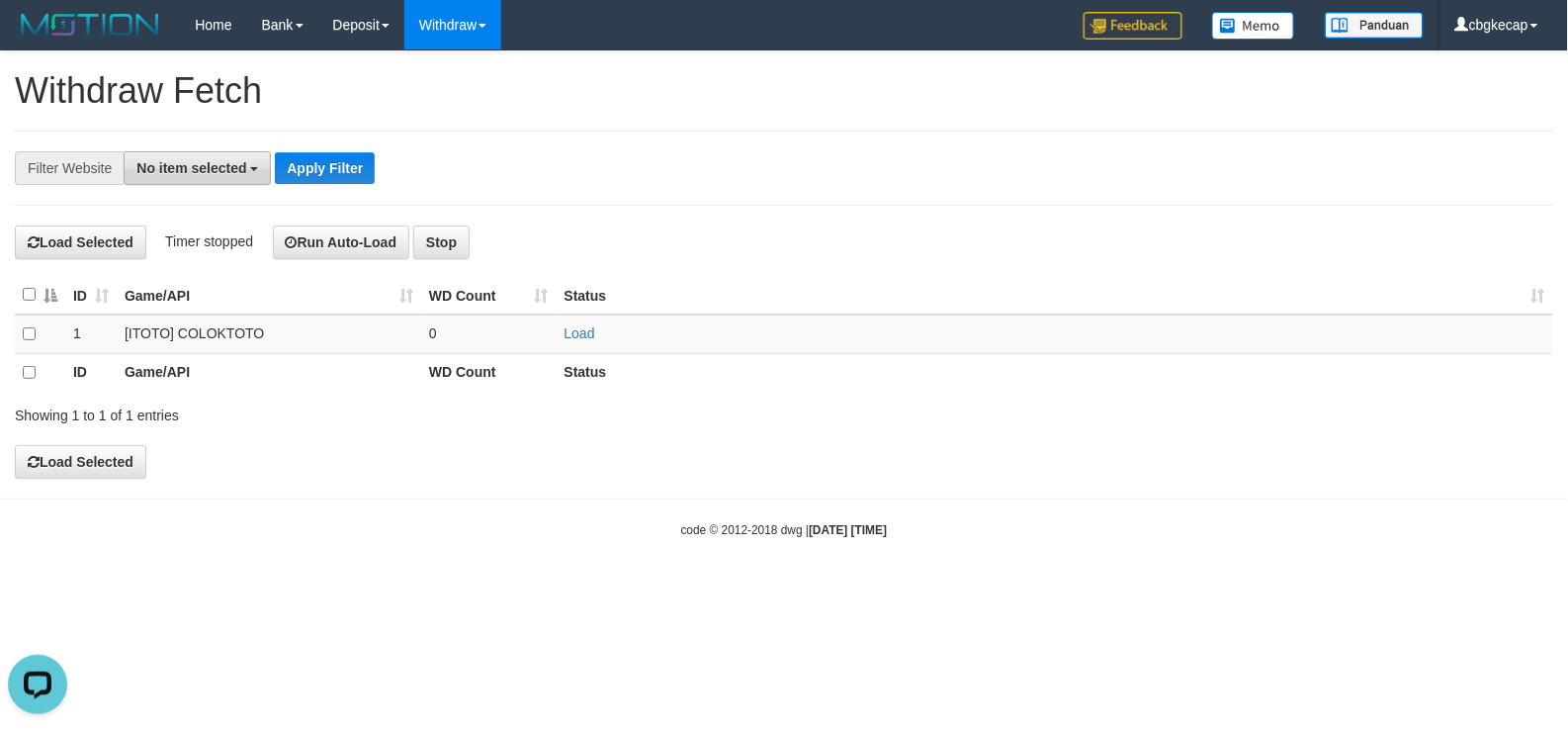 click on "No item selected" at bounding box center [191, 168] 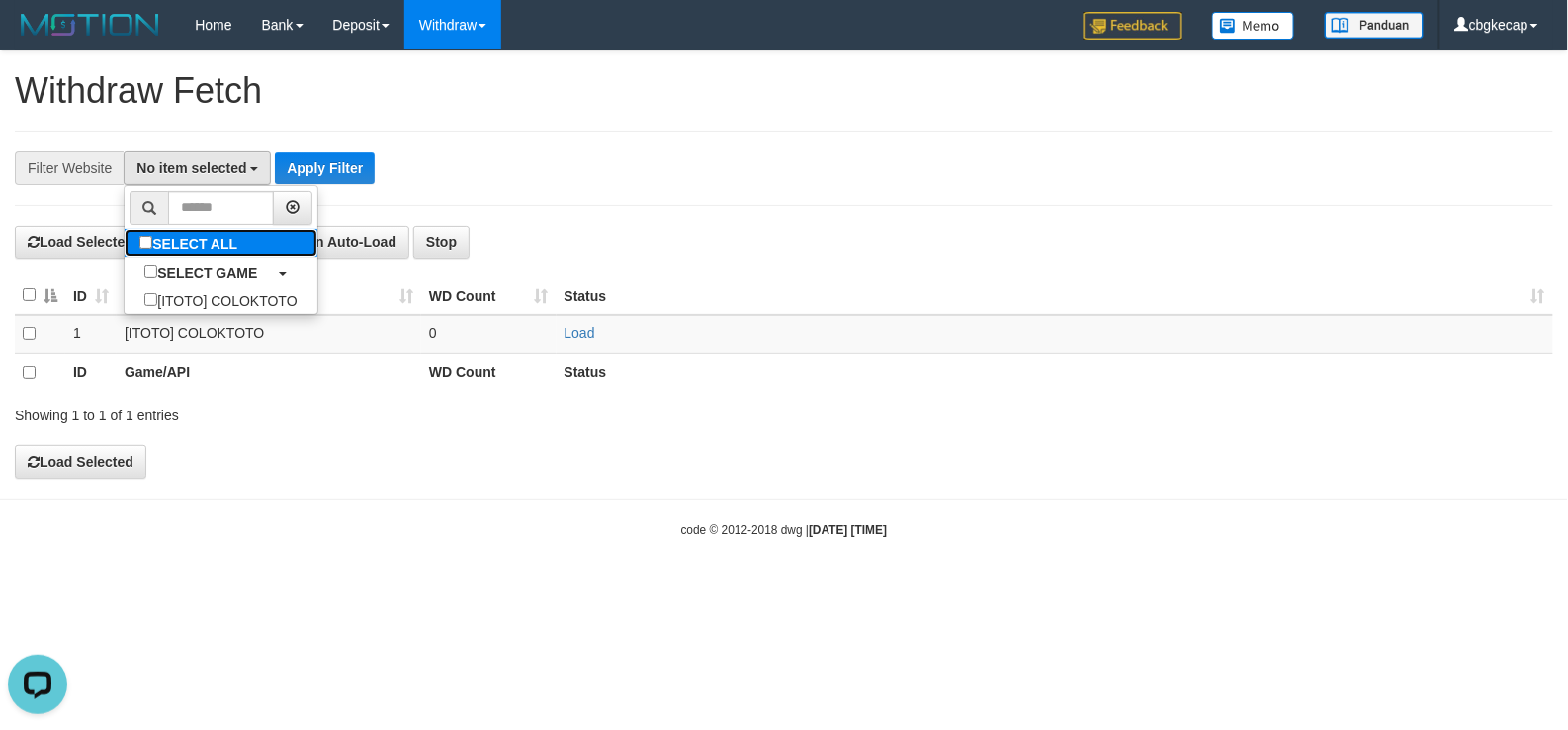 click on "SELECT ALL" at bounding box center (191, 243) 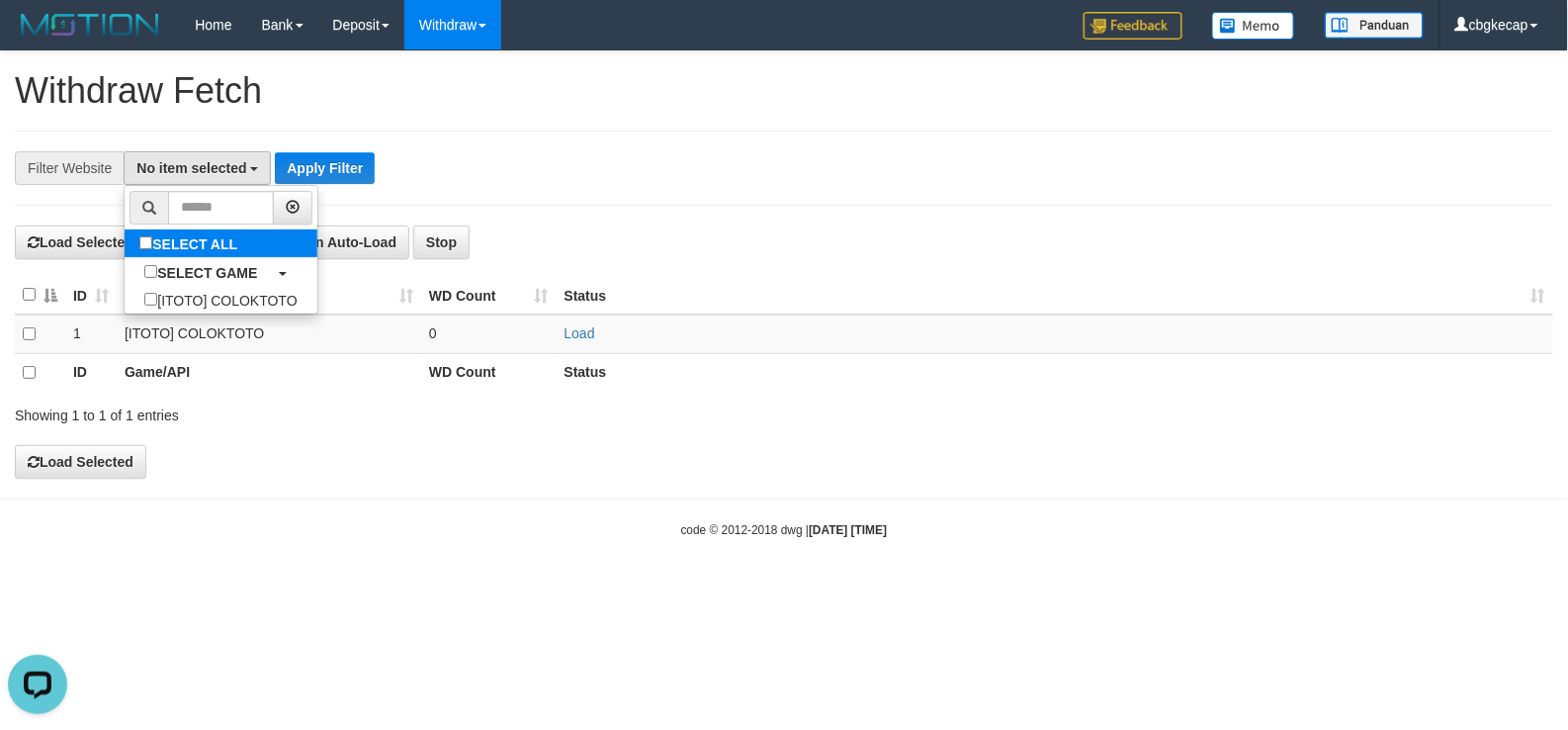 select on "****" 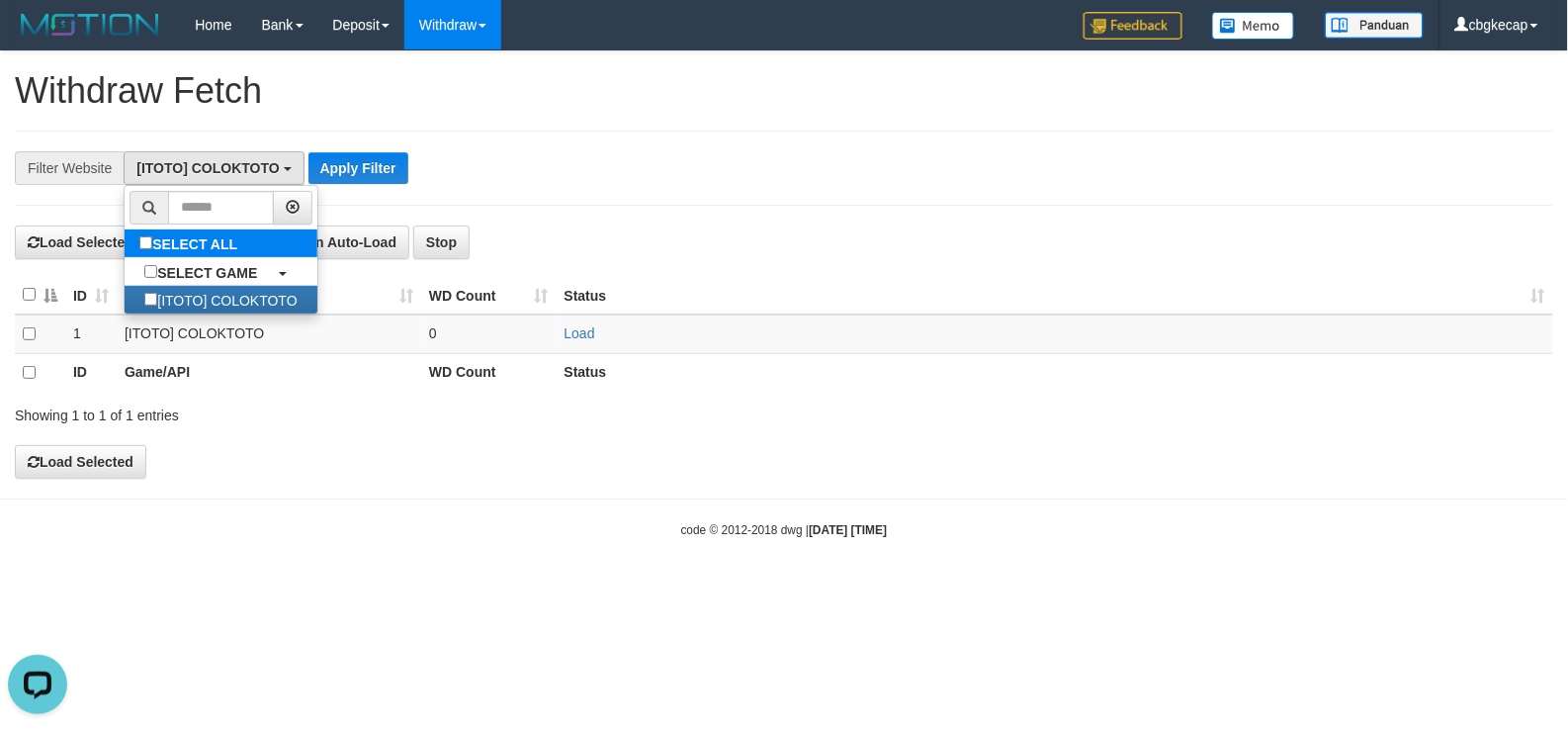 scroll, scrollTop: 17, scrollLeft: 0, axis: vertical 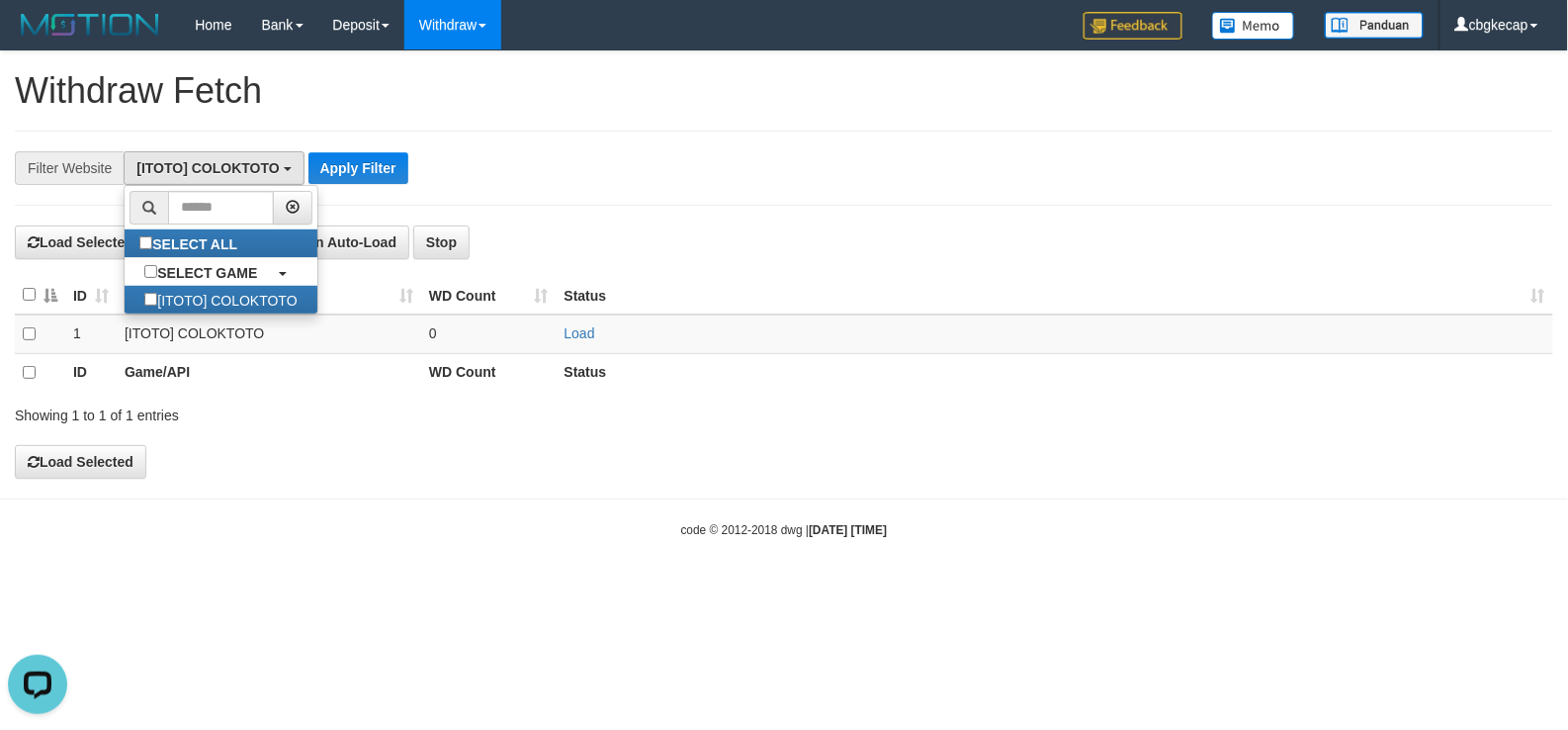 click on "code © 2012-2018 dwg |  2025/08/02 08:52:10" at bounding box center [784, 529] 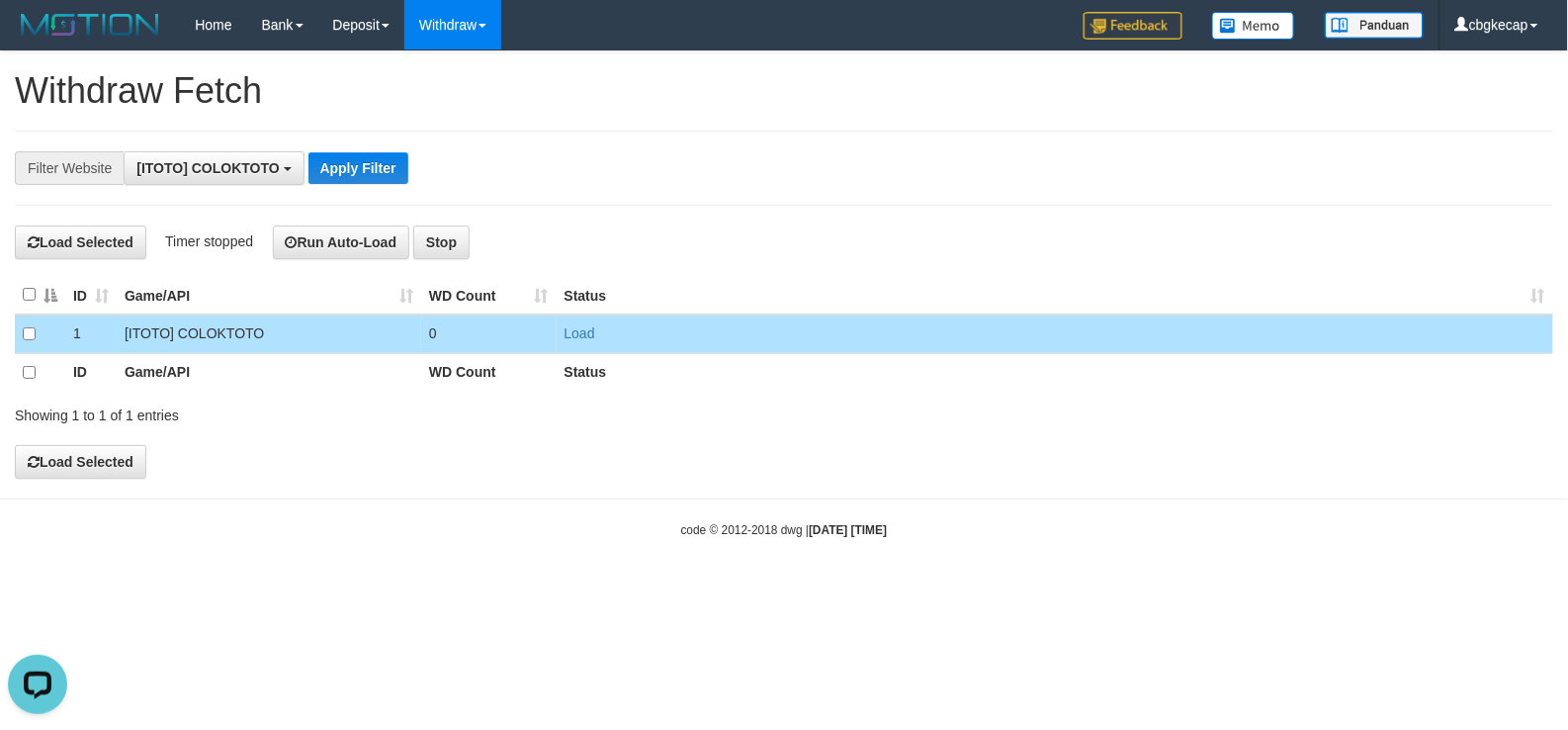 click on "**********" at bounding box center [784, 168] 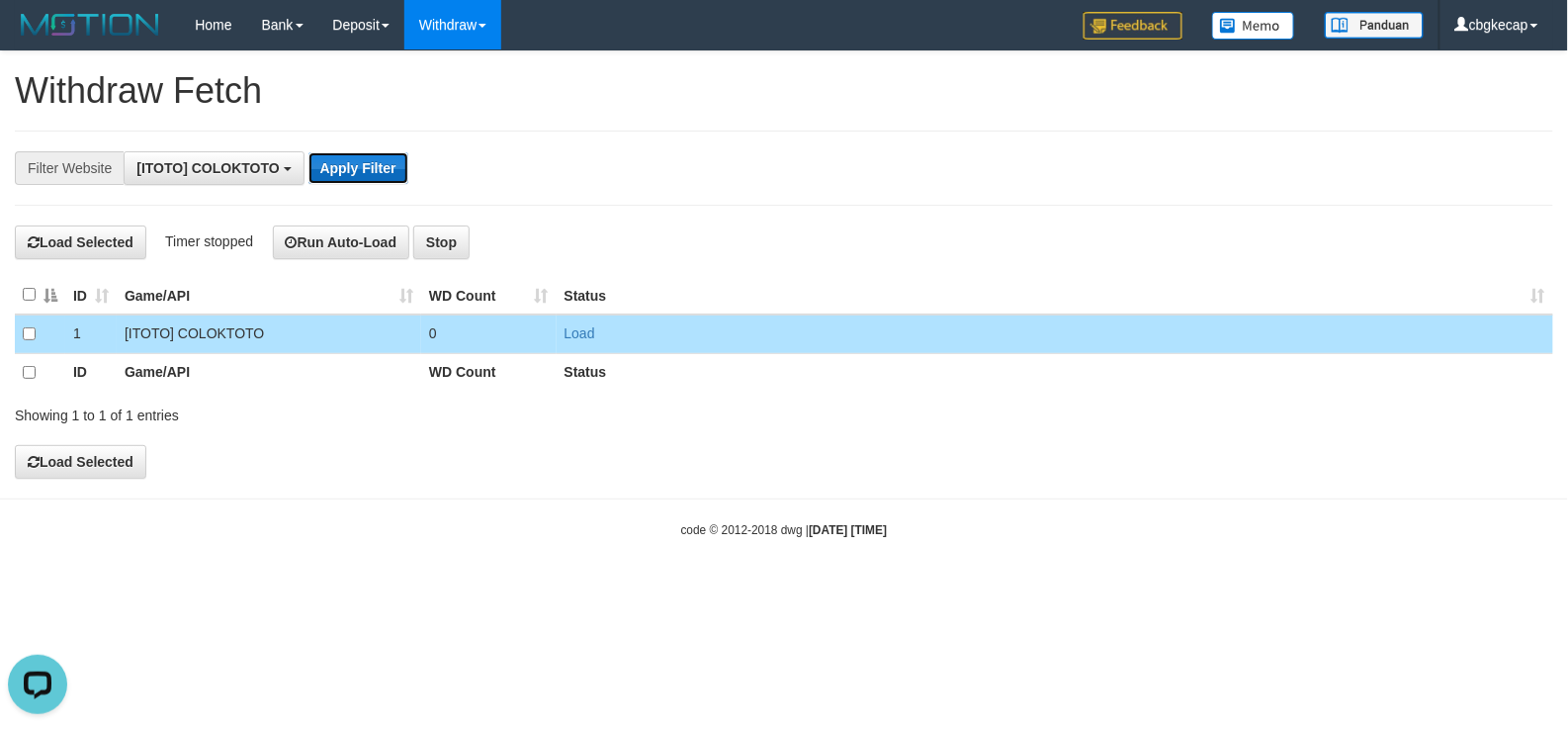 click on "Apply Filter" at bounding box center (358, 168) 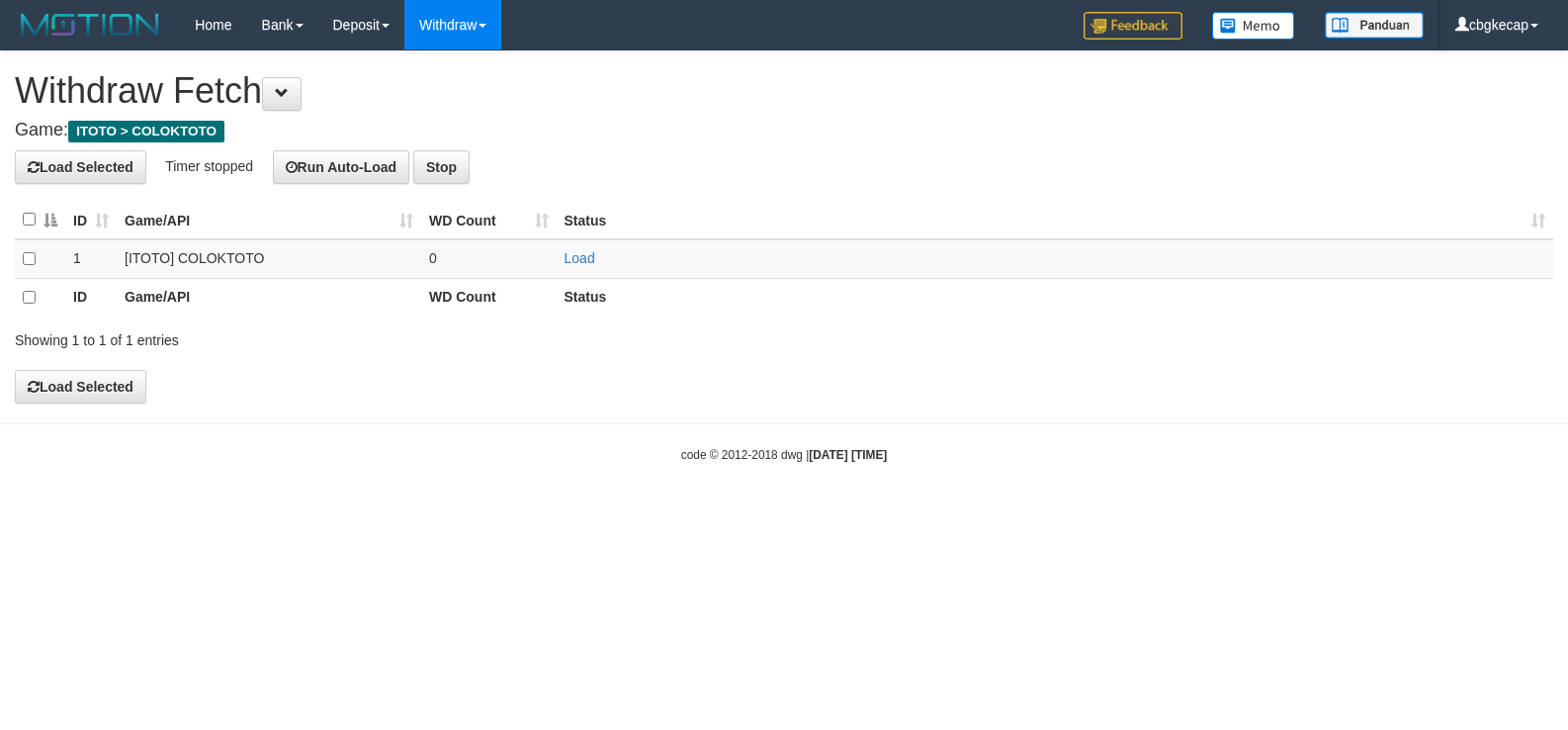 scroll, scrollTop: 0, scrollLeft: 0, axis: both 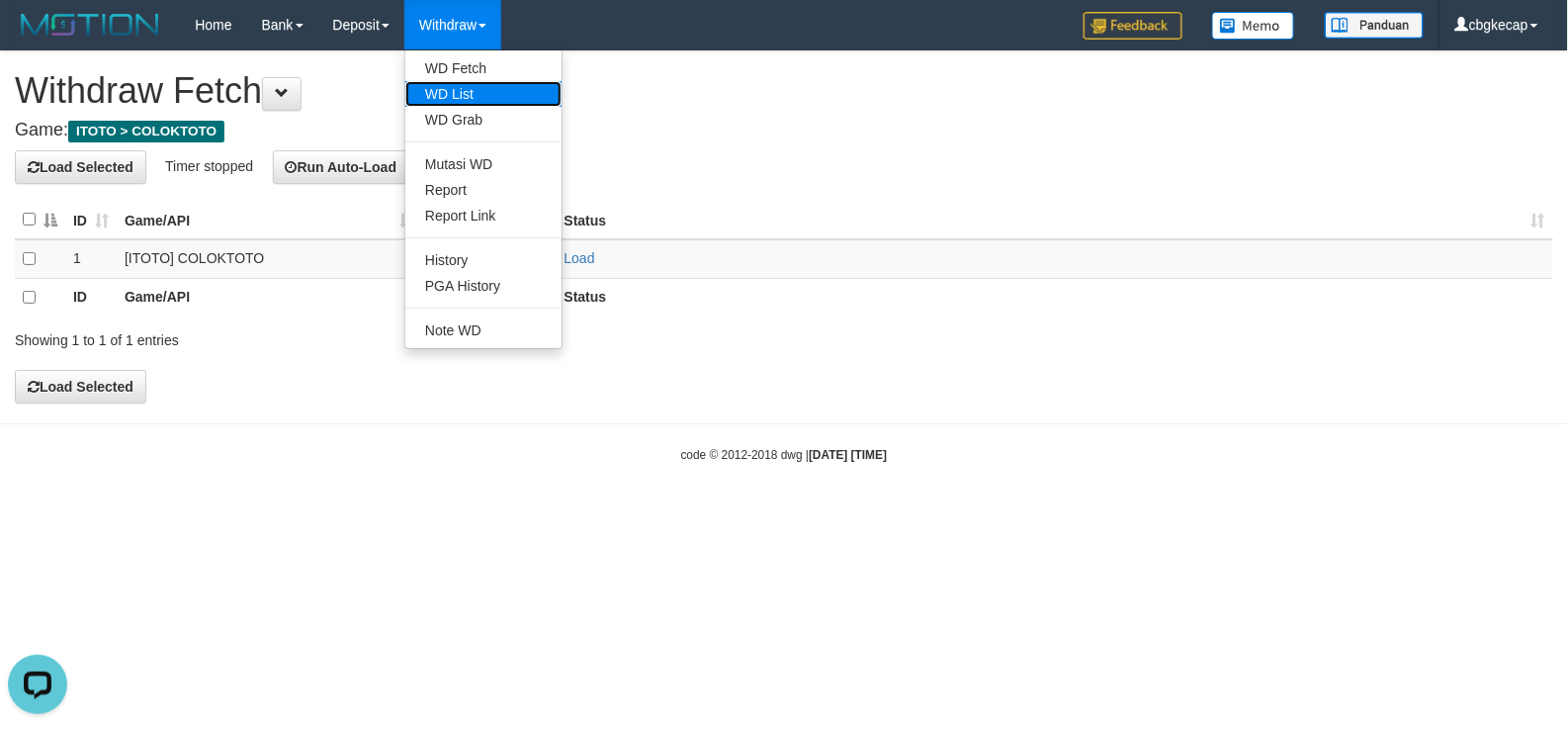 click on "WD List" at bounding box center [483, 94] 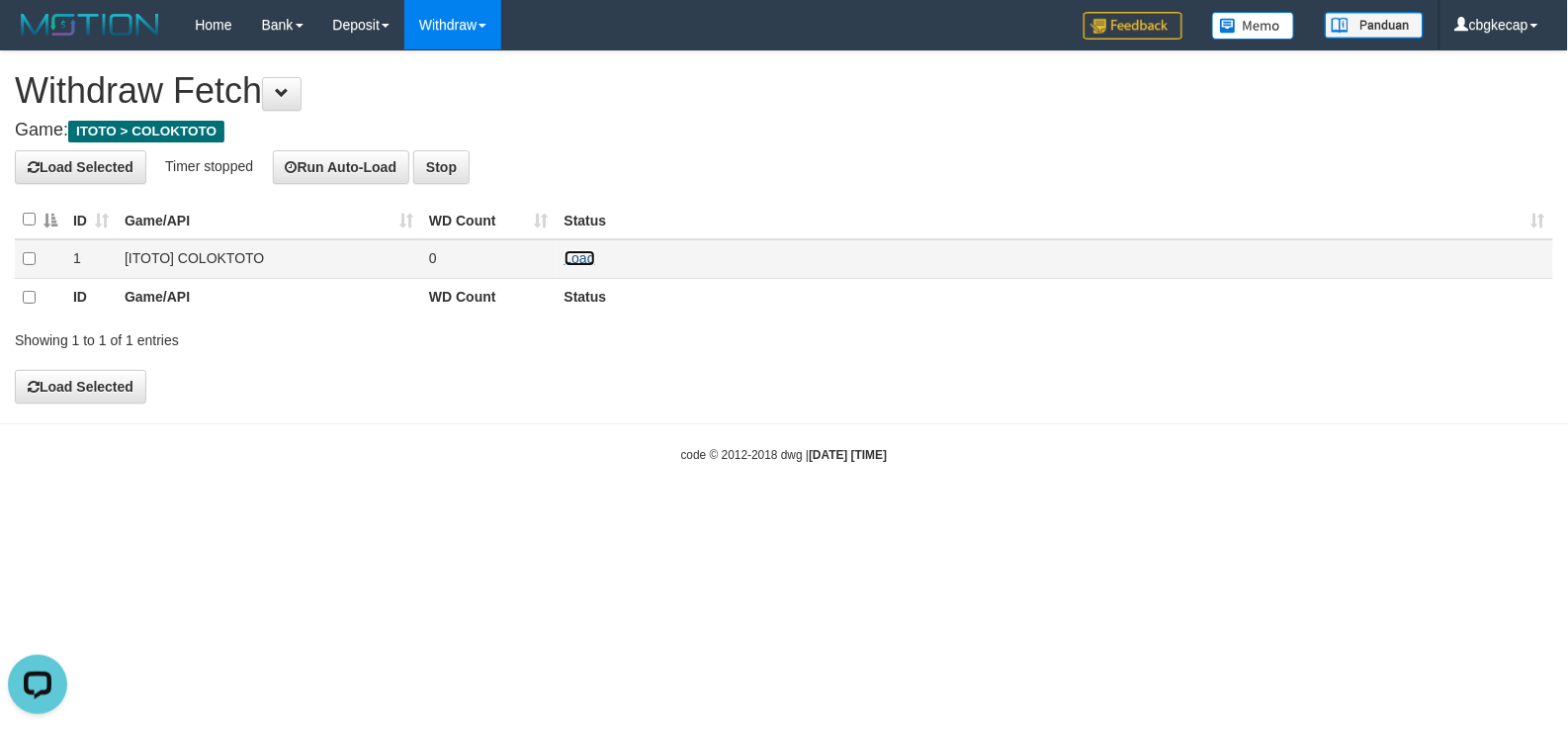click on "Load" at bounding box center (579, 258) 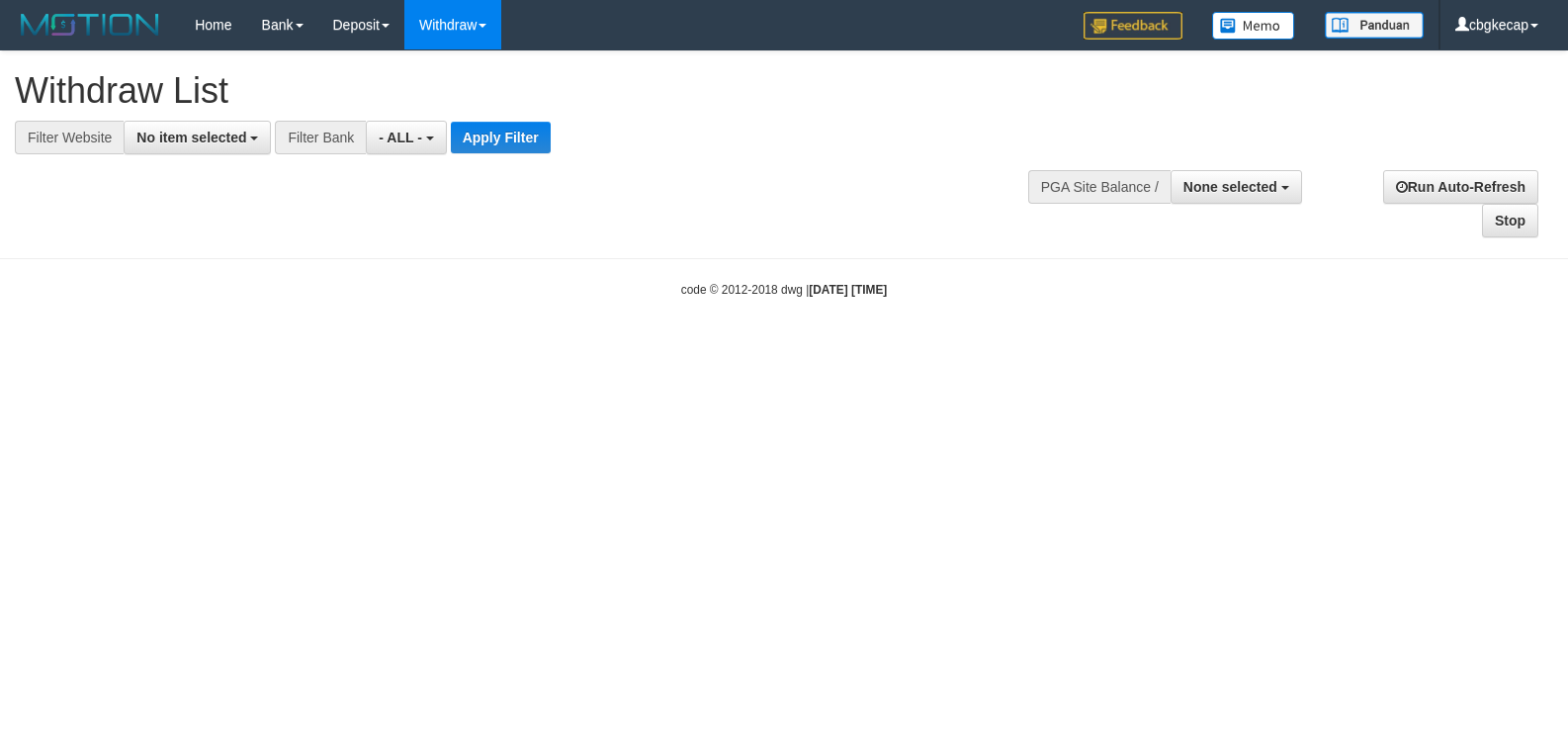 select 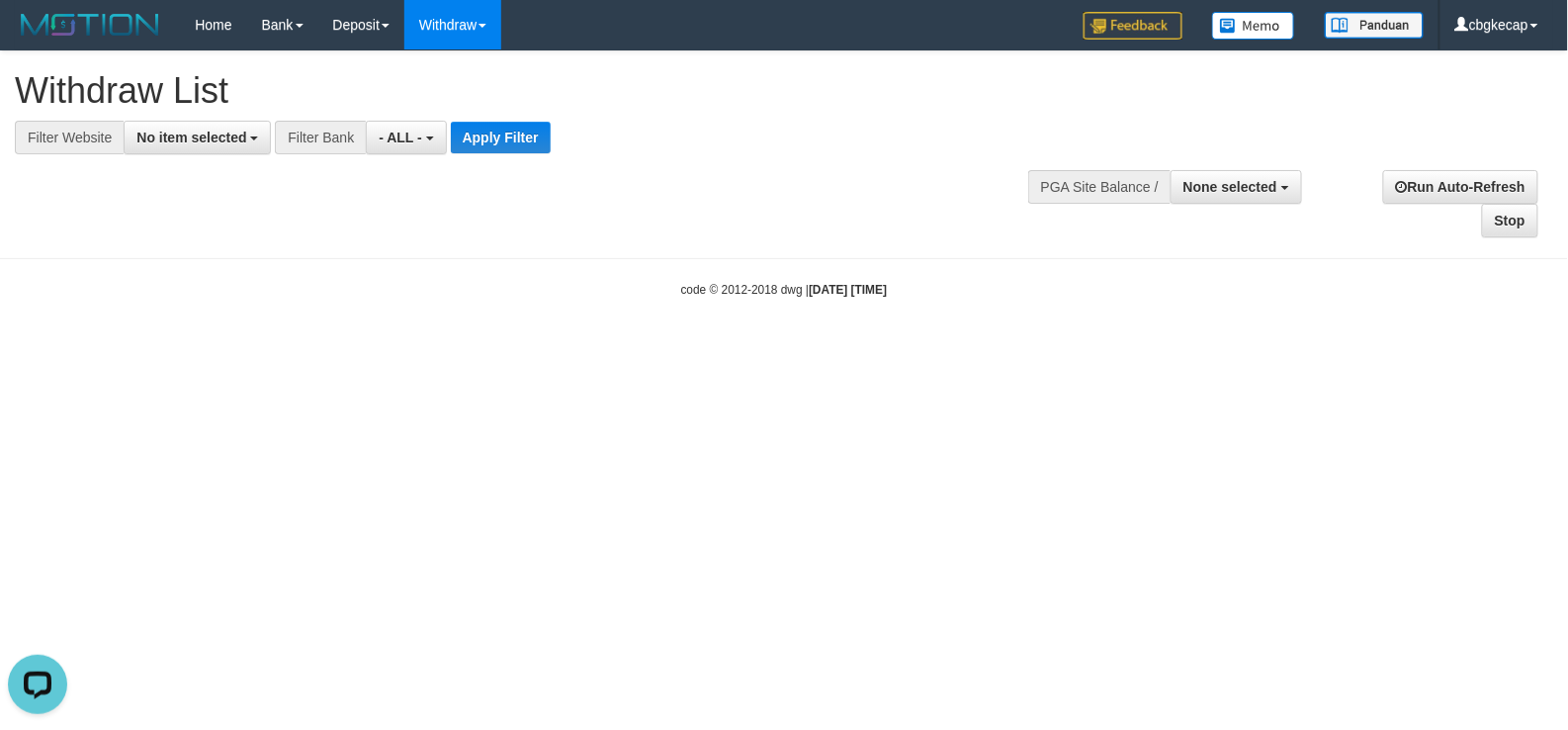 scroll, scrollTop: 0, scrollLeft: 0, axis: both 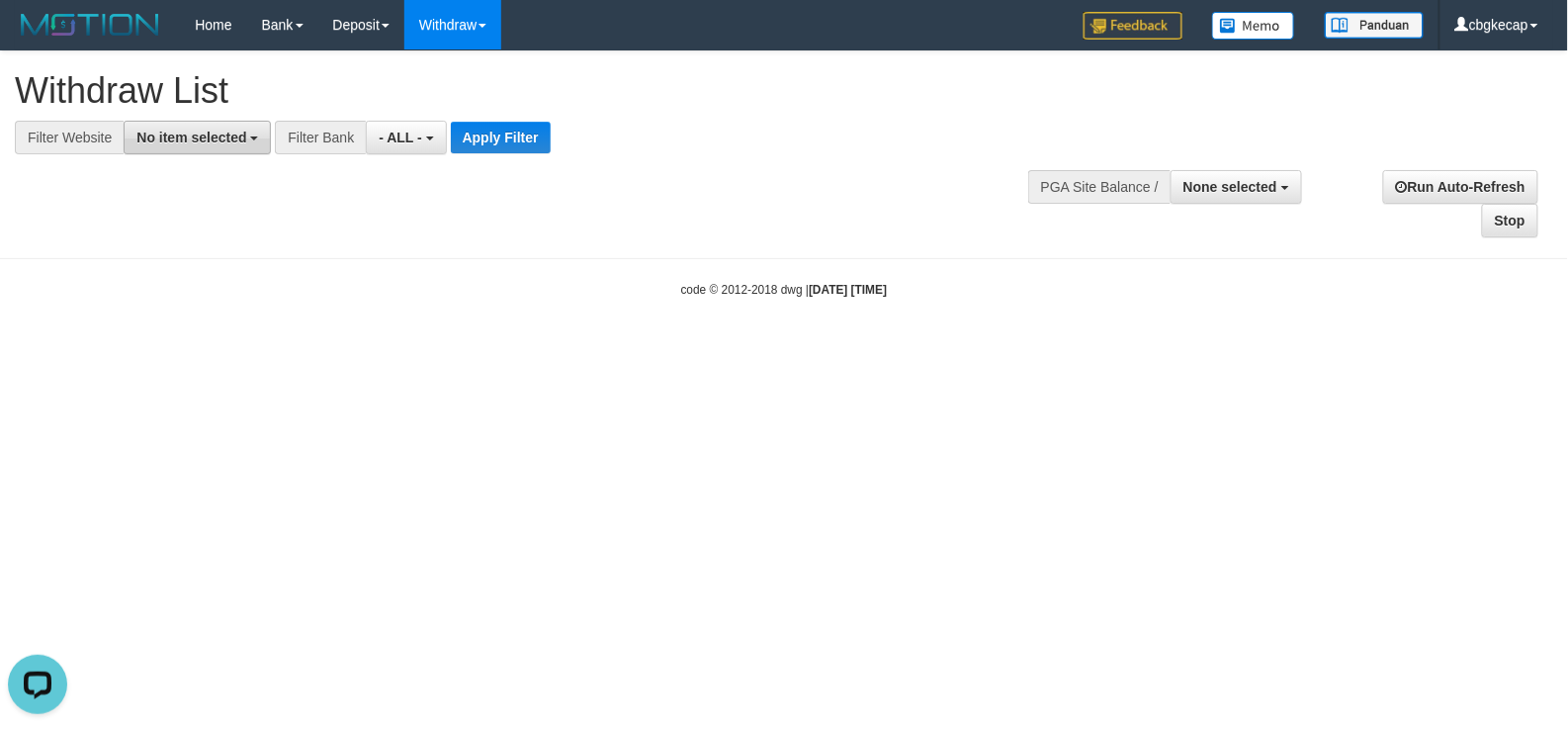 click on "**********" at bounding box center (433, 137) 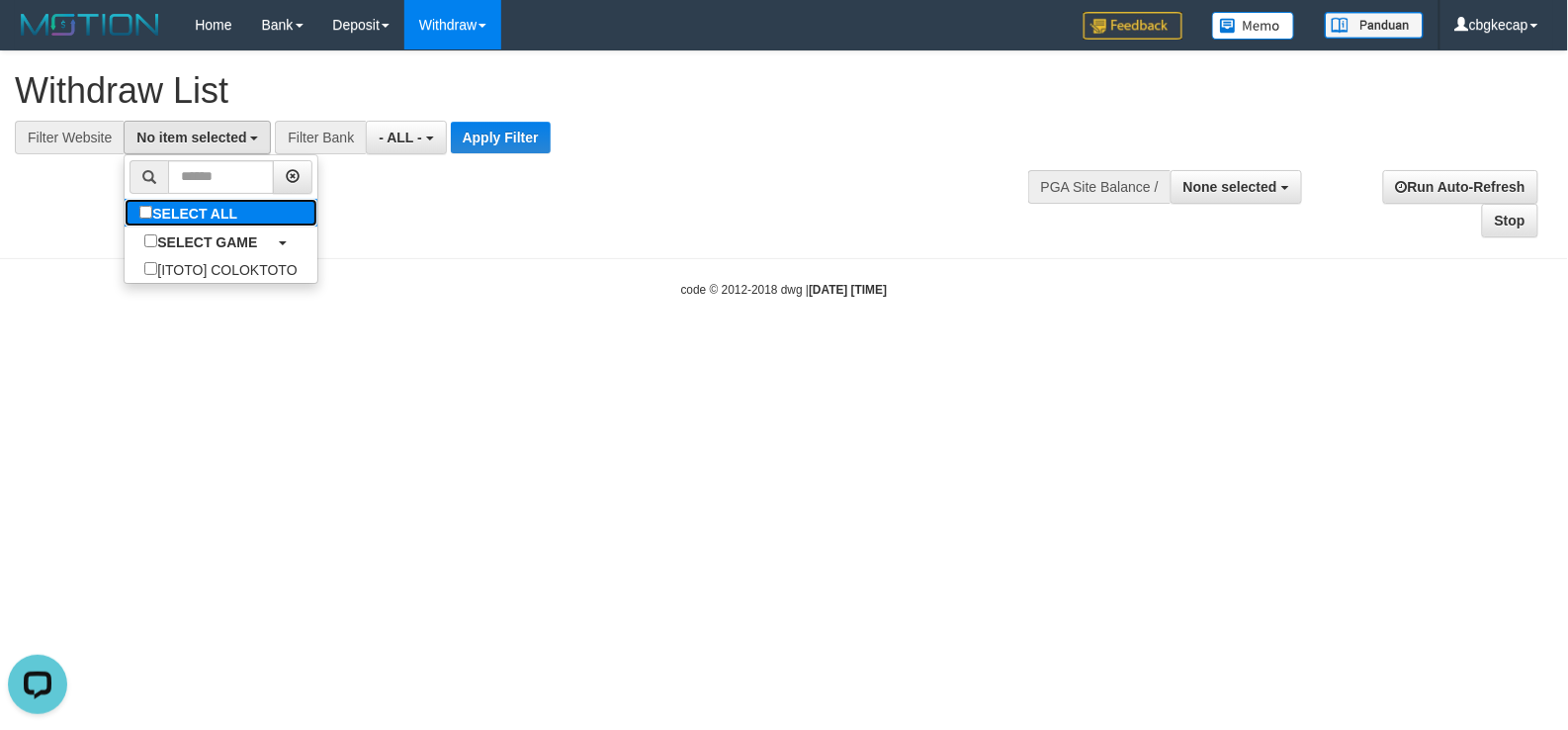 click on "SELECT ALL" at bounding box center (191, 213) 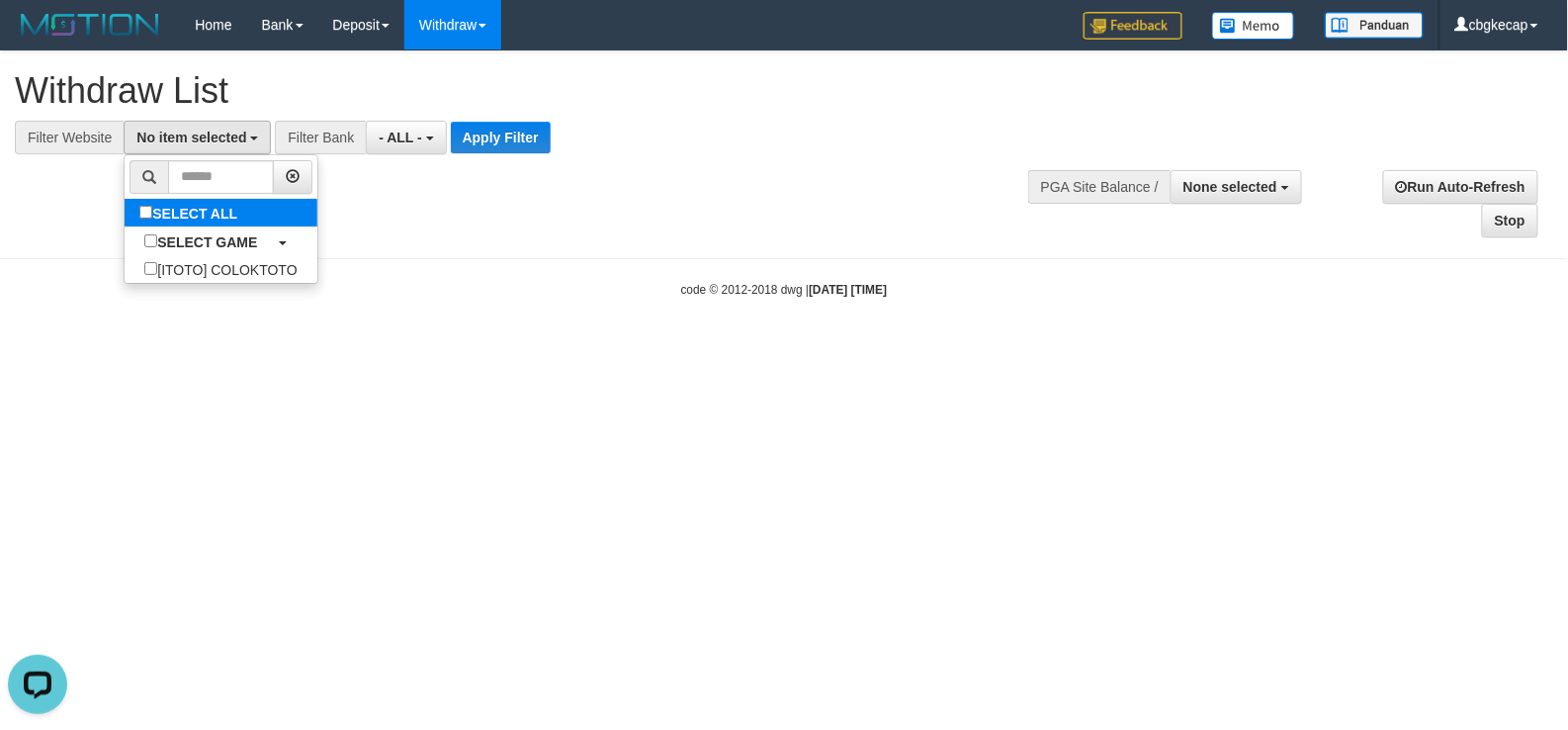 select on "****" 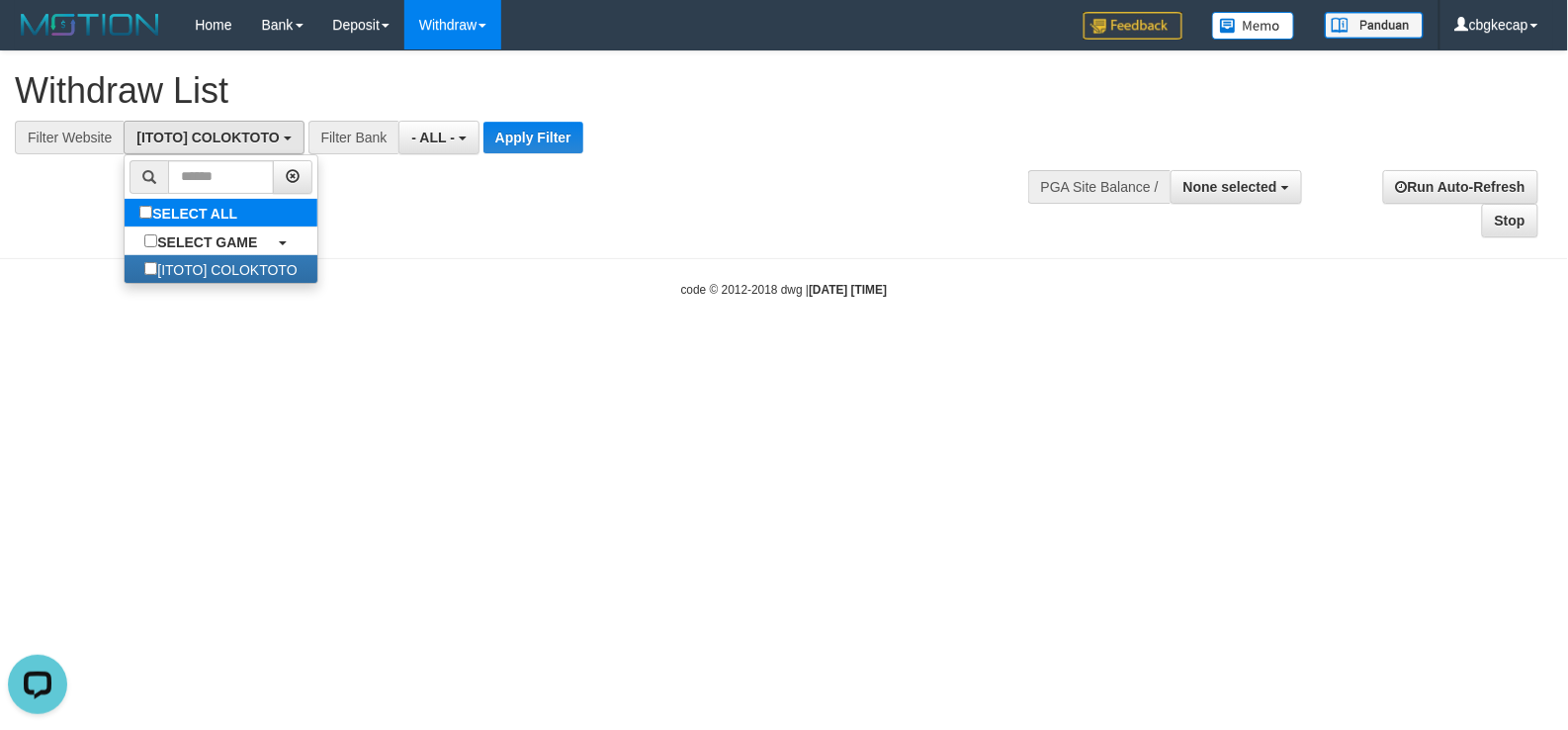 scroll, scrollTop: 17, scrollLeft: 0, axis: vertical 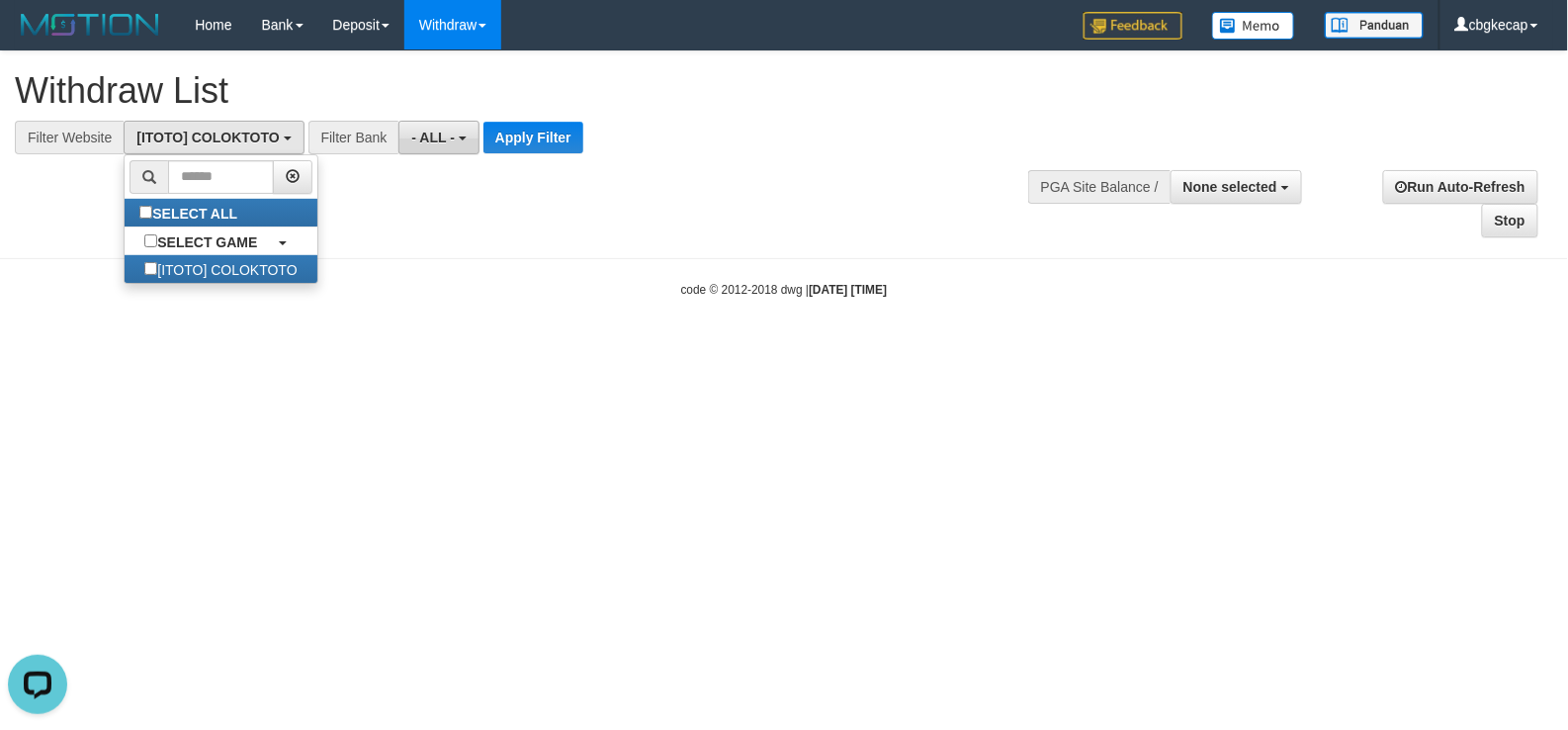 click on "- ALL -" at bounding box center (438, 137) 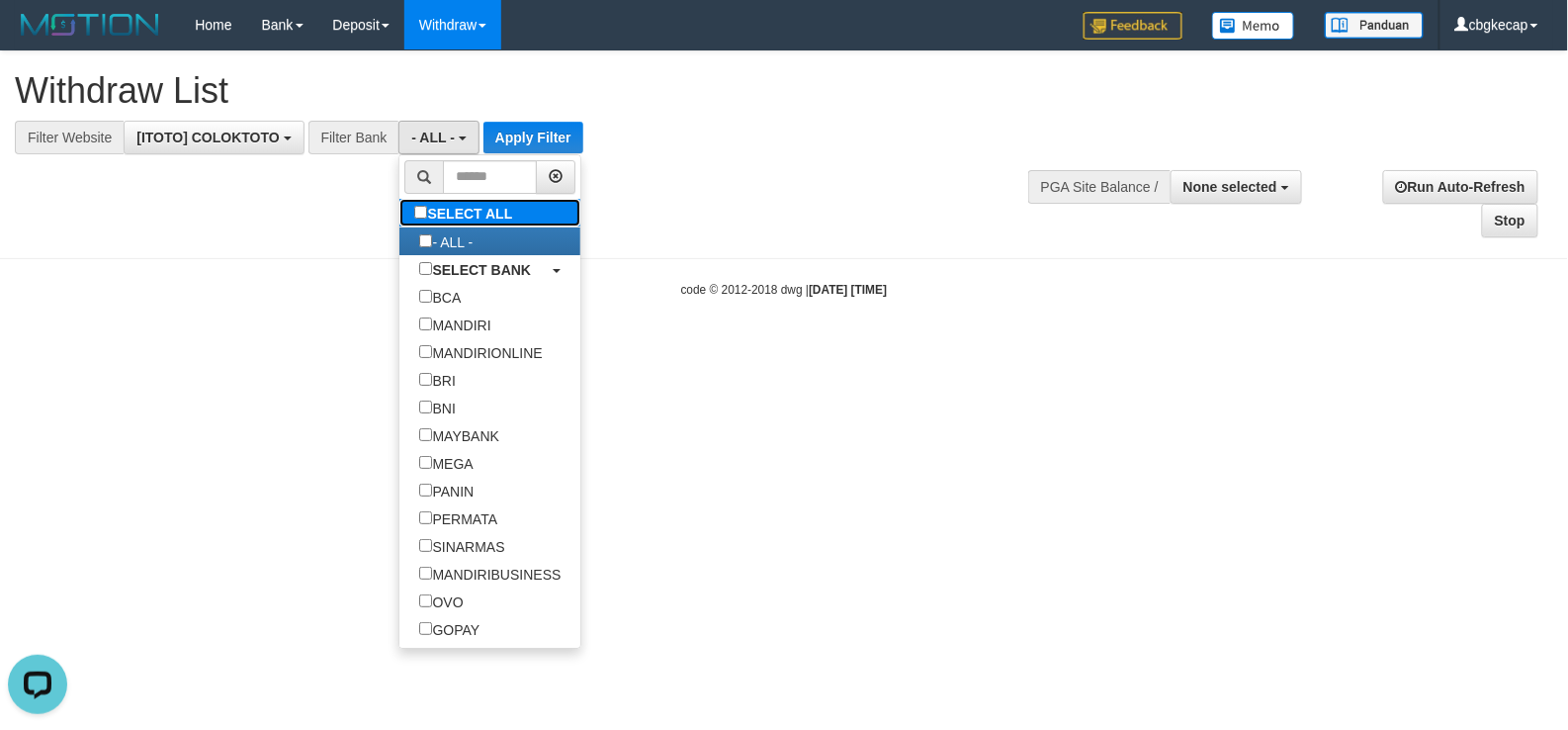 click on "SELECT ALL" at bounding box center [466, 213] 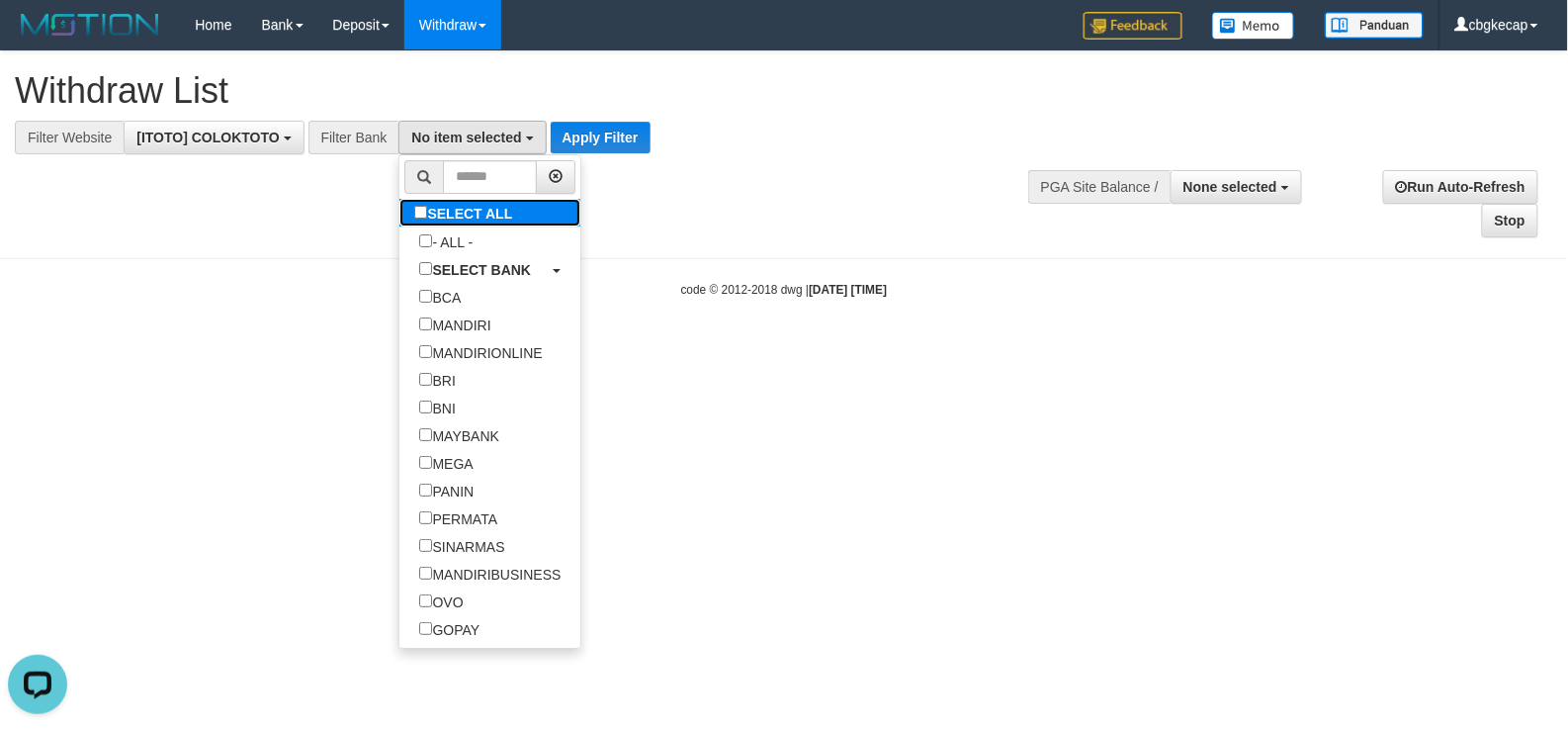 click on "SELECT ALL" at bounding box center (466, 213) 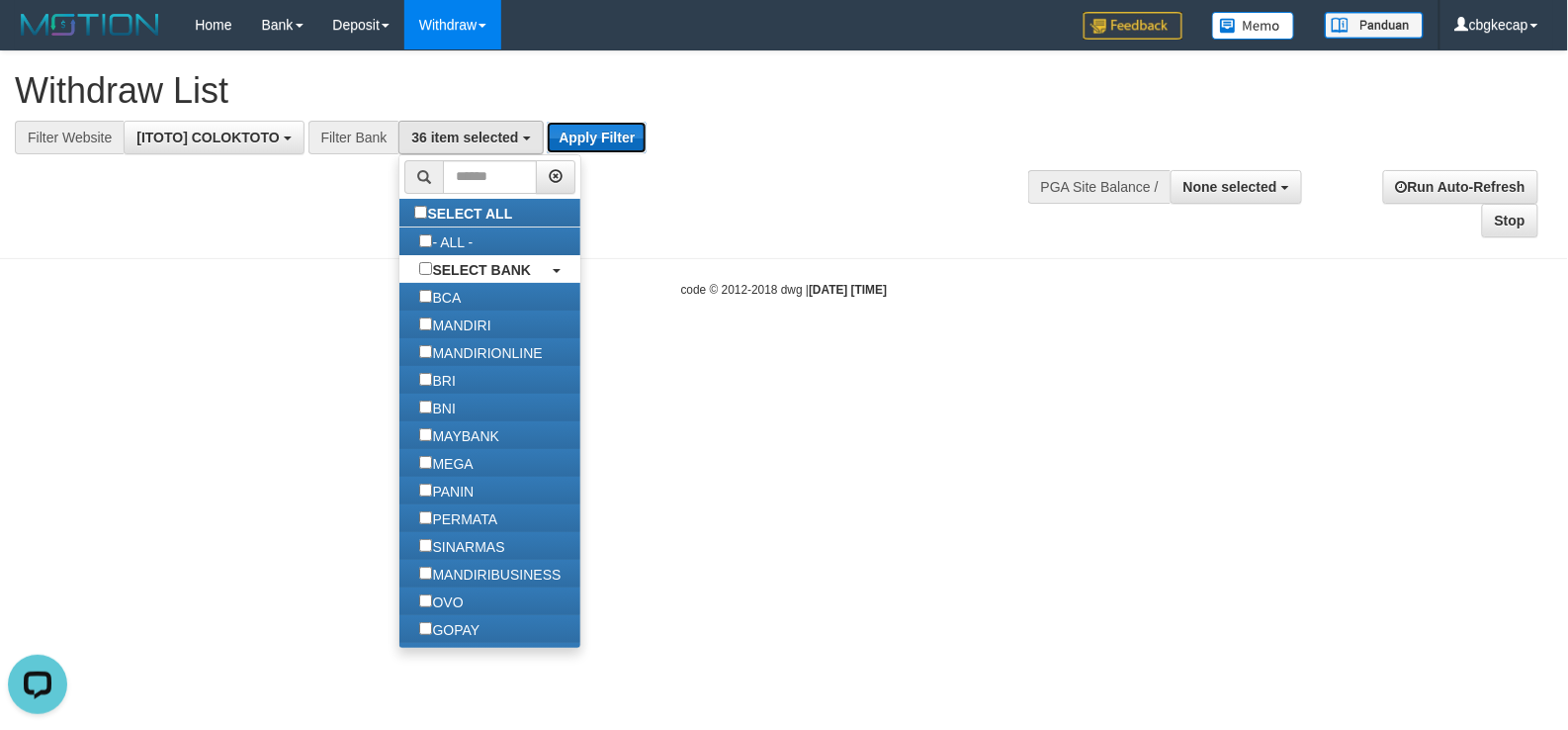 click on "Apply Filter" at bounding box center [596, 137] 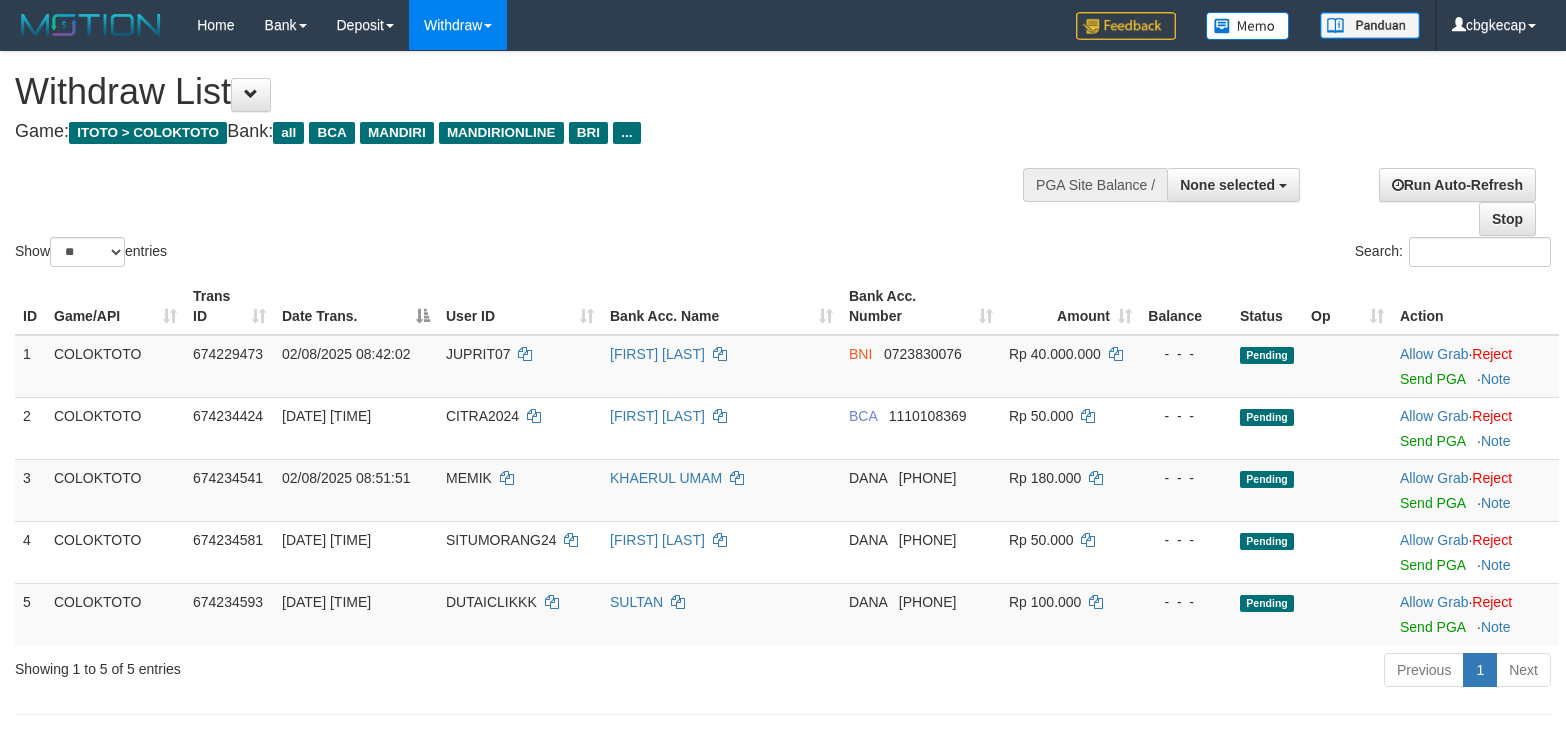 select 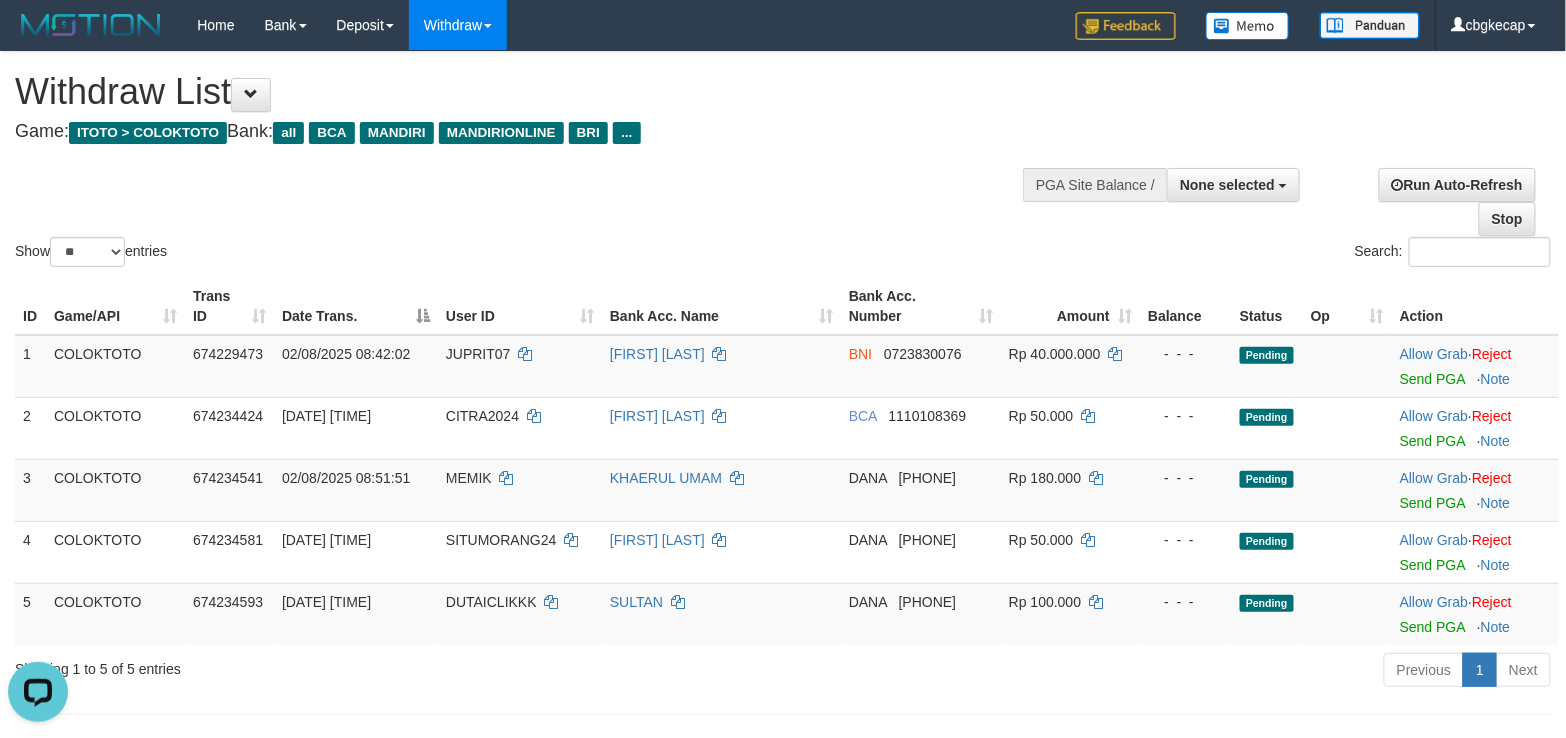 scroll, scrollTop: 0, scrollLeft: 0, axis: both 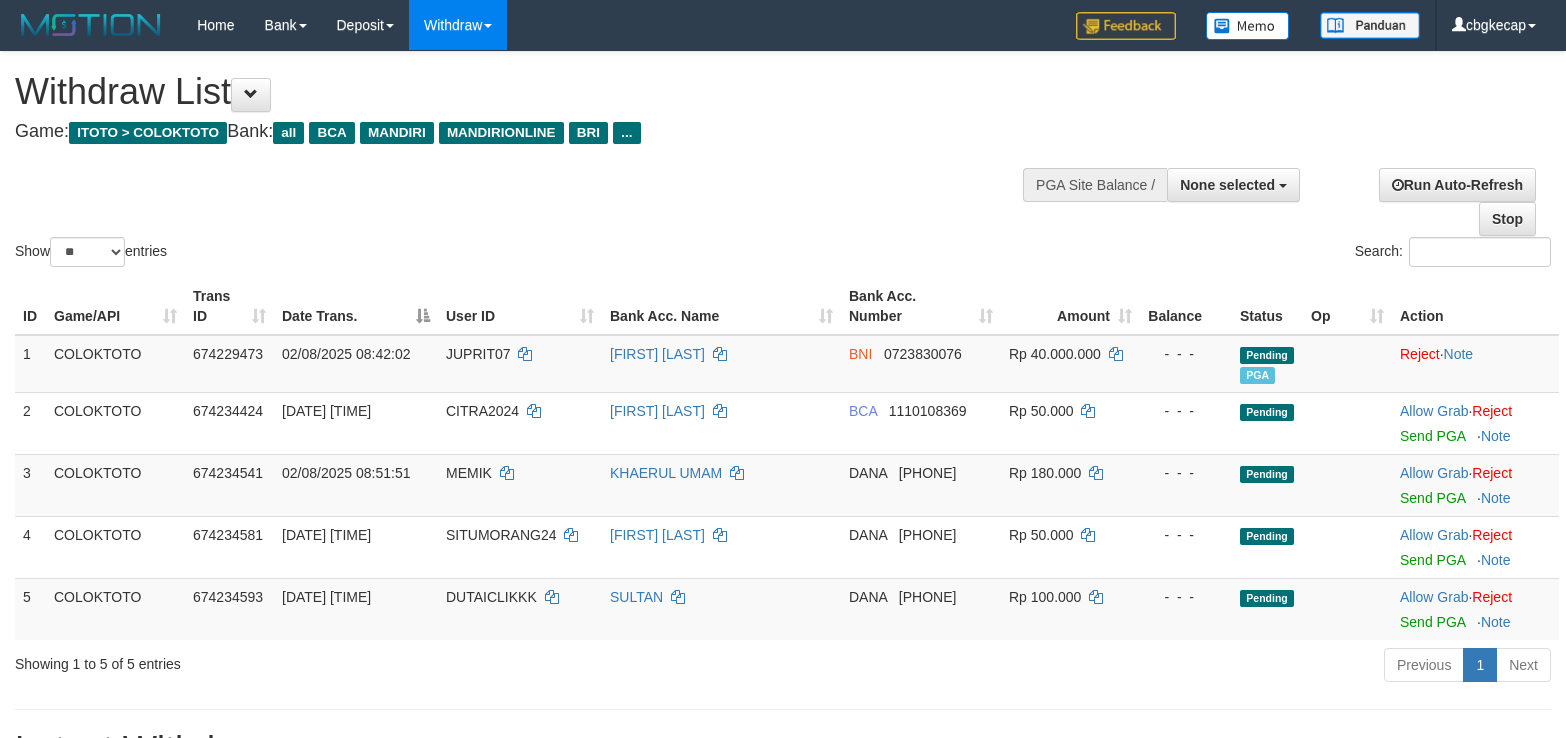 select 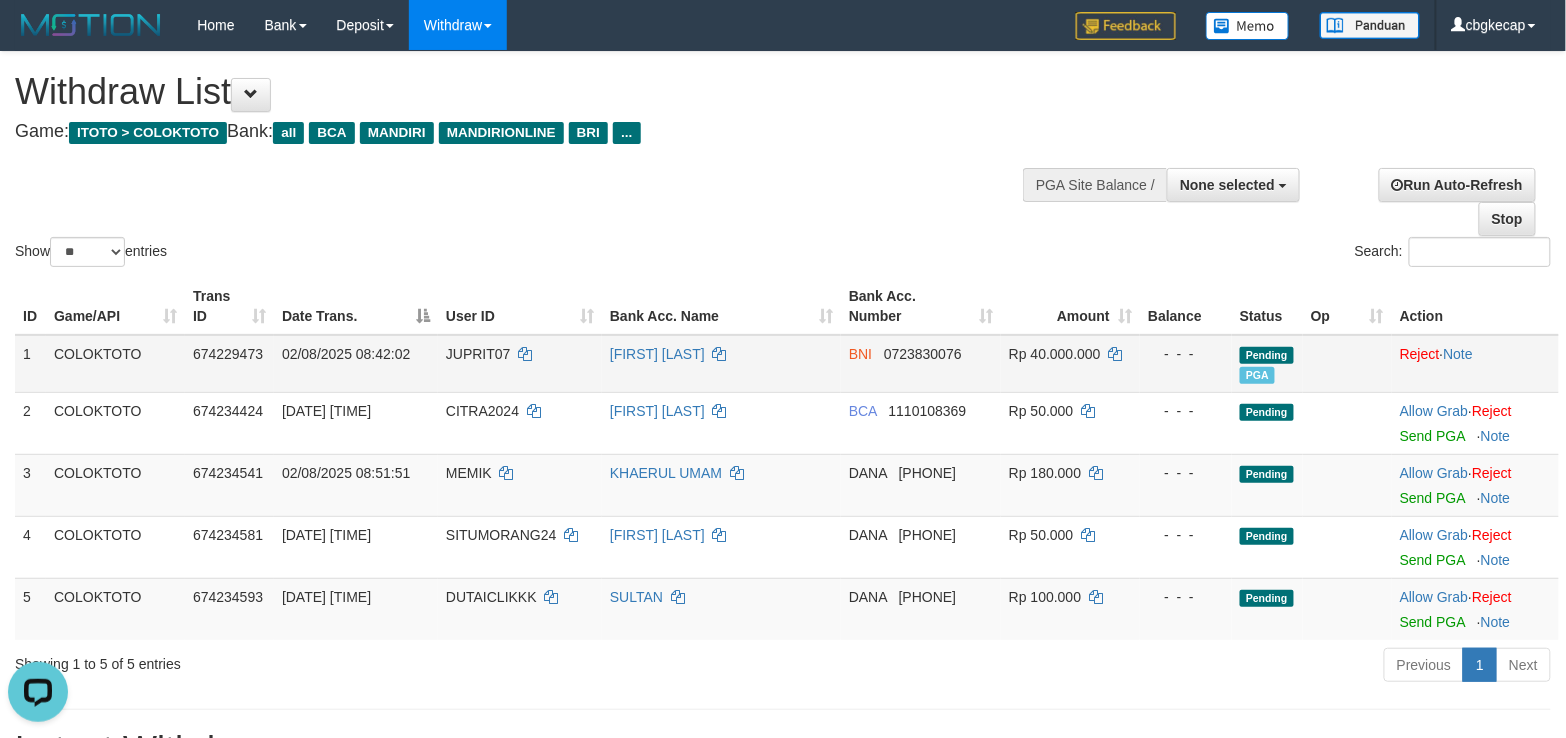 scroll, scrollTop: 0, scrollLeft: 0, axis: both 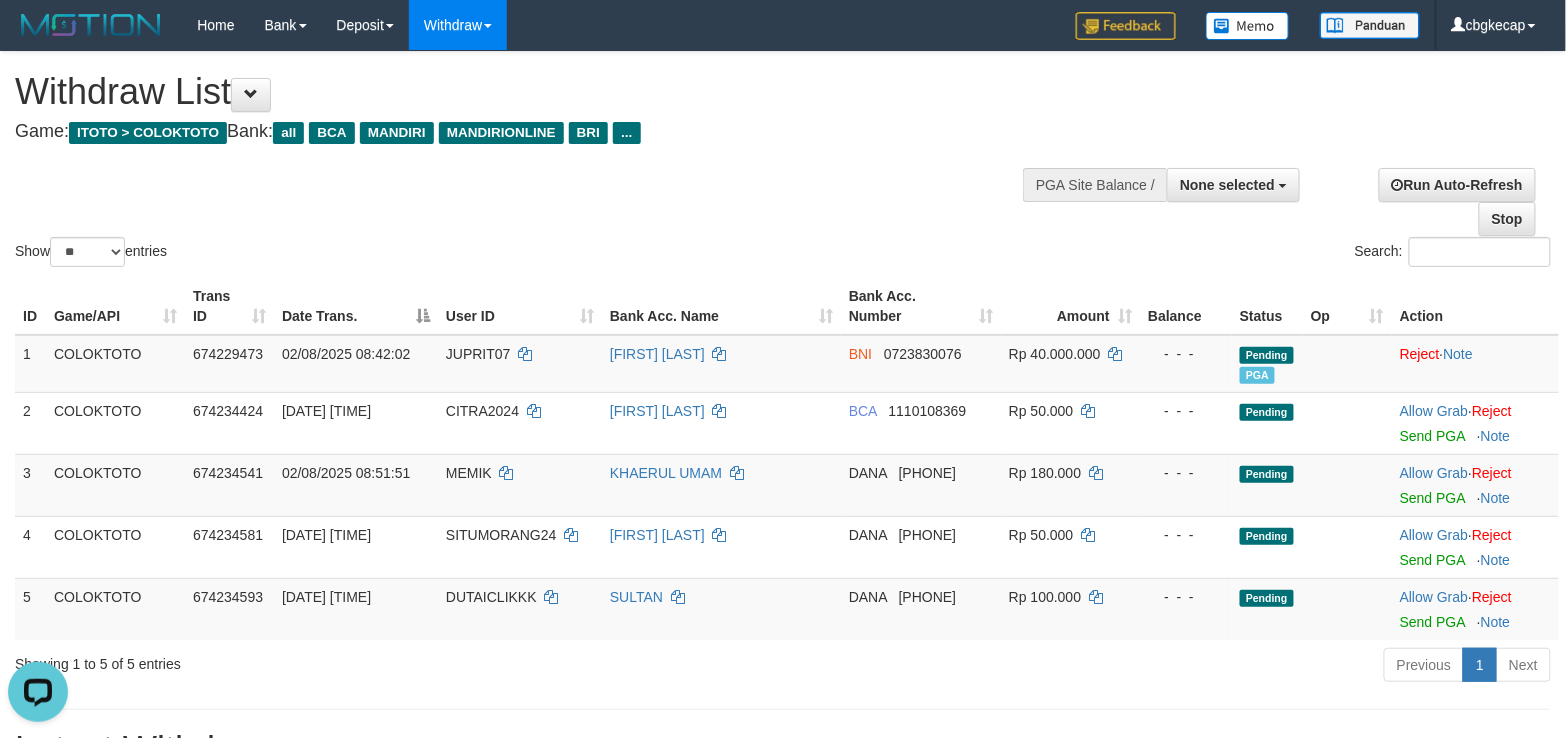 click on "Game:   ITOTO > COLOKTOTO    				Bank:   all   BCA   MANDIRI   MANDIRIONLINE   BRI   ..." at bounding box center [519, 132] 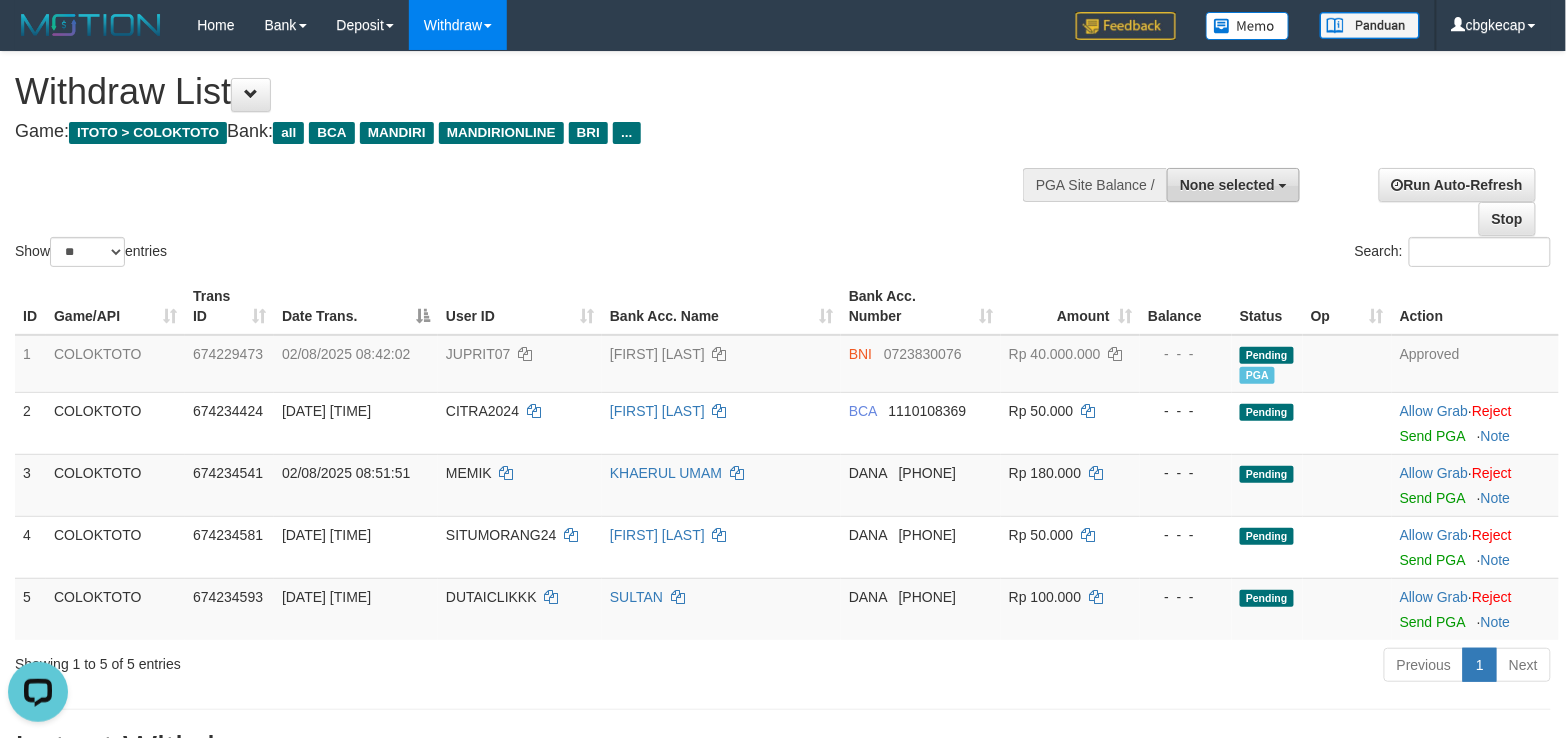 click on "None selected" at bounding box center (1233, 185) 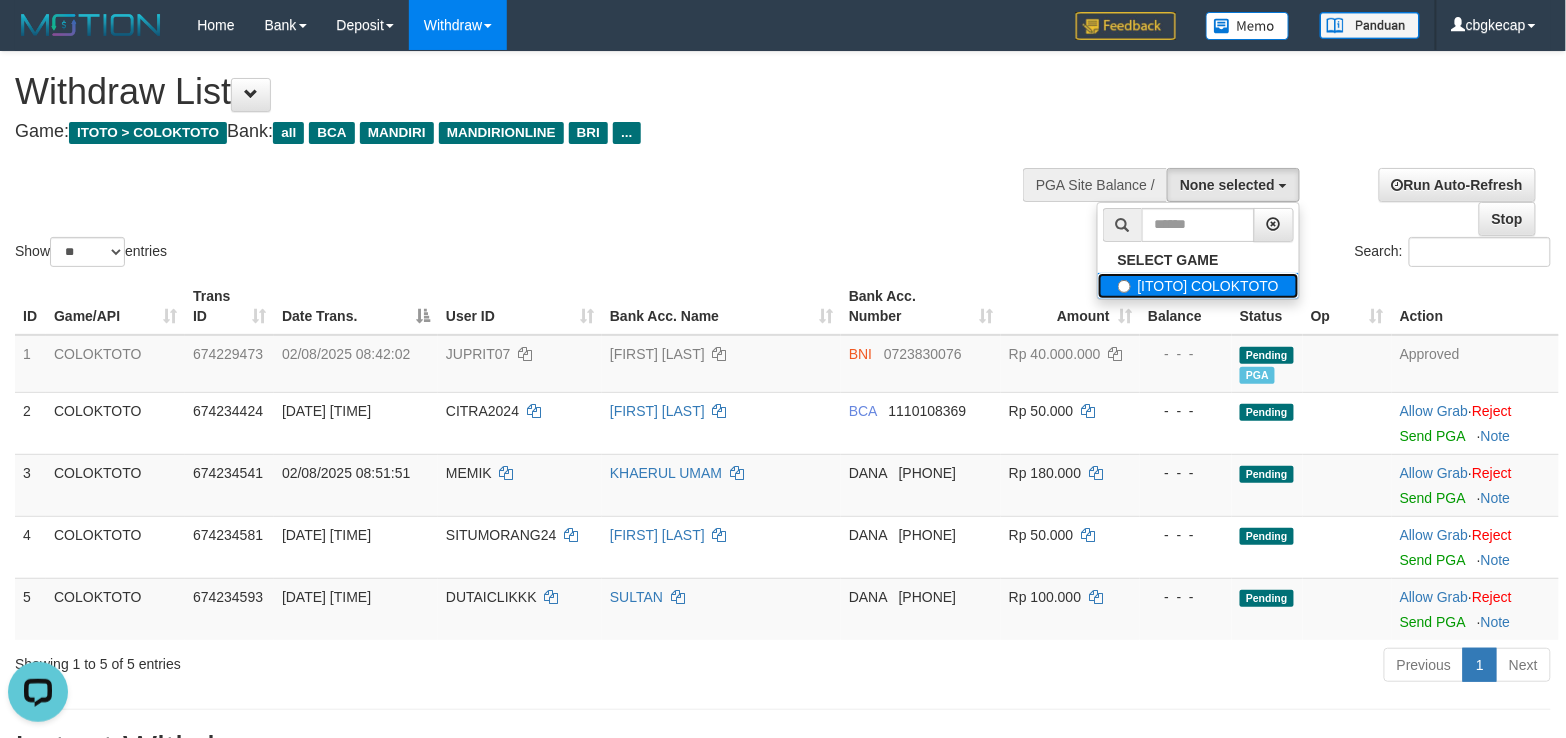 click on "[ITOTO] COLOKTOTO" at bounding box center [1198, 286] 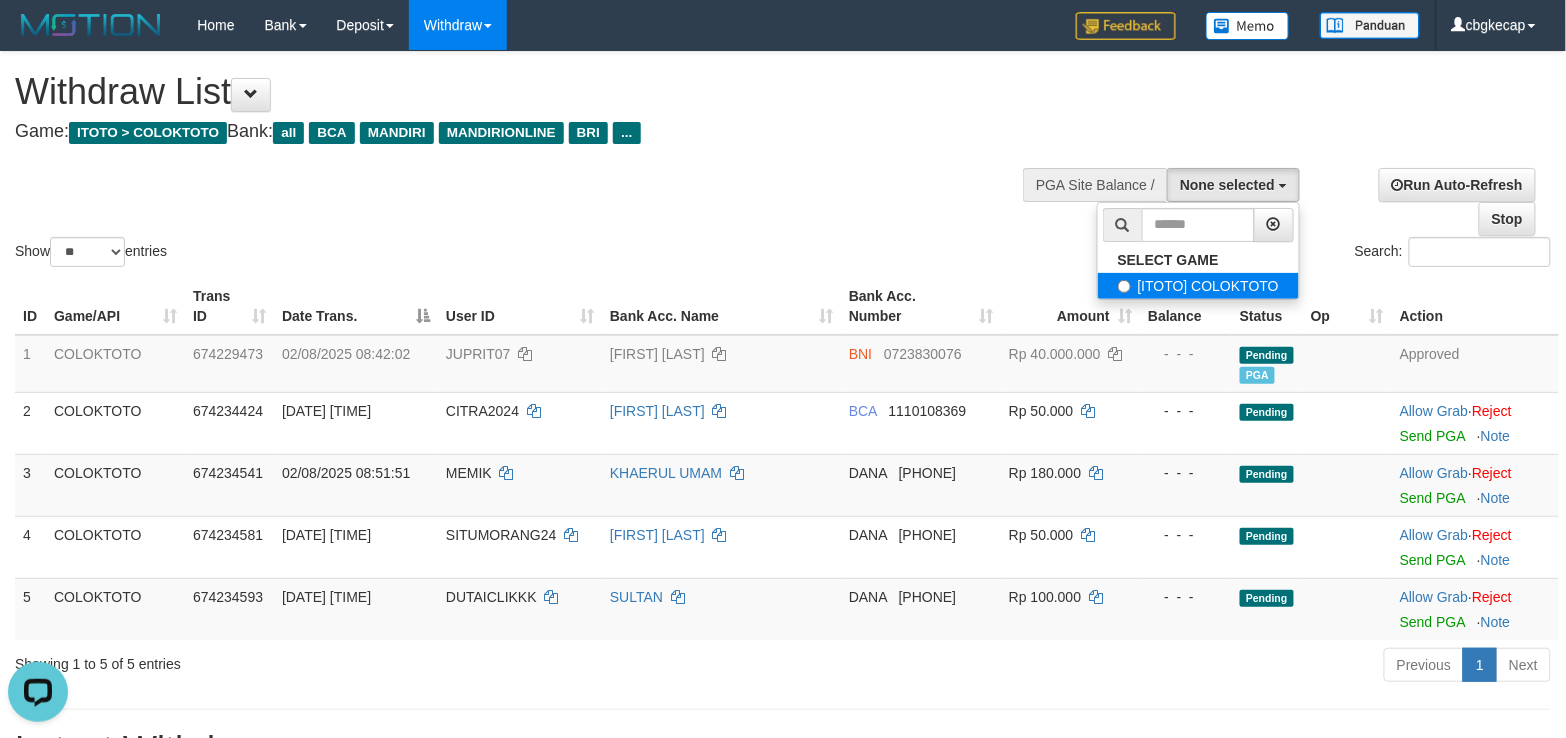 select on "****" 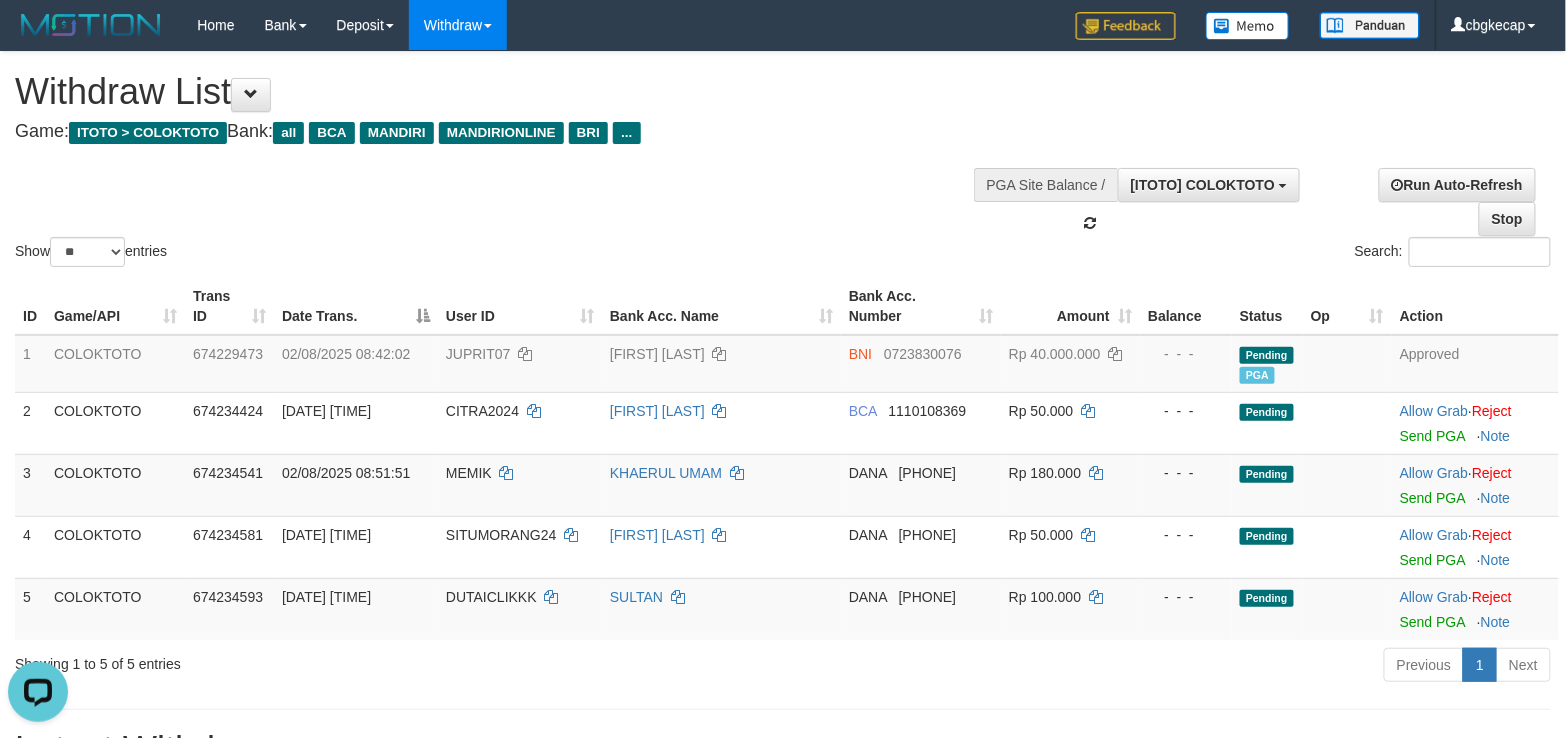 scroll, scrollTop: 17, scrollLeft: 0, axis: vertical 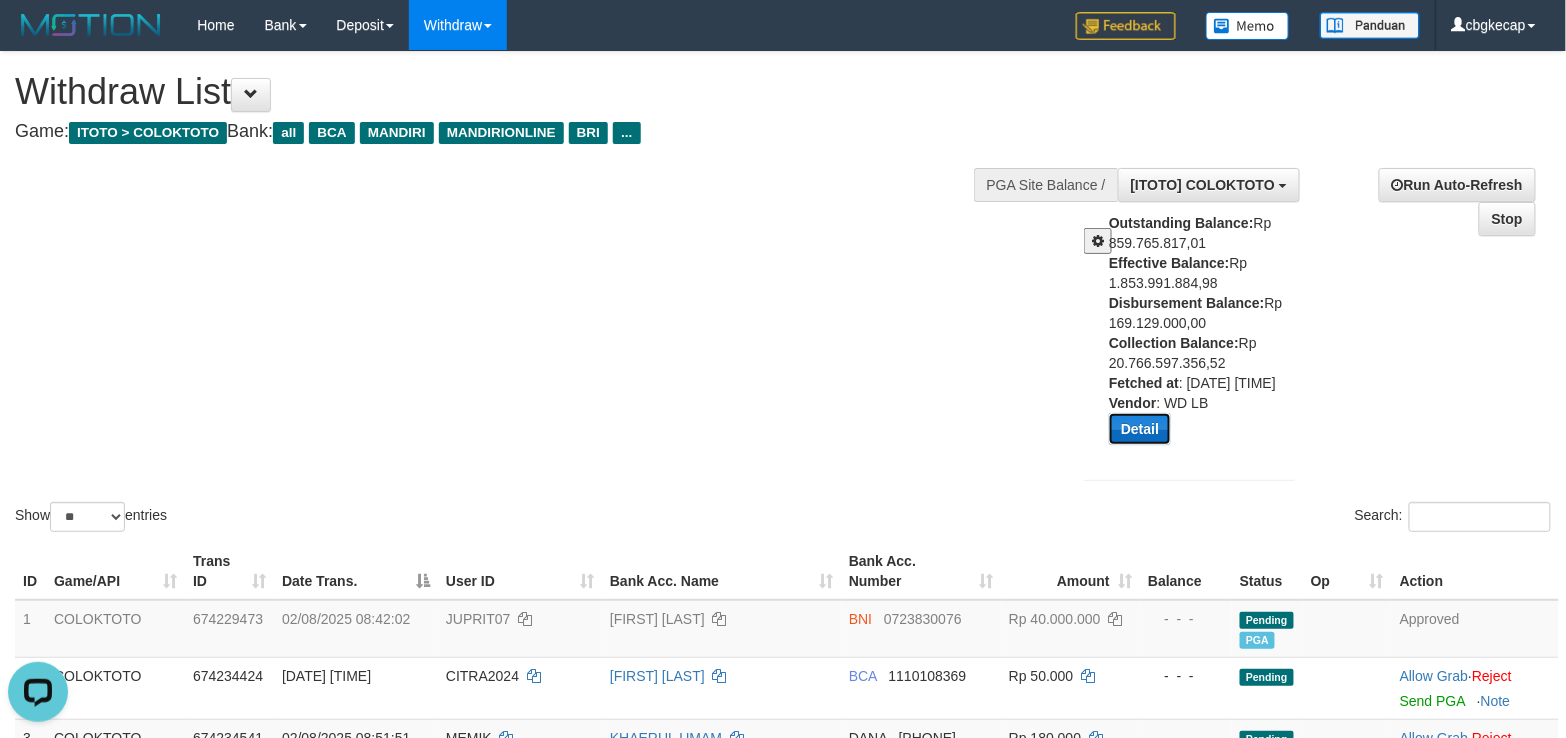 click on "Detail" at bounding box center (1140, 429) 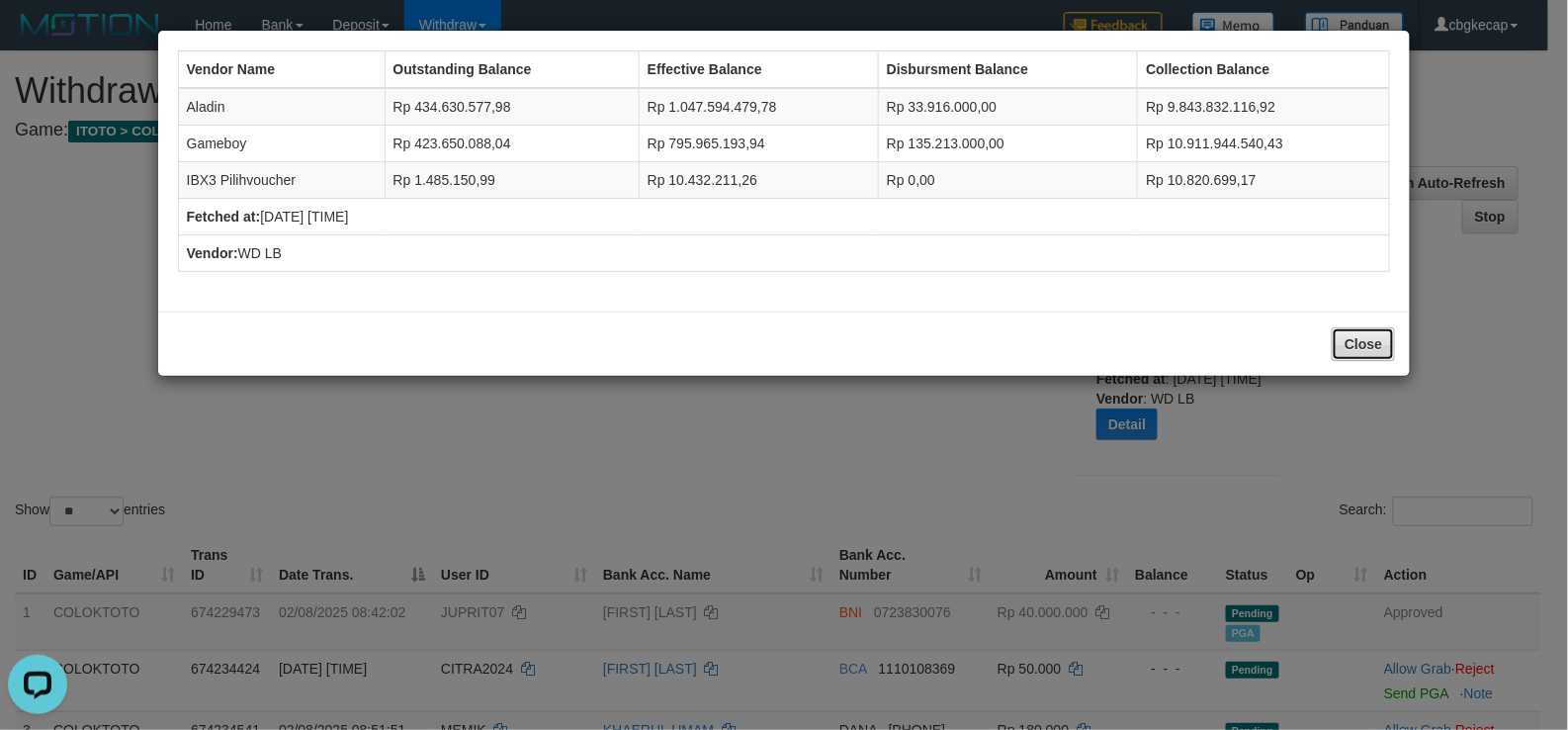 click on "Close" at bounding box center (1363, 344) 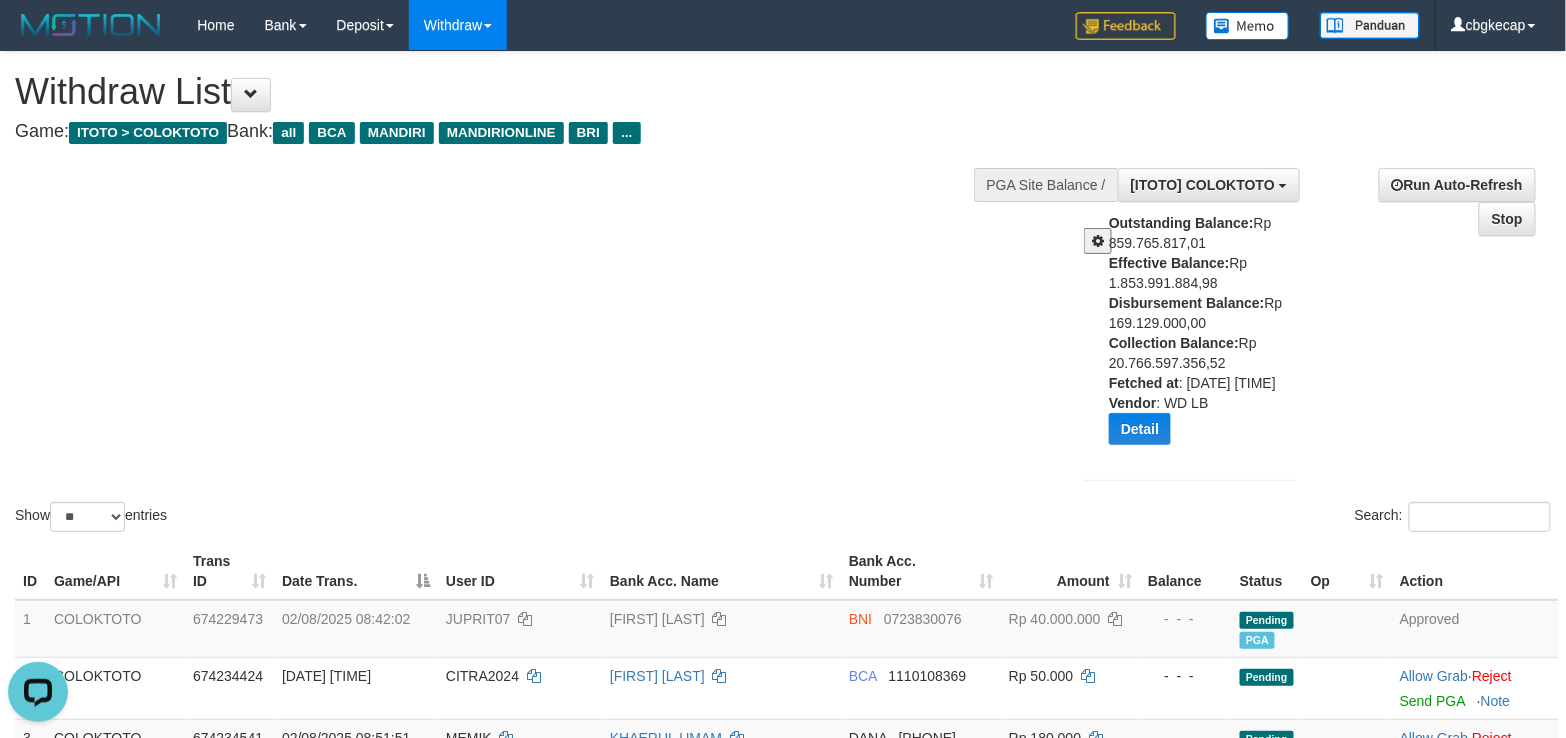 click on "**********" at bounding box center (1310, 327) 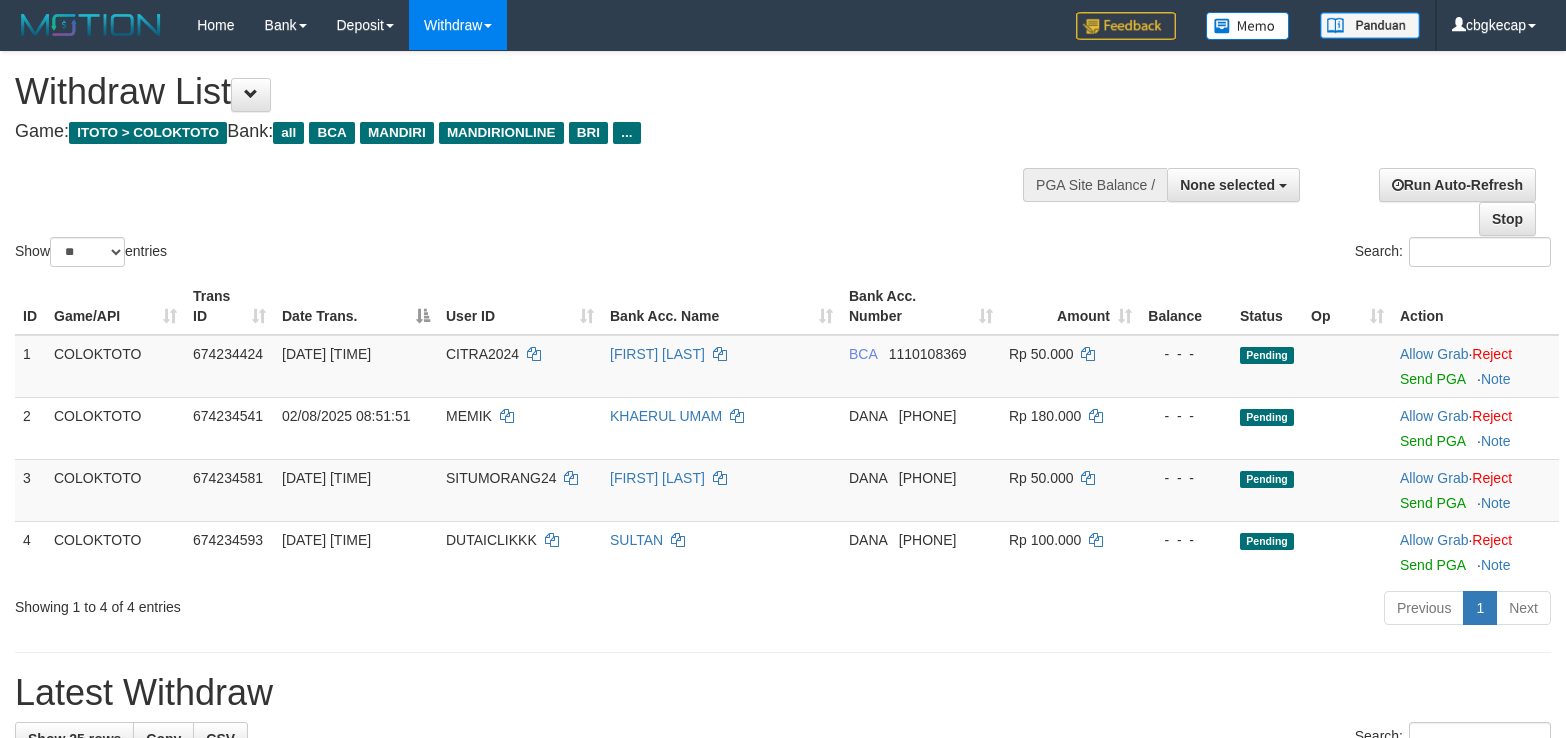 select 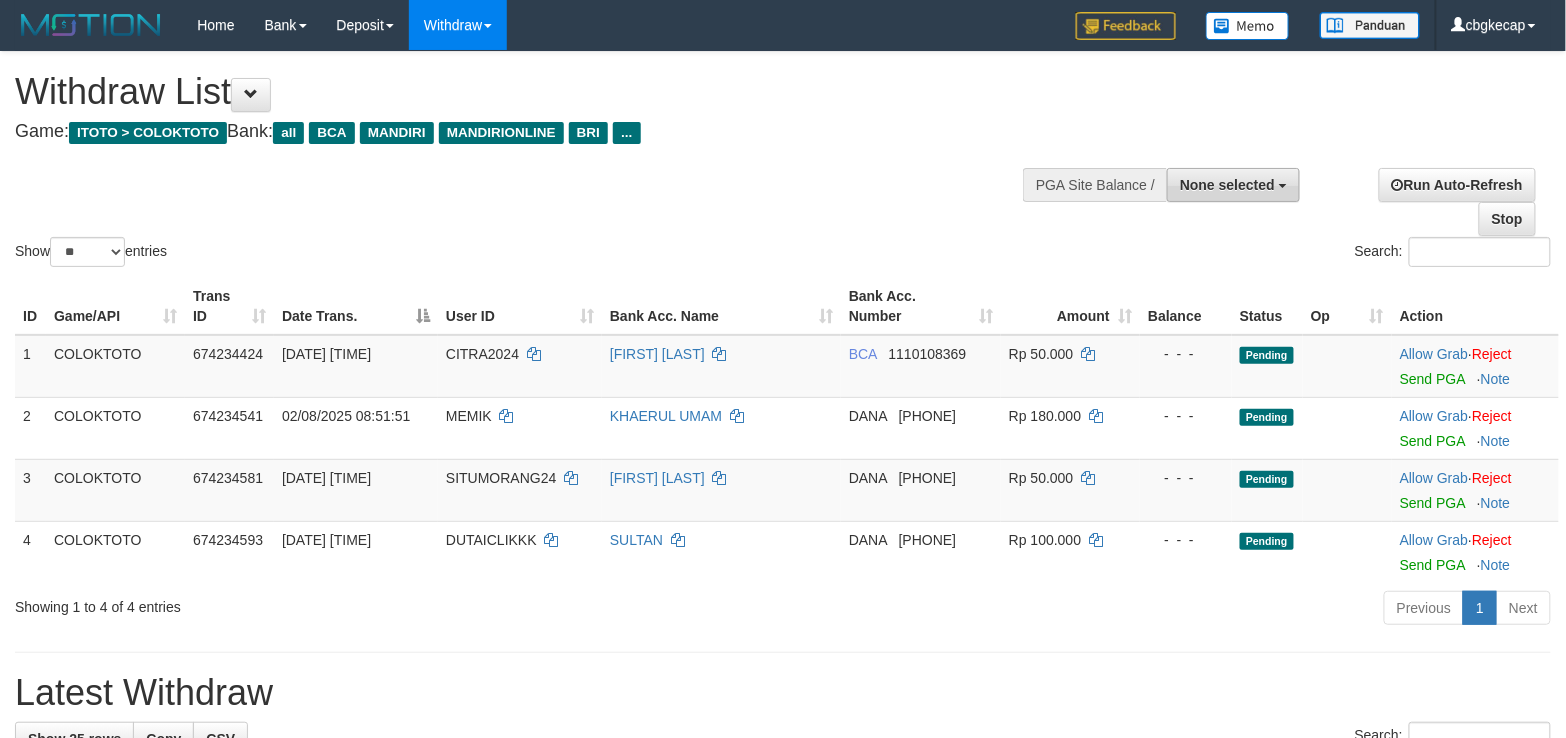 click on "None selected" at bounding box center (1233, 185) 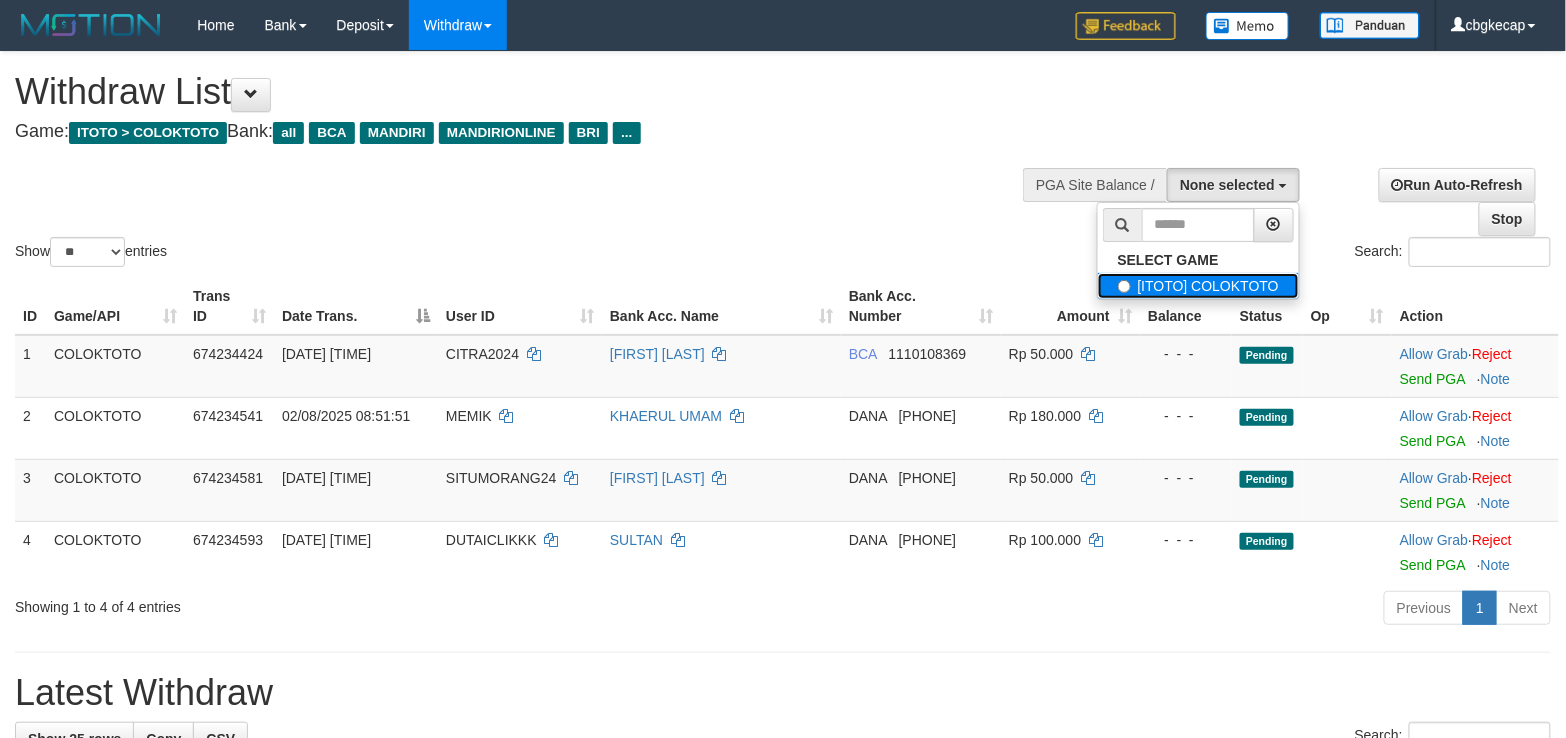 click on "[ITOTO] COLOKTOTO" at bounding box center (1198, 286) 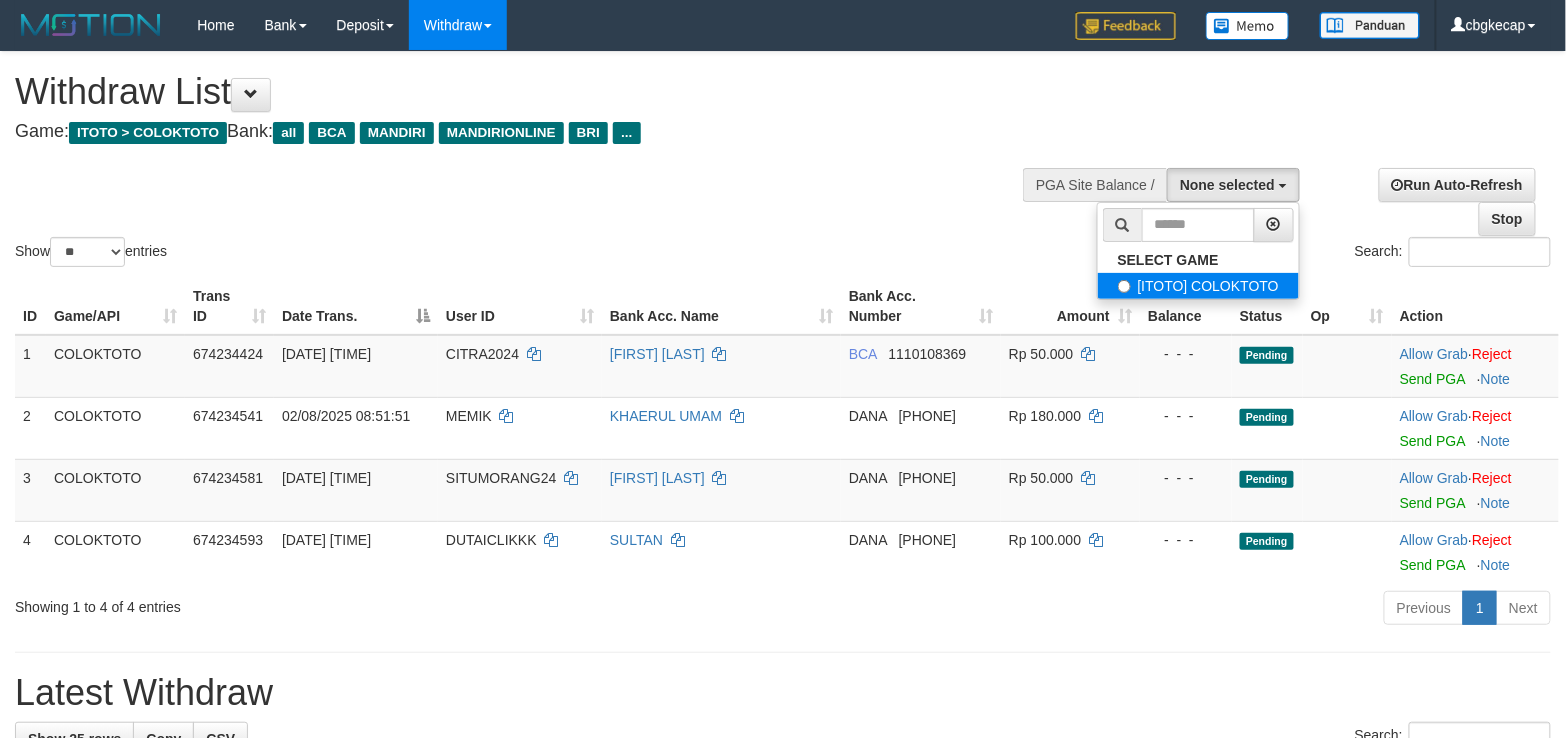 select on "****" 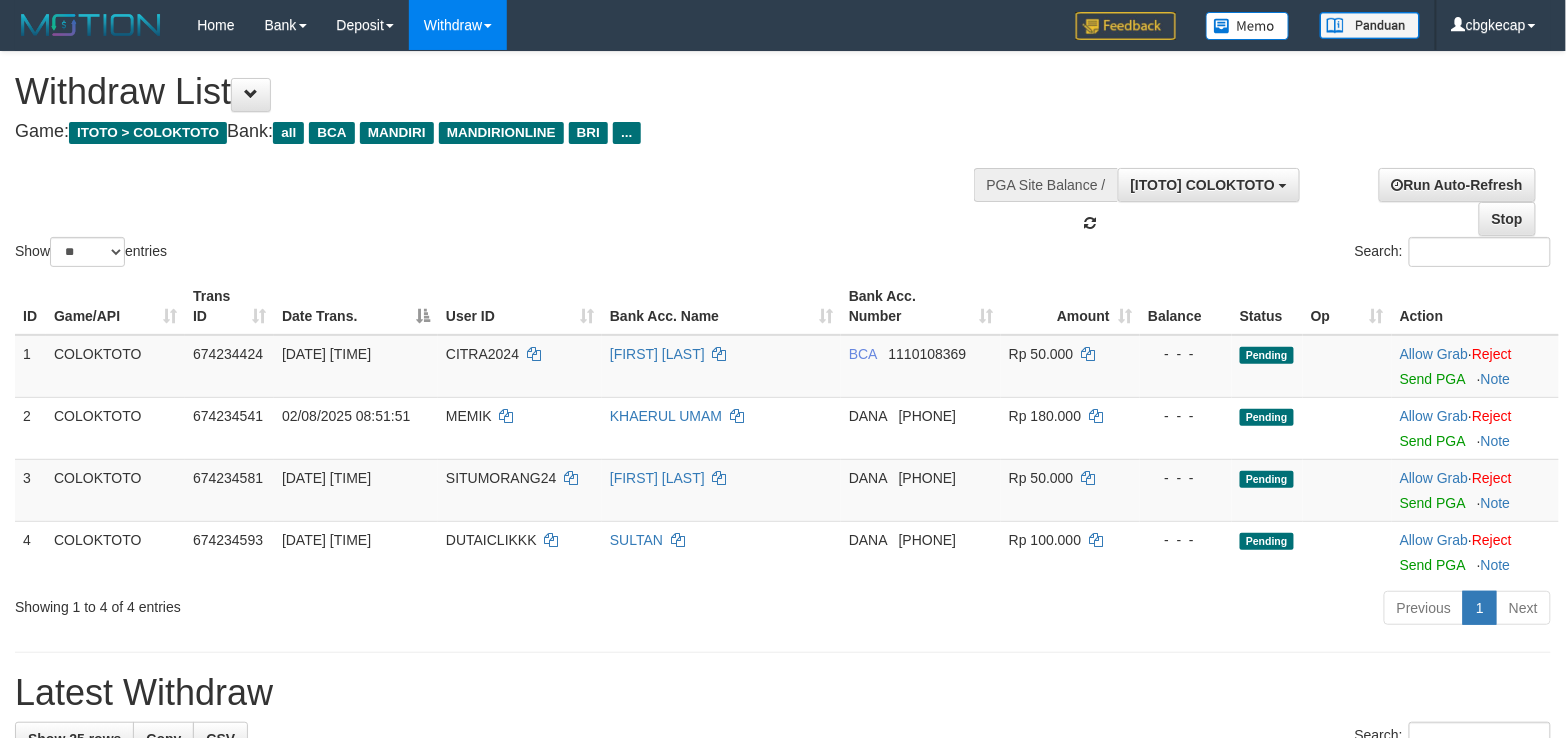 scroll, scrollTop: 17, scrollLeft: 0, axis: vertical 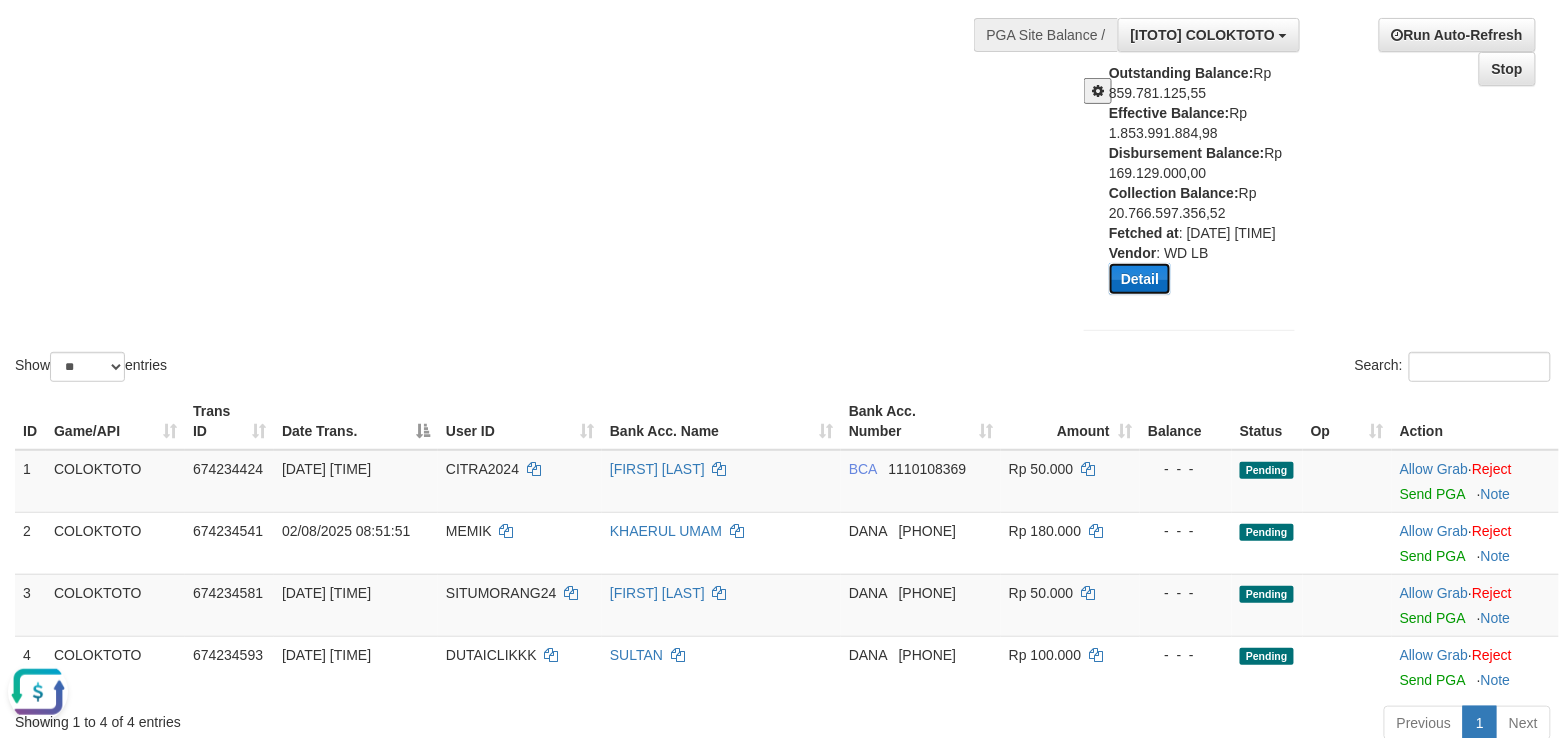 click on "Detail" at bounding box center [1140, 279] 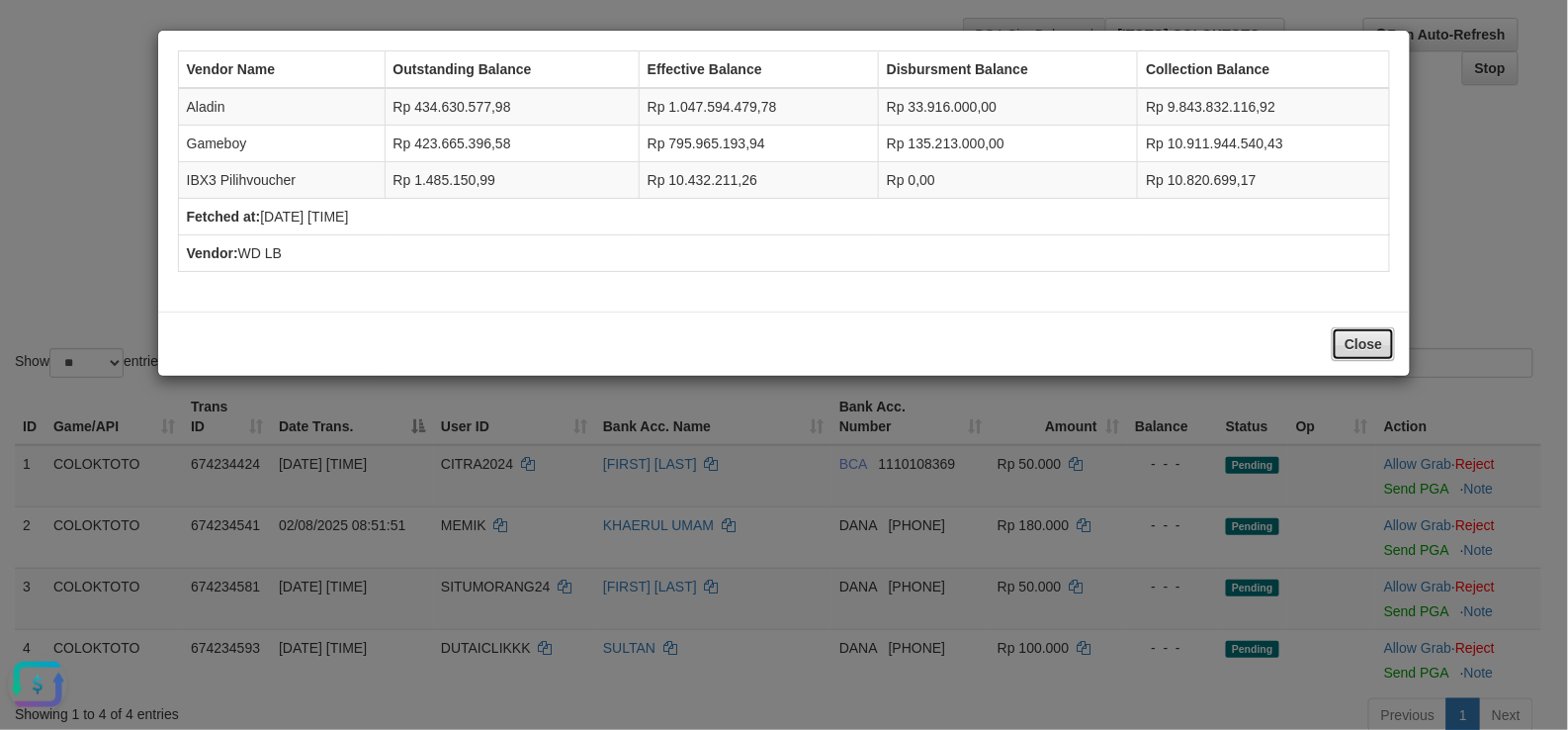 click on "Close" at bounding box center [1363, 344] 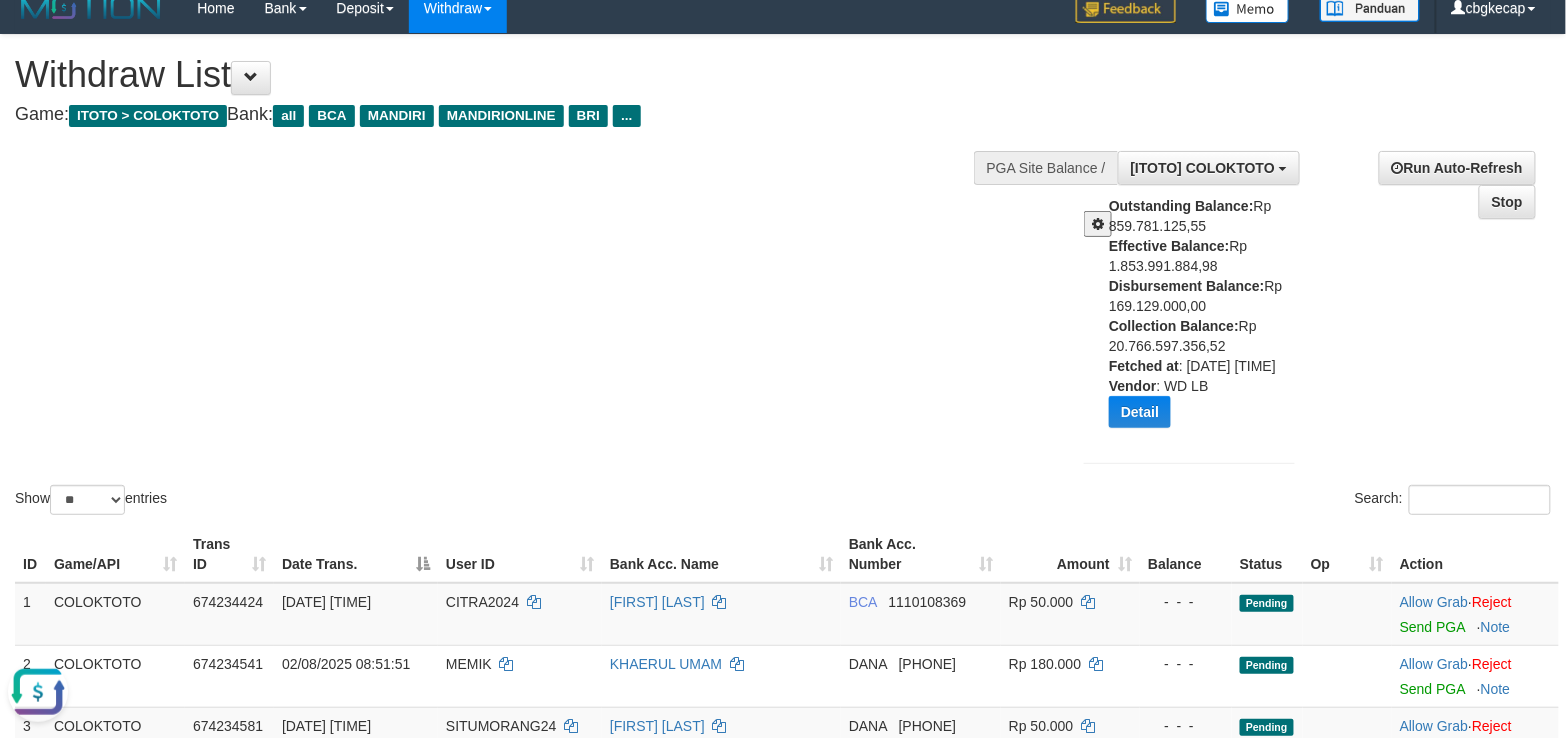 scroll, scrollTop: 0, scrollLeft: 0, axis: both 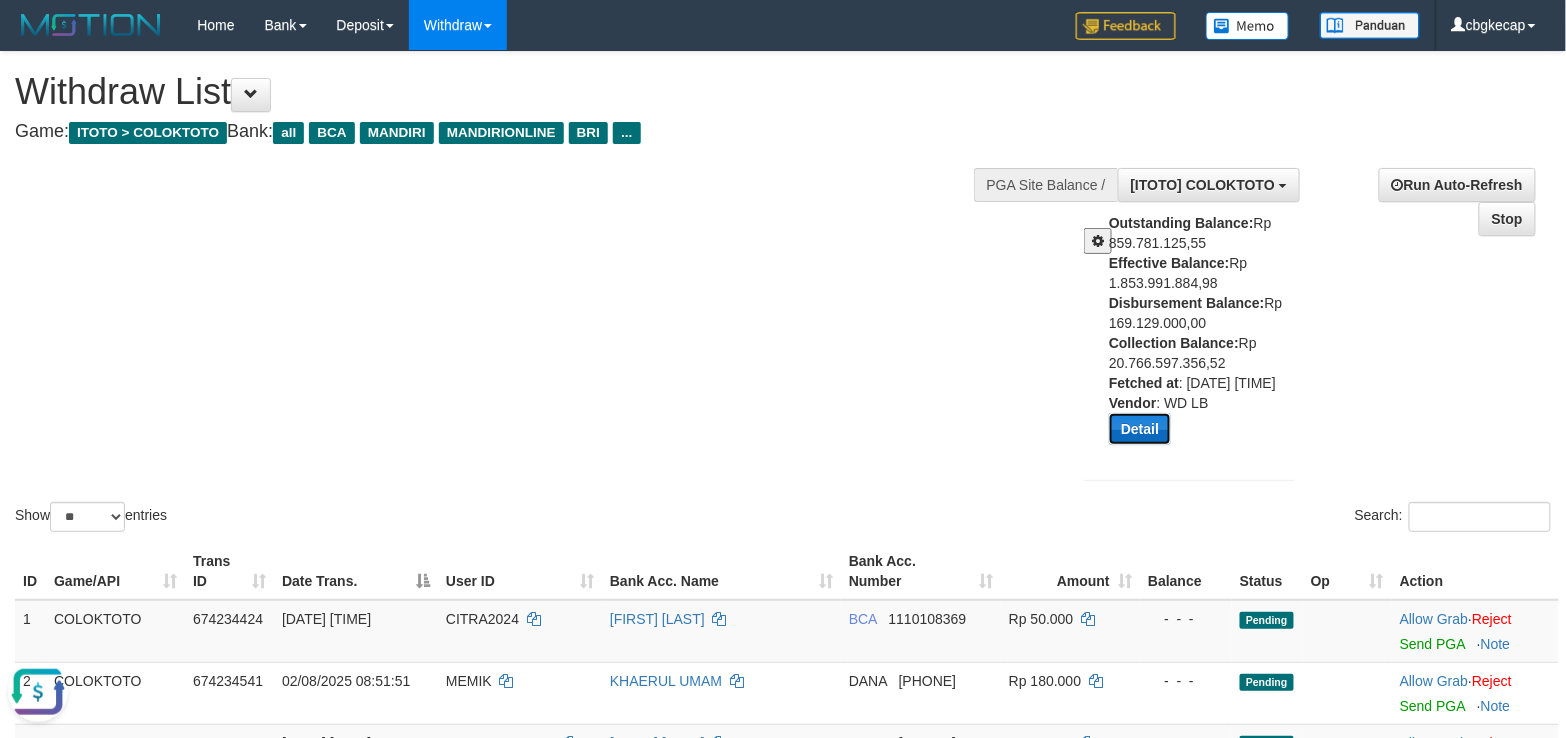 click on "Detail" at bounding box center [1140, 429] 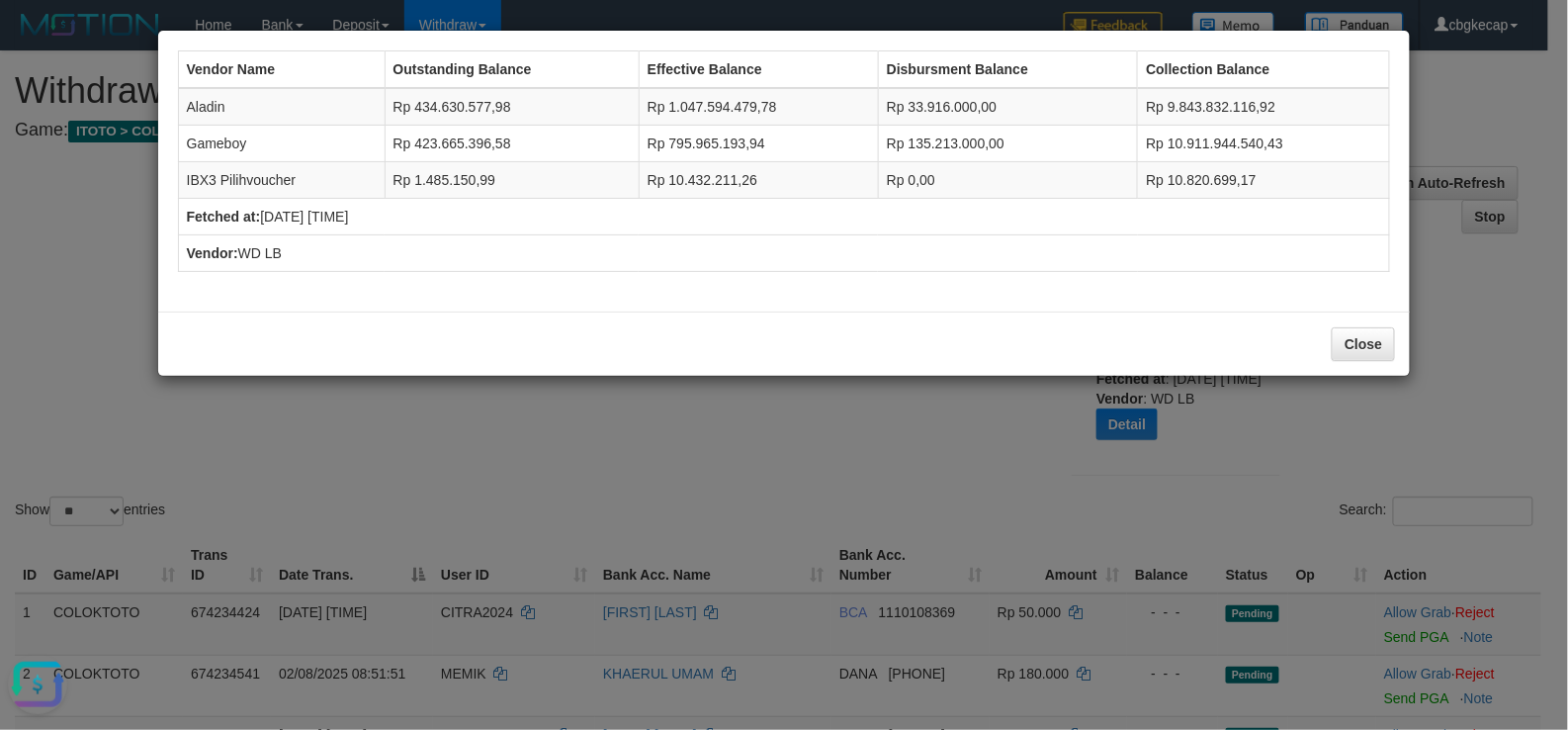 click on "Vendor Name
Outstanding Balance
Effective Balance
Disbursment Balance
Collection Balance
Aladin
Rp 434.630.577,98
Rp 1.047.594.479,78
Rp 33.916.000,00
Rp 9.843.832.116,92
Gameboy
Rp 423.665.396,58
Rp 795.965.193,94
Rp 135.213.000,00
Rp 10.911.944.540,43
IBX3 Pilihvoucher
Rp 1.485.150,99
Rp 10.432.211,26
Rp 0,00
Rp 10.820.699,17
Fetched at:   2025-08-02 08:59:26
WD LB" at bounding box center [784, 365] 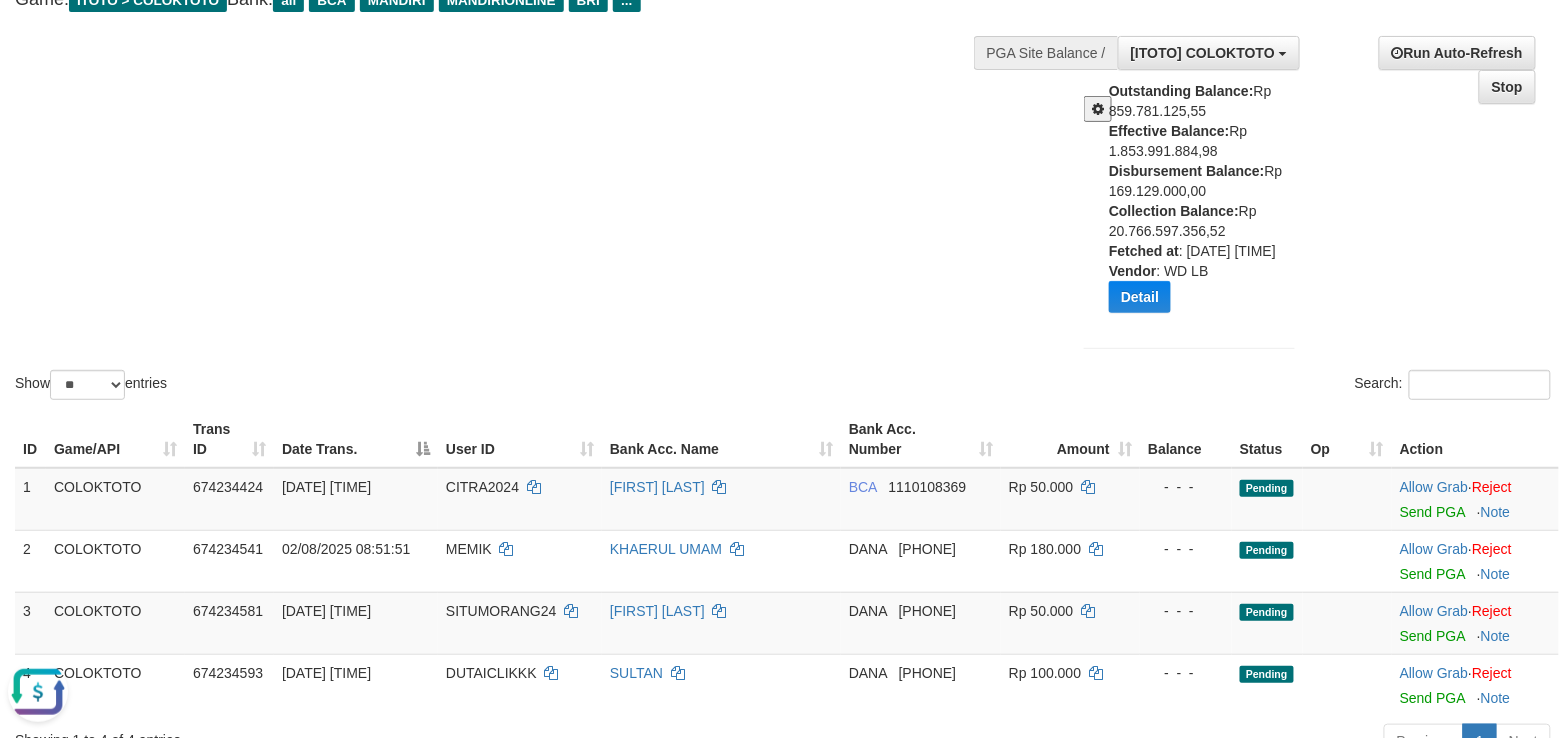 scroll, scrollTop: 133, scrollLeft: 0, axis: vertical 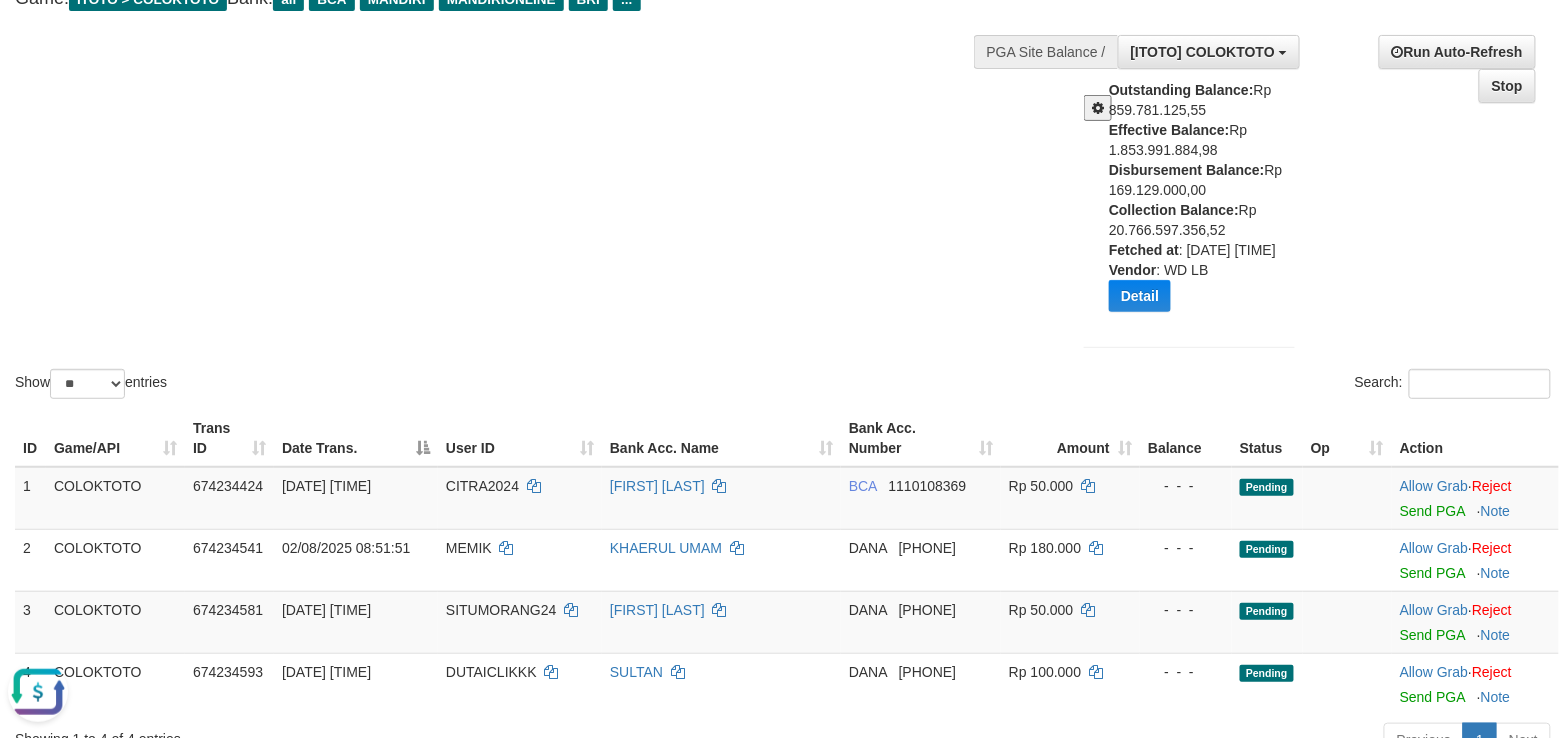 click on "Show  ** ** ** ***  entries Search:" at bounding box center (783, 161) 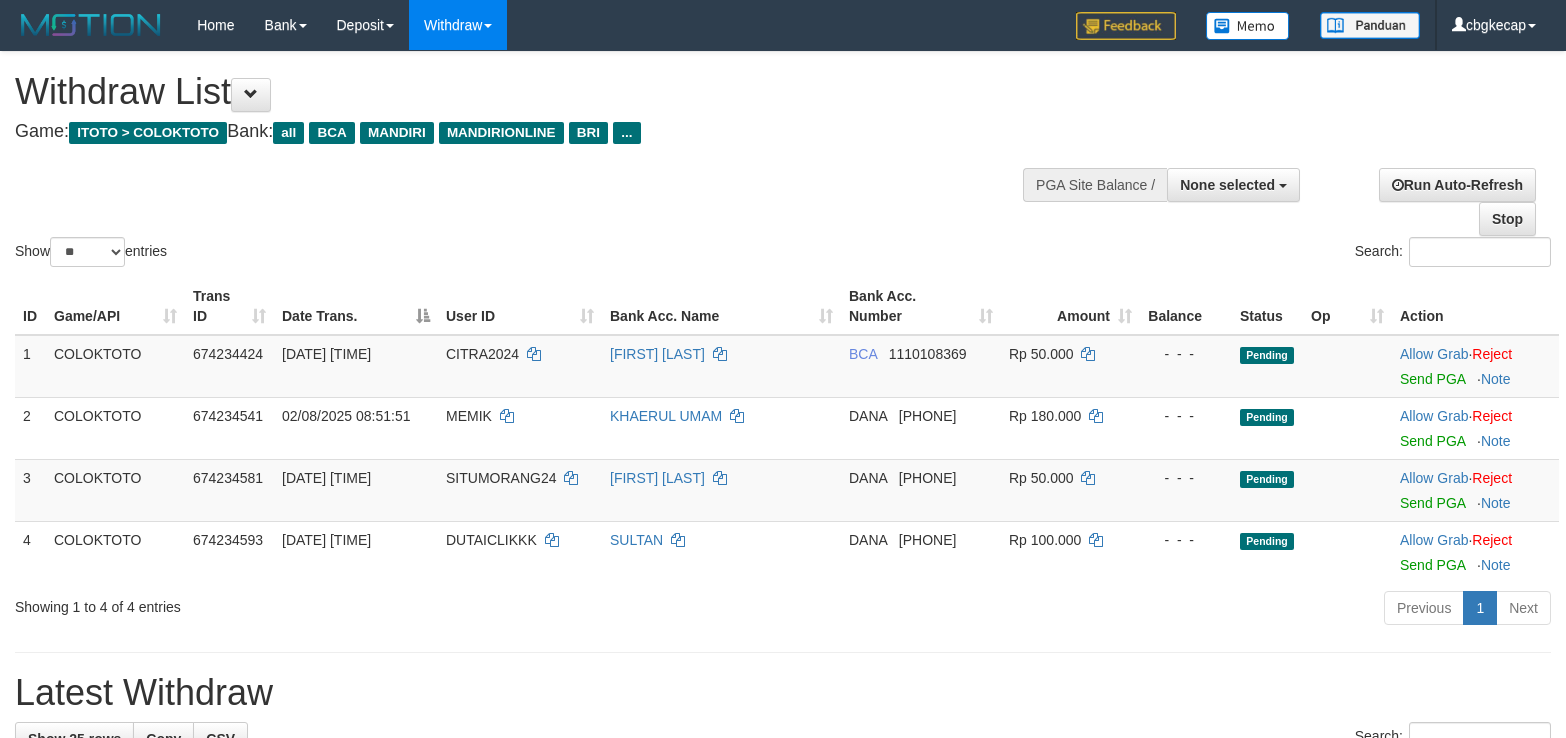 select 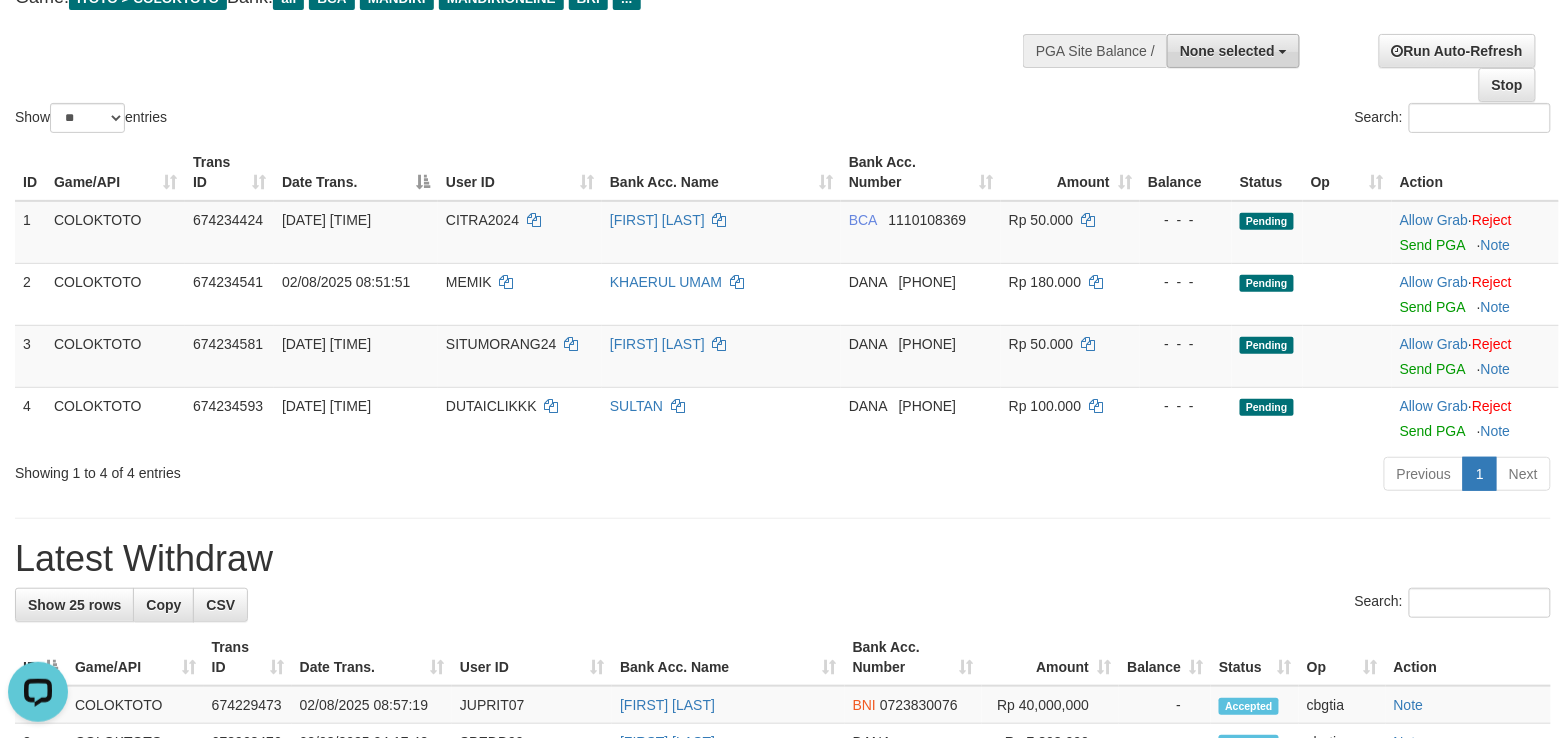 scroll, scrollTop: 0, scrollLeft: 0, axis: both 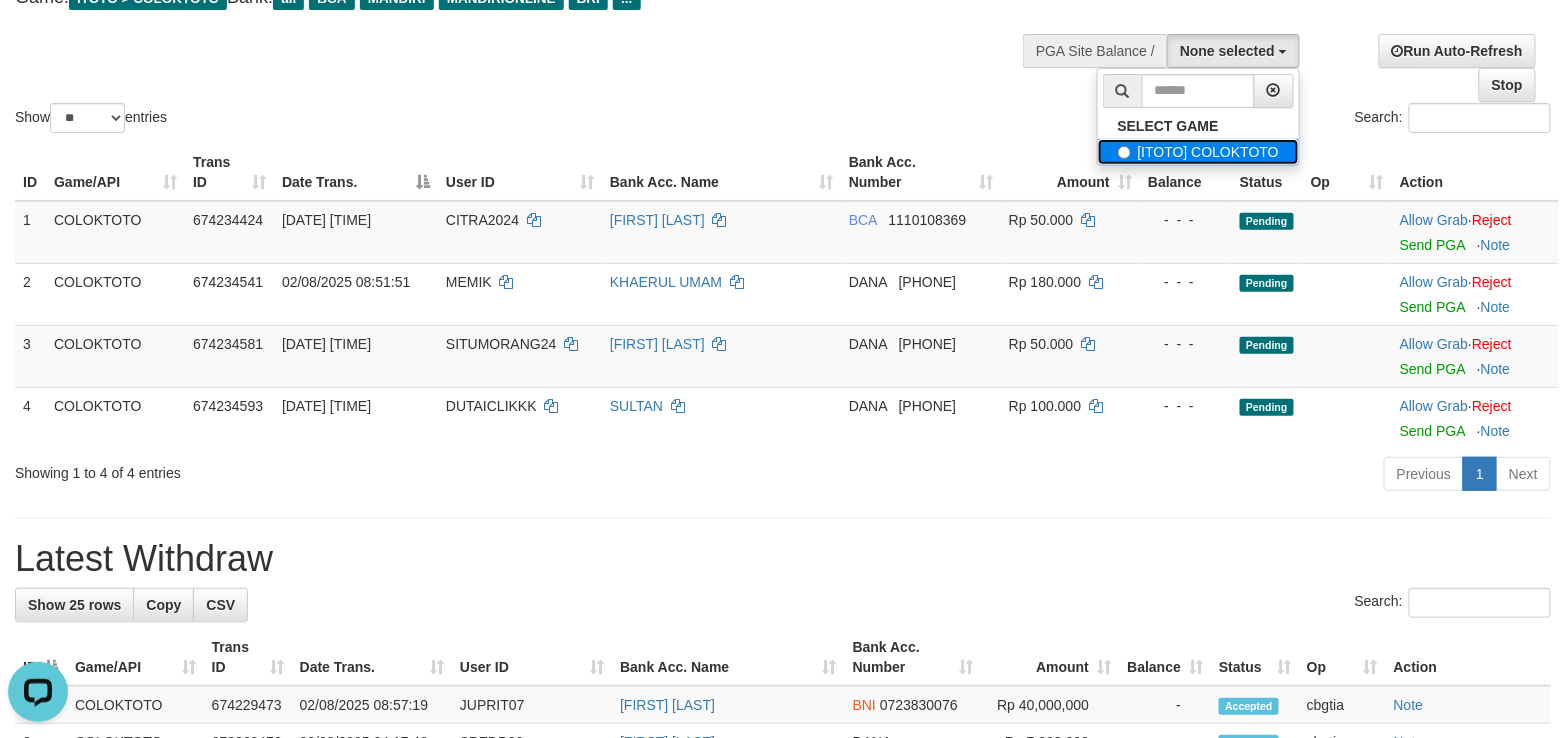 click on "[ITOTO] COLOKTOTO" at bounding box center [1198, 152] 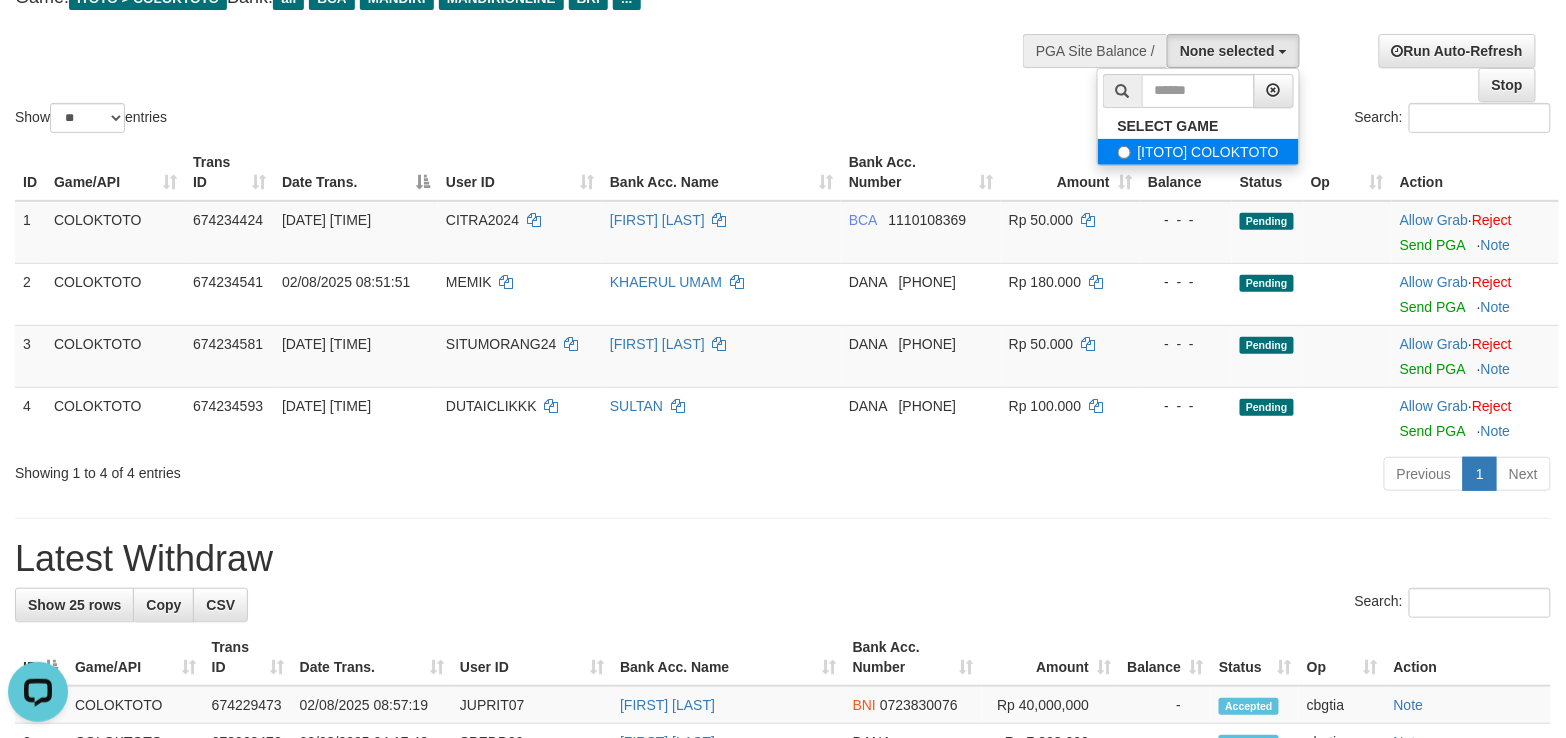 select on "****" 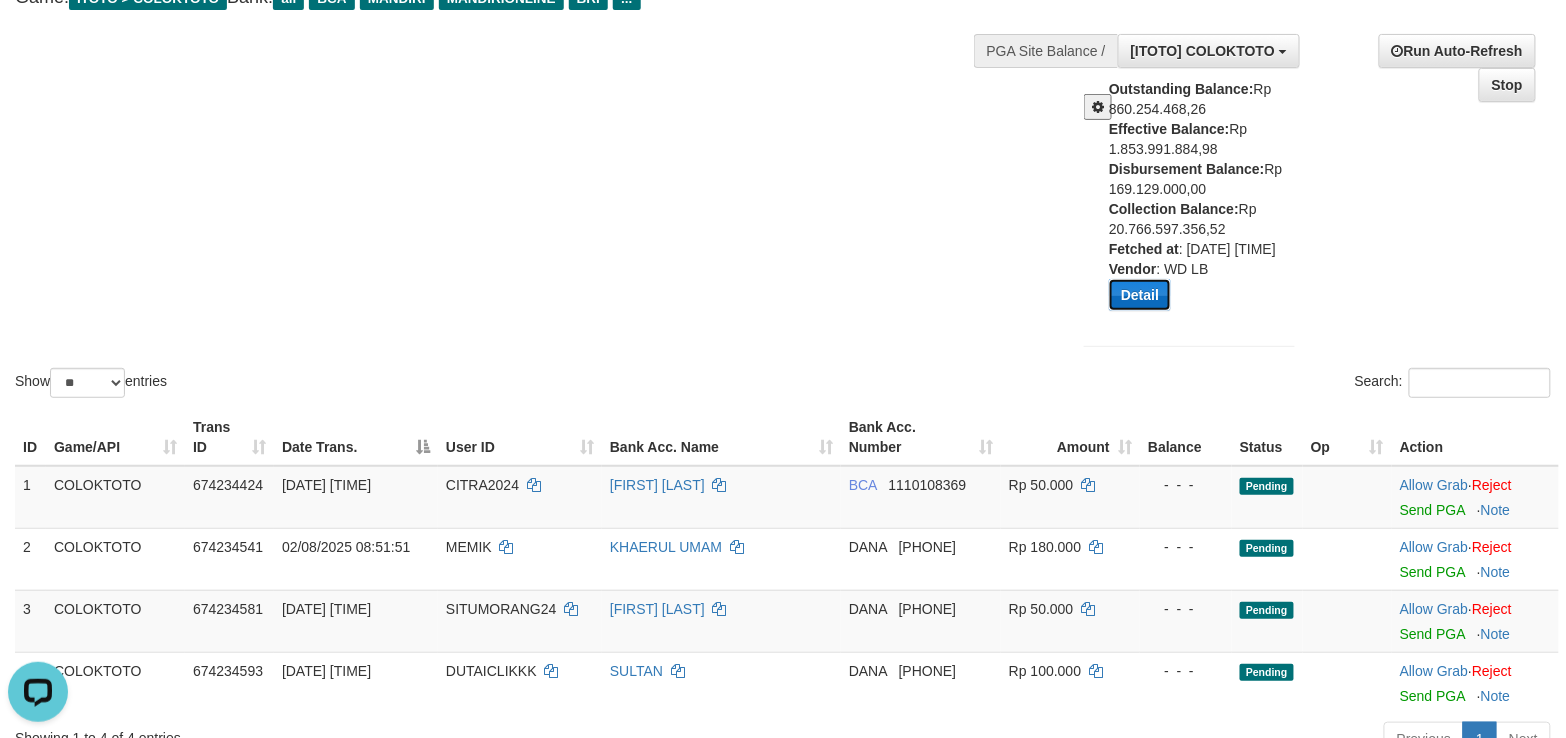 click on "Detail" at bounding box center [1140, 295] 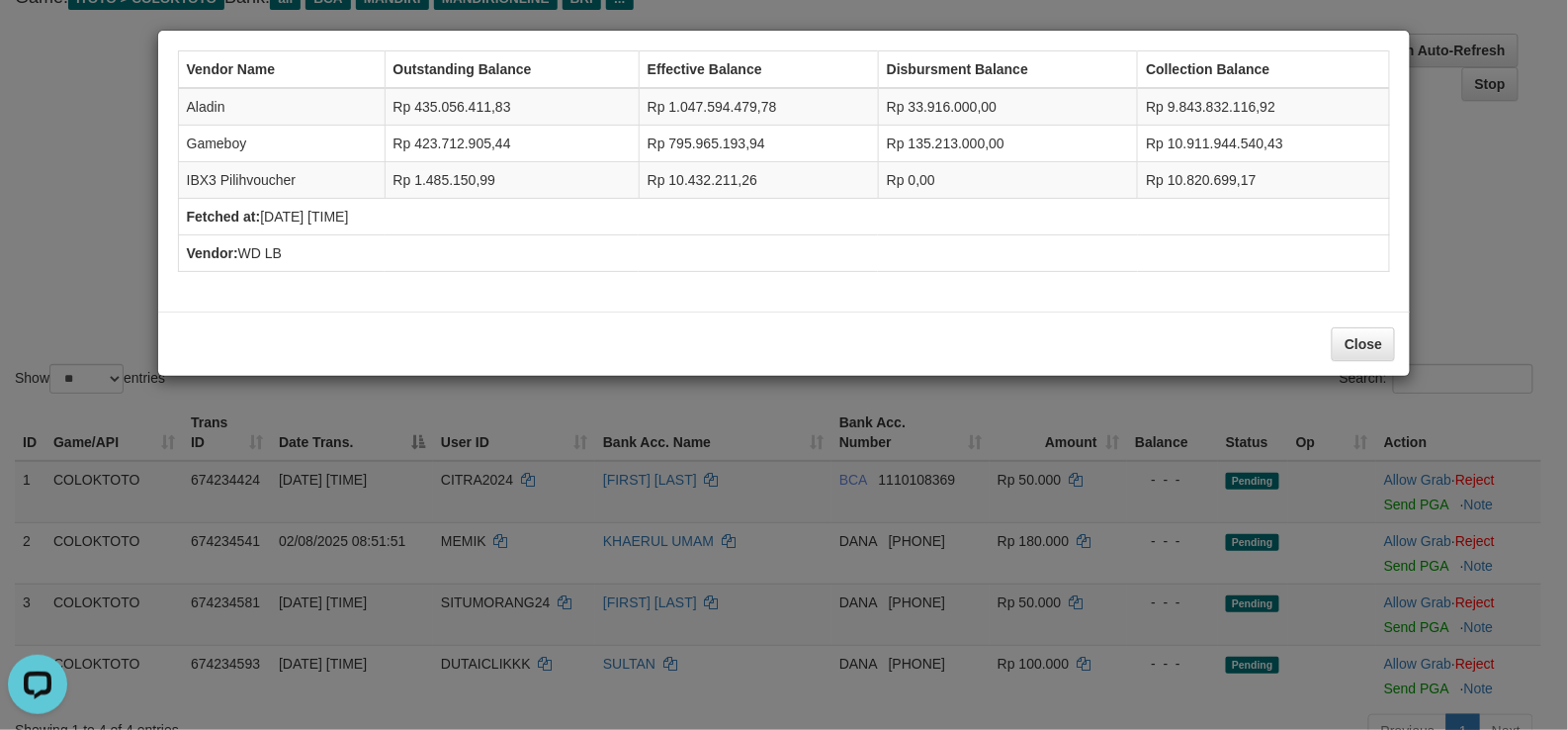 click on "Vendor Name
Outstanding Balance
Effective Balance
Disbursment Balance
Collection Balance
Aladin
Rp 435.056.411,83
Rp 1.047.594.479,78
Rp 33.916.000,00
Rp 9.843.832.116,92
Gameboy
Rp 423.712.905,44
Rp 795.965.193,94
Rp 135.213.000,00
Rp 10.911.944.540,43
IBX3 Pilihvoucher
Rp 1.485.150,99
Rp 10.432.211,26
Rp 0,00
Rp 10.820.699,17
Fetched at:   2025-08-02 09:02:17
WD LB" at bounding box center [784, 365] 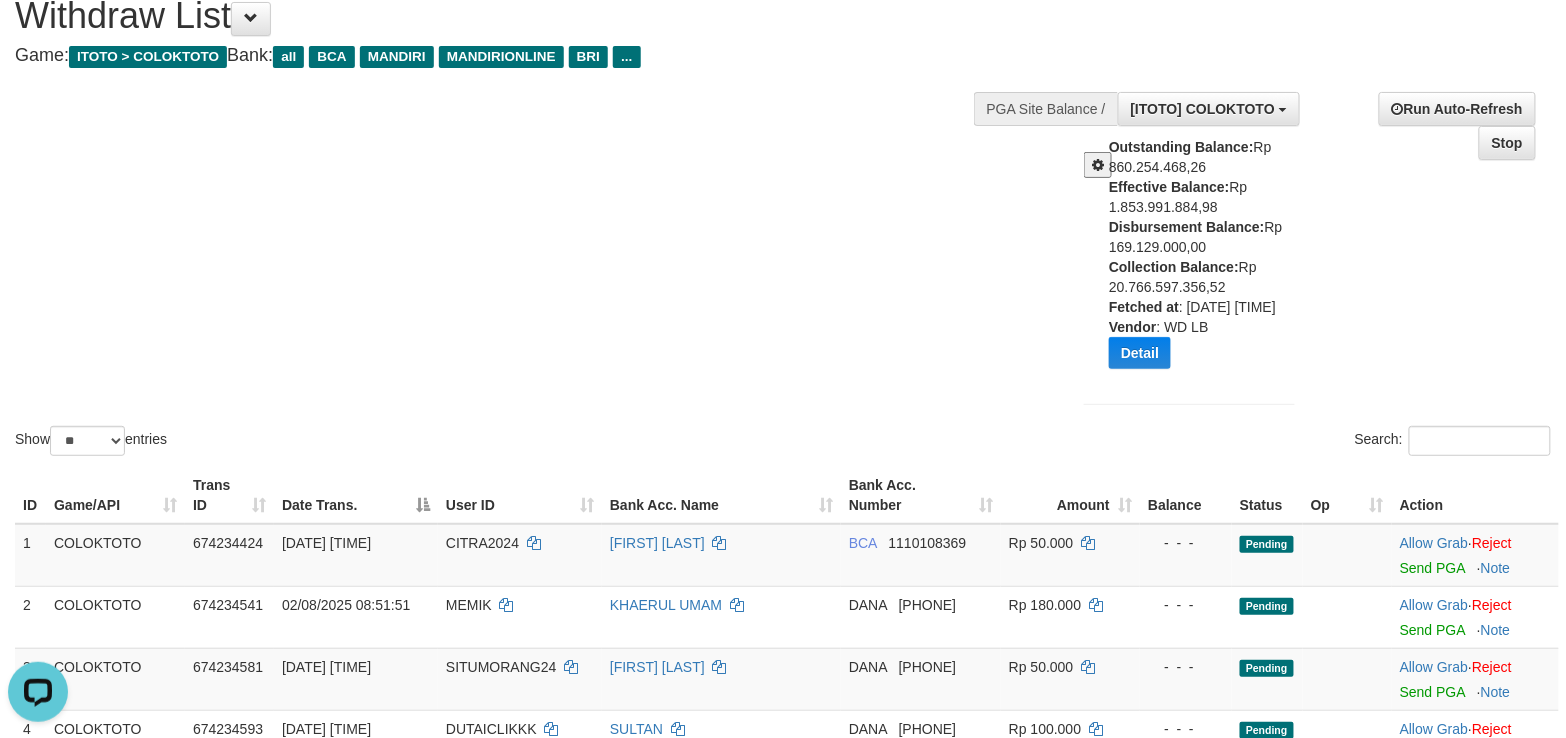 scroll, scrollTop: 1, scrollLeft: 0, axis: vertical 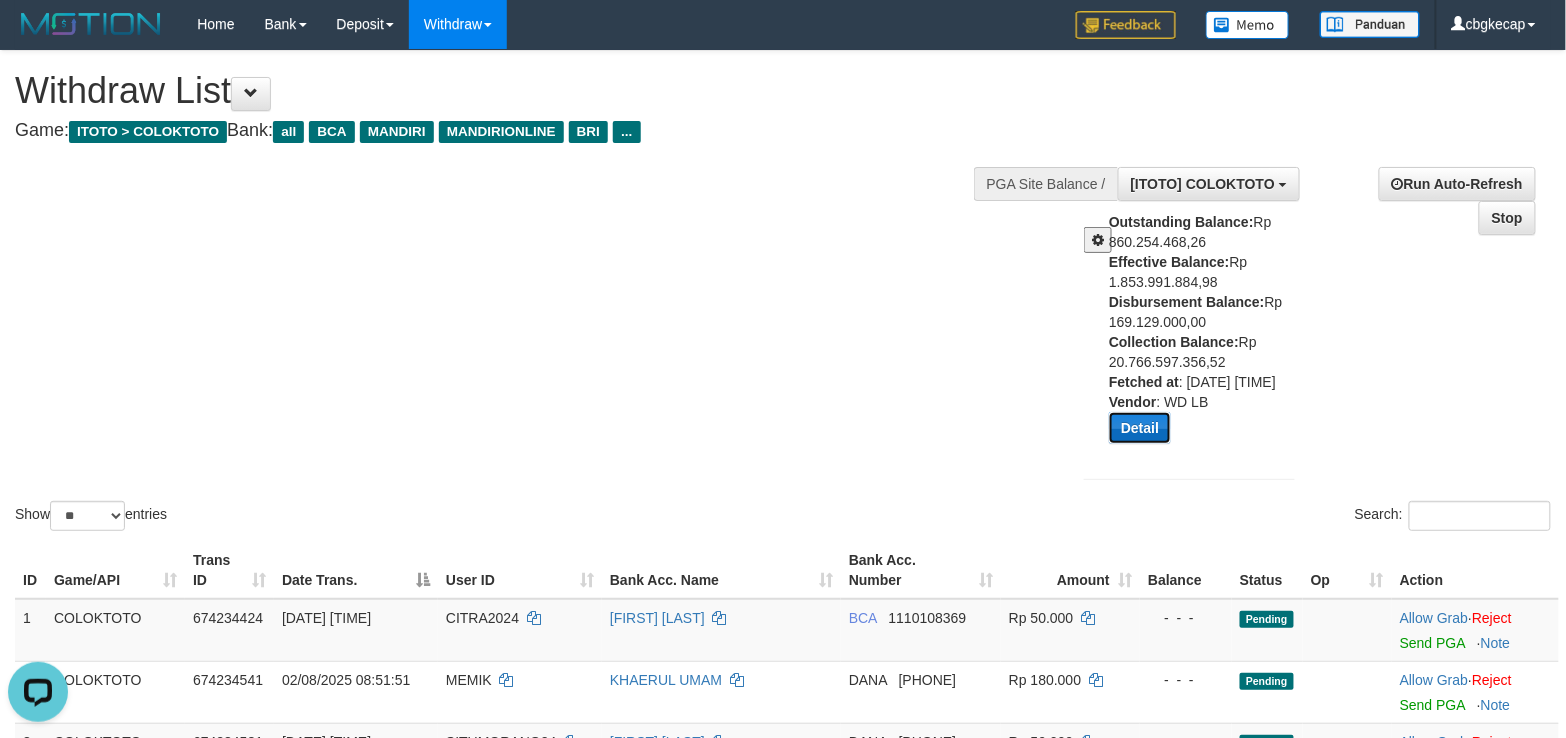 click on "Detail" at bounding box center [1140, 428] 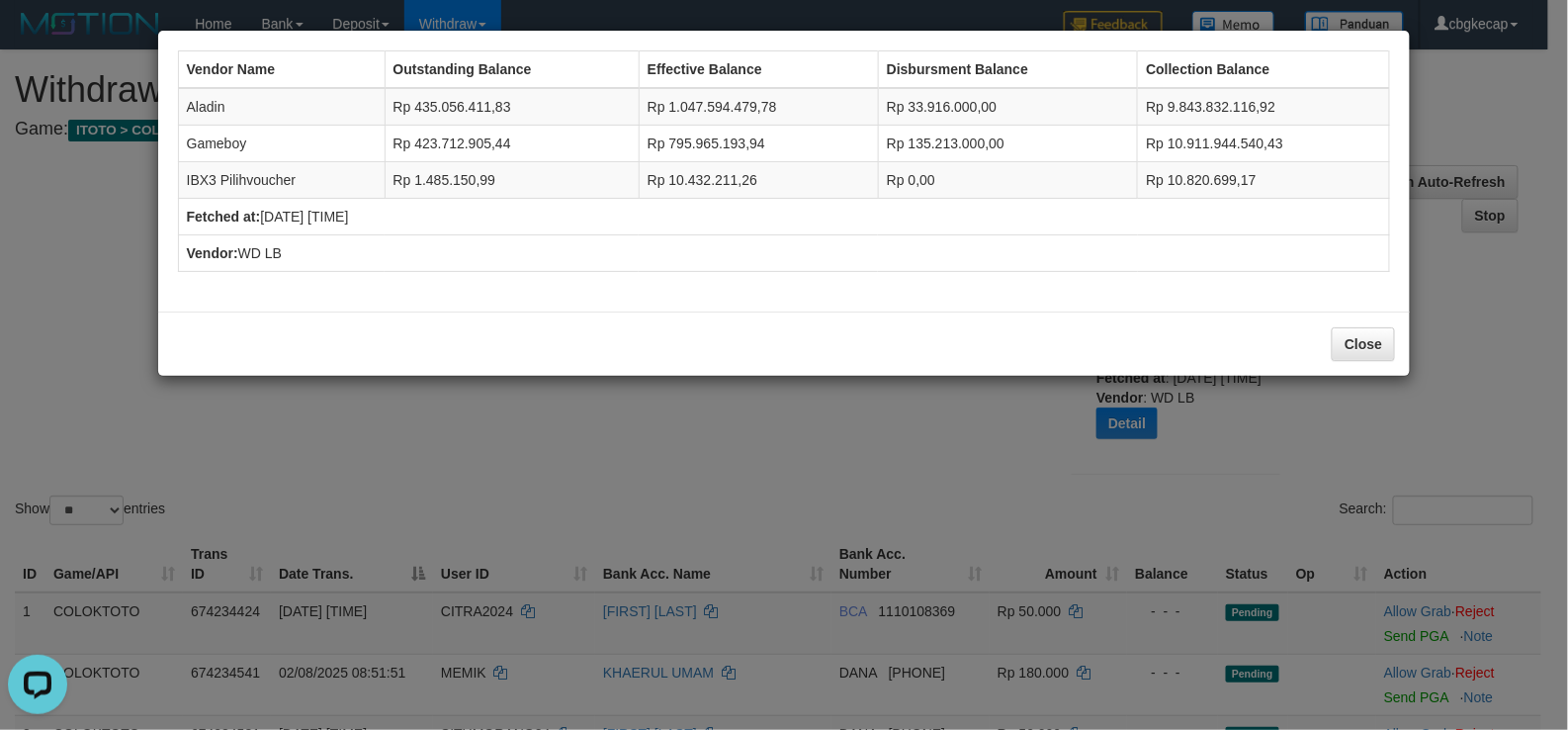 click on "Vendor Name
Outstanding Balance
Effective Balance
Disbursment Balance
Collection Balance
Aladin
Rp 435.056.411,83
Rp 1.047.594.479,78
Rp 33.916.000,00
Rp 9.843.832.116,92
Gameboy
Rp 423.712.905,44
Rp 795.965.193,94
Rp 135.213.000,00
Rp 10.911.944.540,43
IBX3 Pilihvoucher
Rp 1.485.150,99
Rp 10.432.211,26
Rp 0,00
Rp 10.820.699,17
Fetched at:   2025-08-02 09:02:17
WD LB" at bounding box center (784, 365) 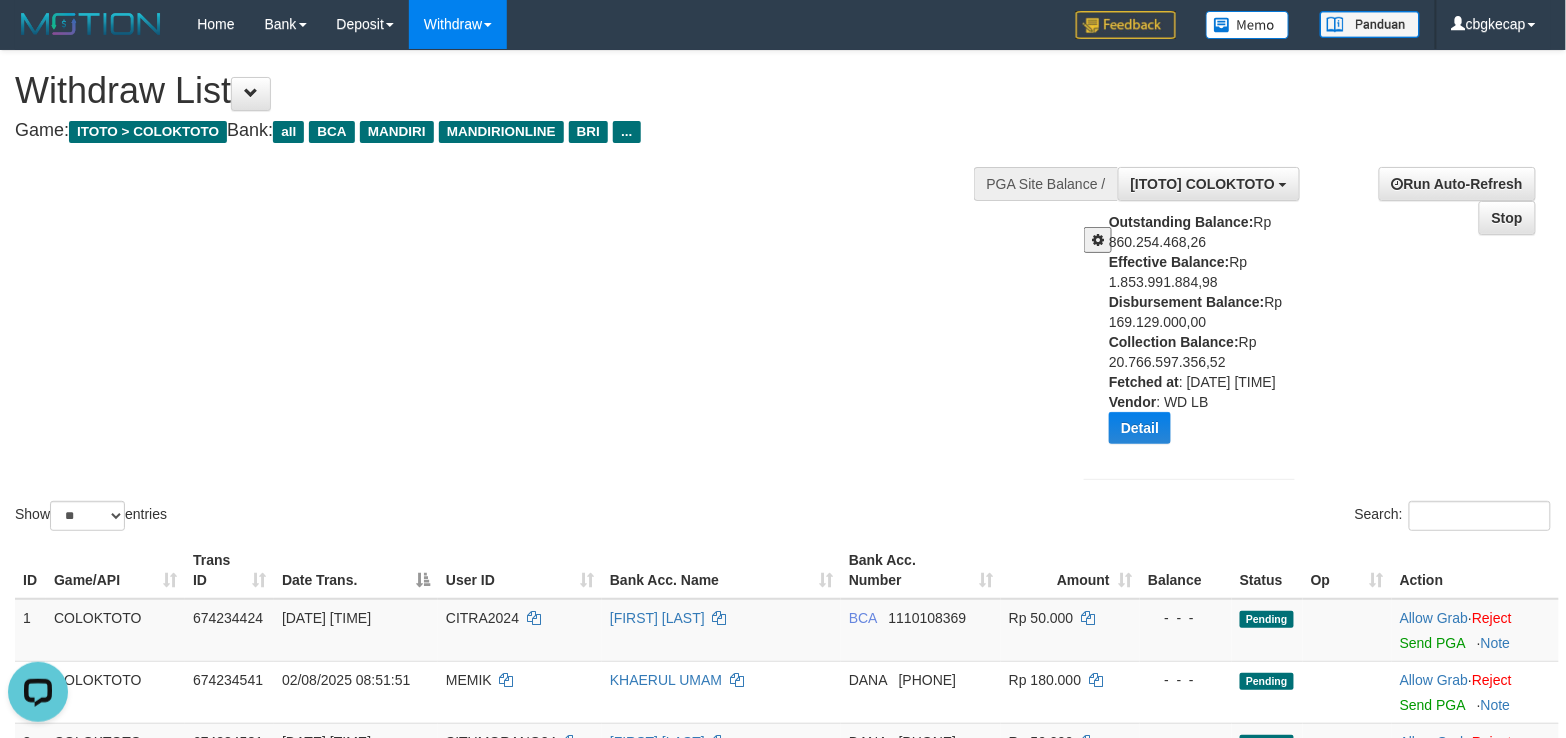 click on "Show  ** ** ** ***  entries" at bounding box center (391, 518) 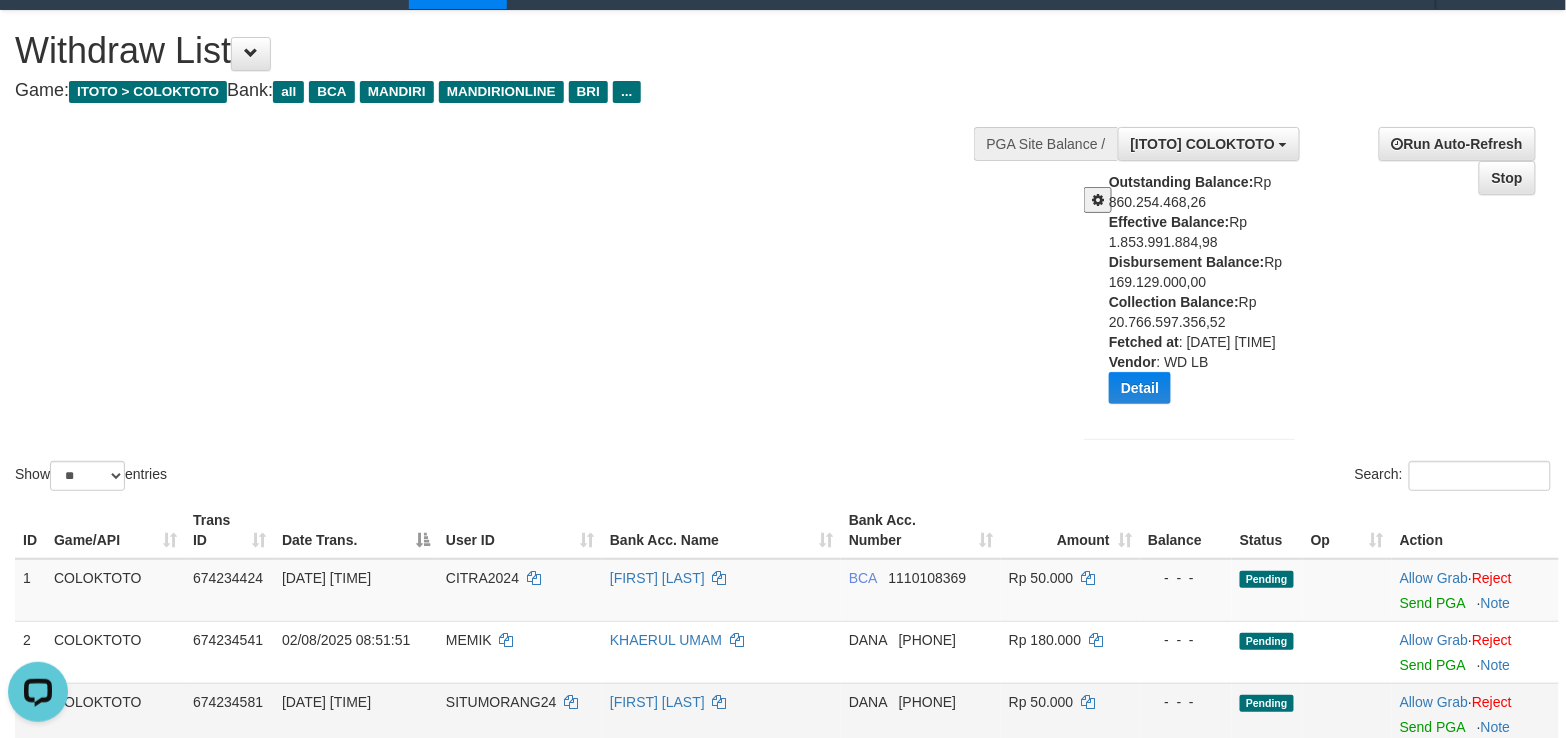 scroll, scrollTop: 0, scrollLeft: 0, axis: both 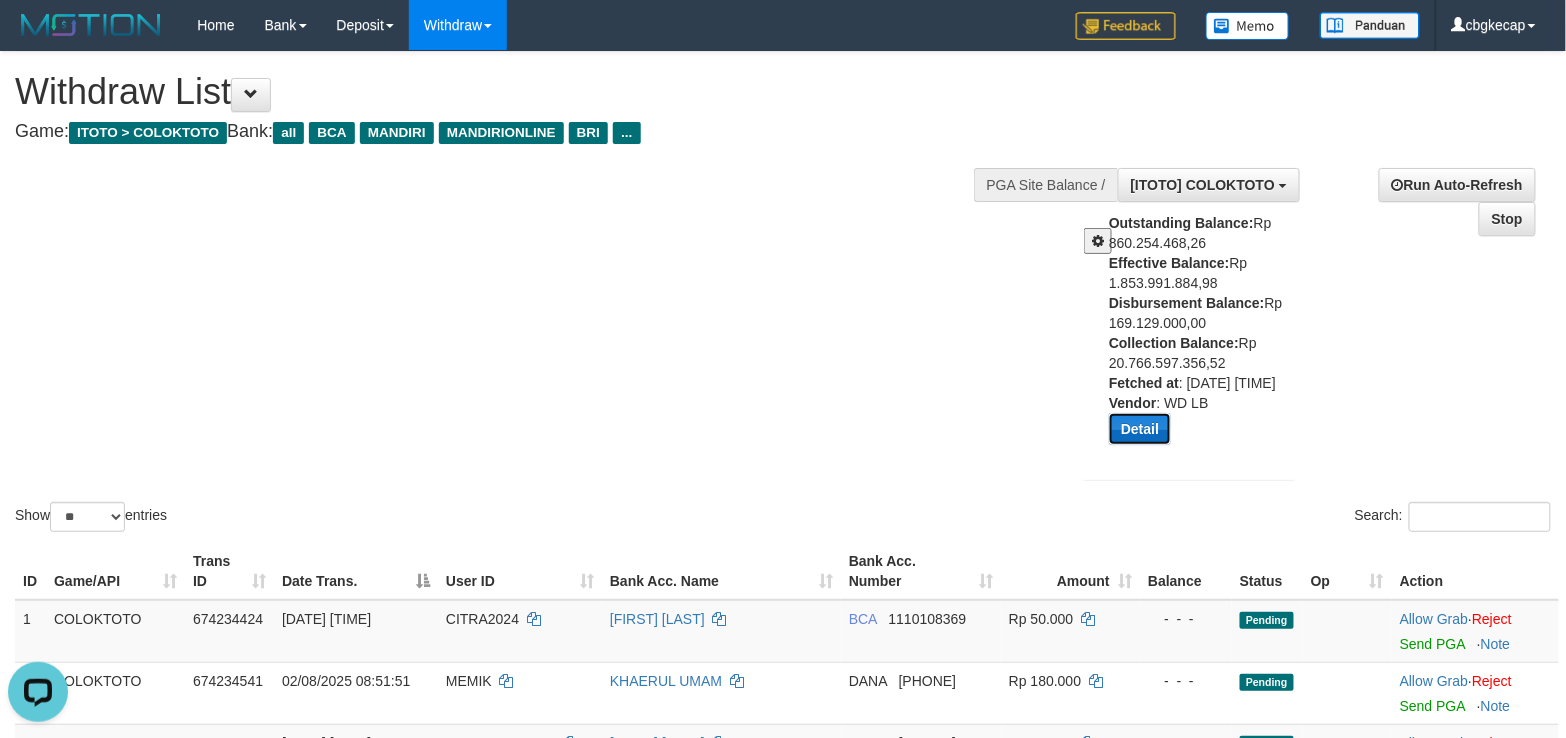 click on "Detail" at bounding box center [1140, 429] 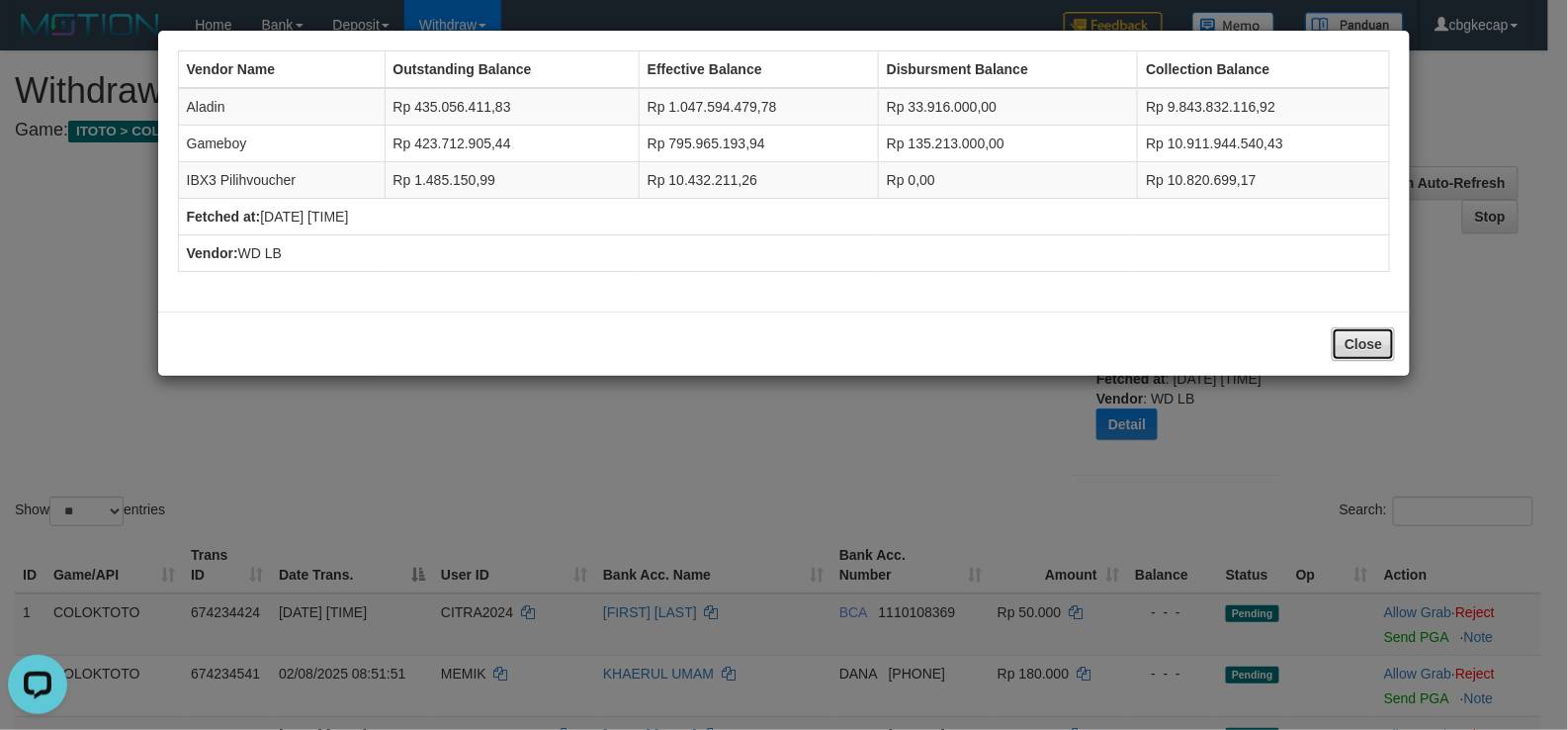 click on "Close" at bounding box center [1363, 344] 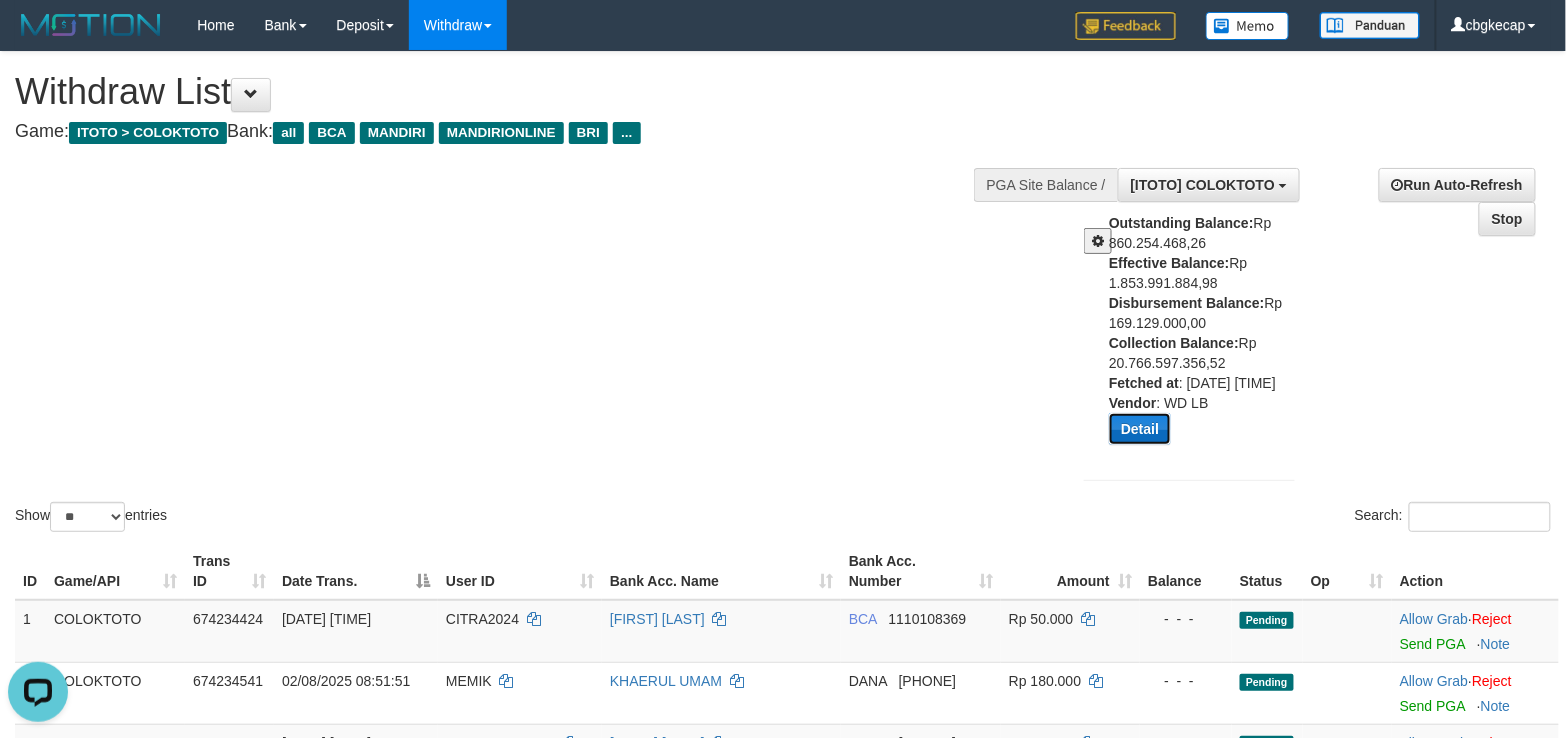 click on "Detail" at bounding box center [1140, 429] 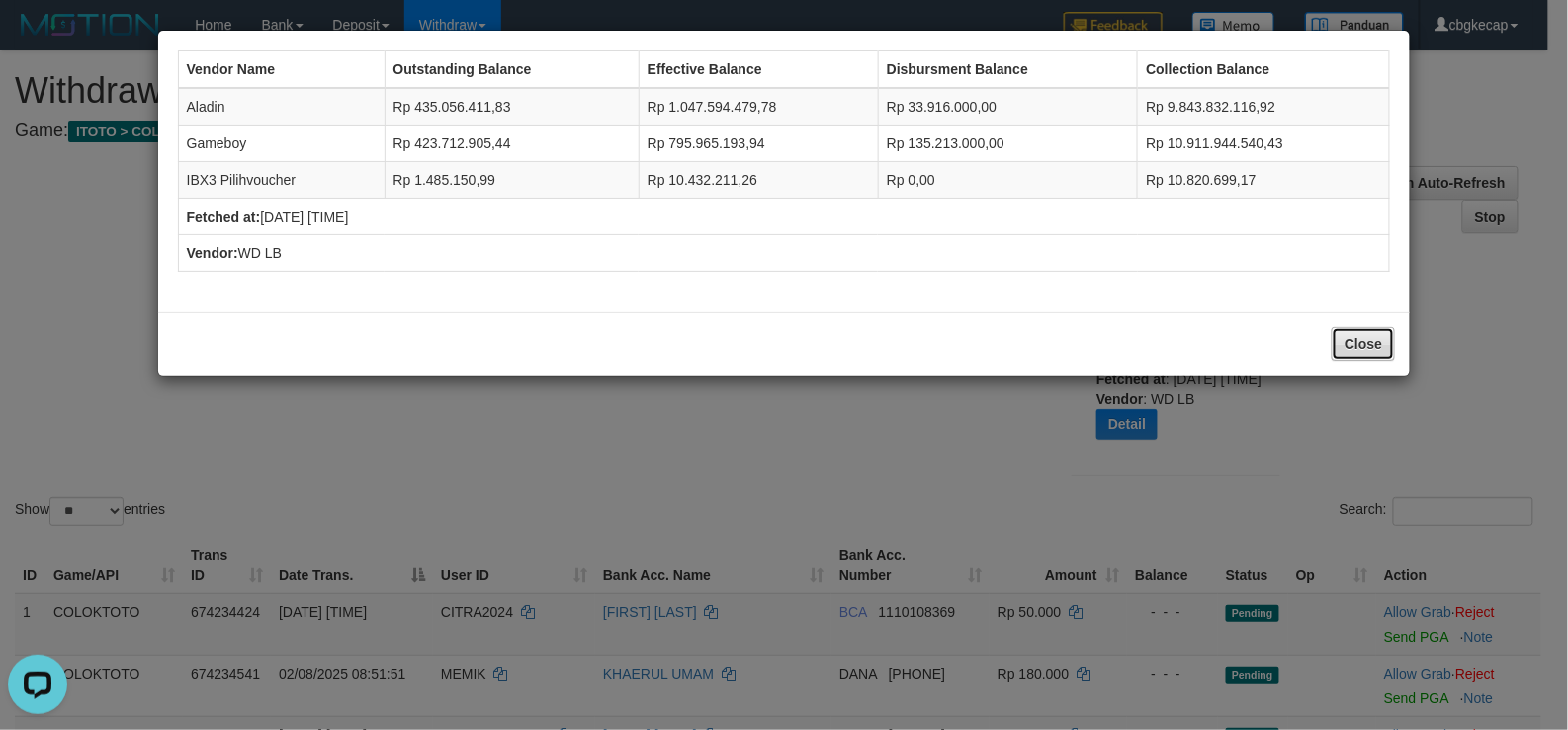 click on "Close" at bounding box center [1363, 344] 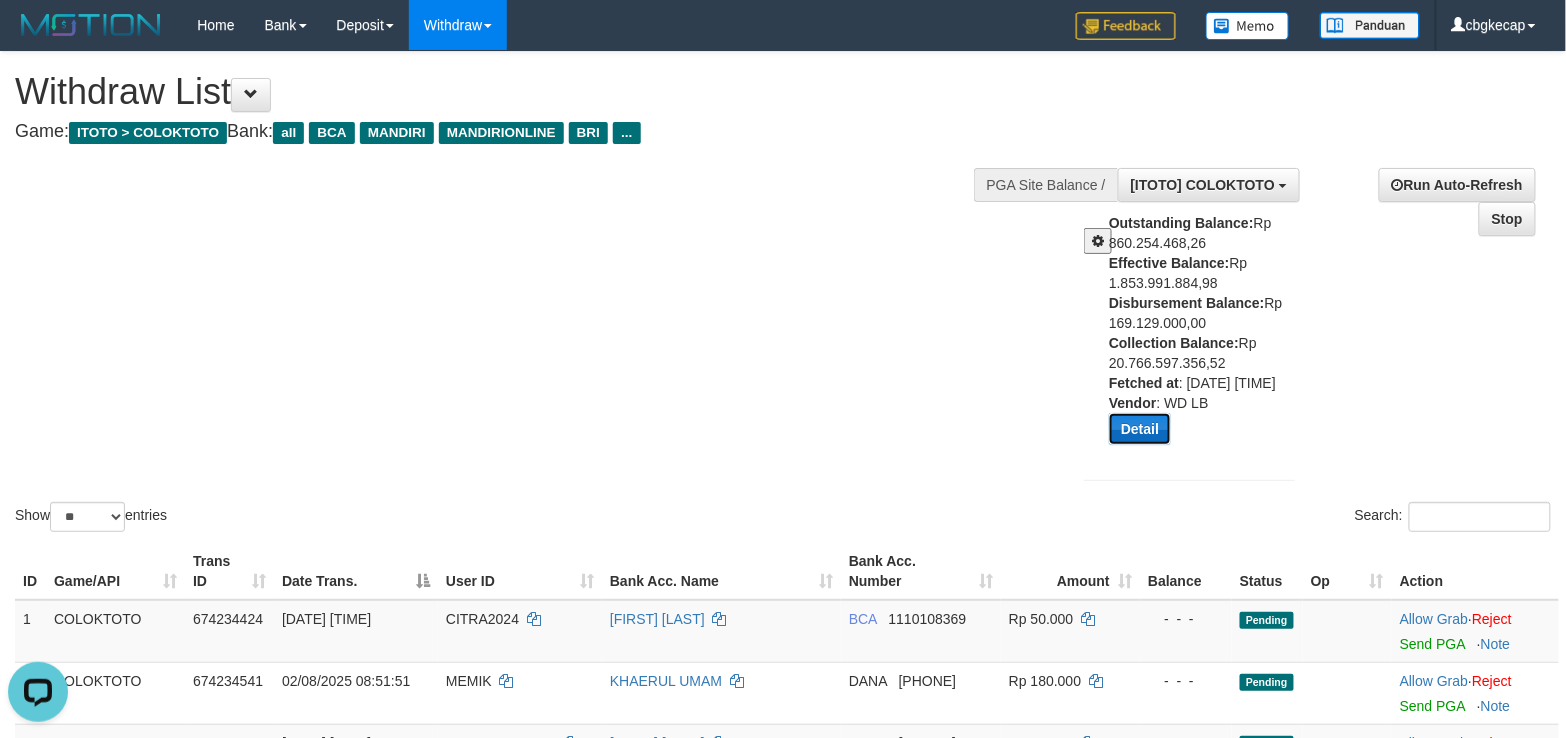 click on "Detail" at bounding box center [1140, 429] 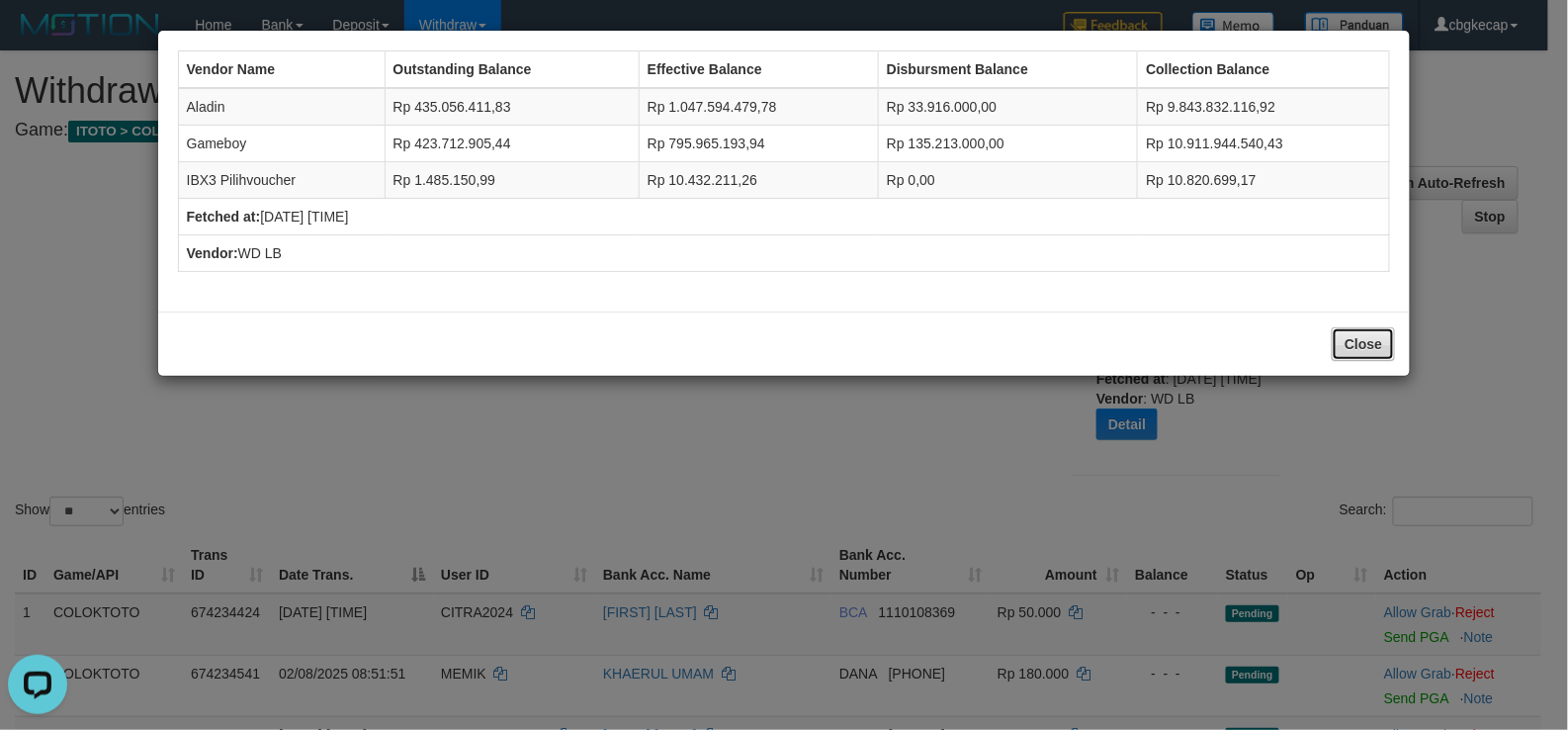 click on "Close" at bounding box center (1363, 344) 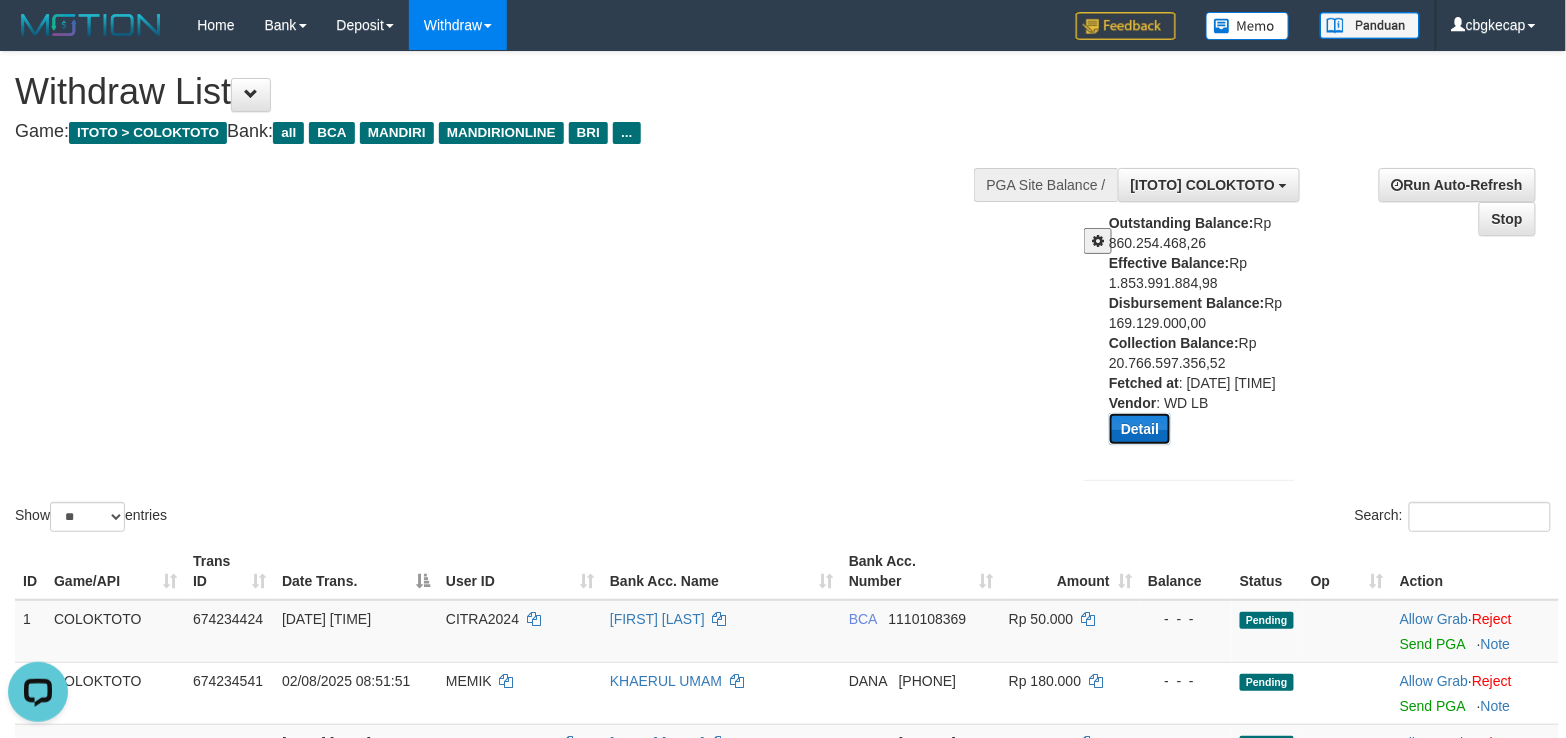 click on "Detail" at bounding box center (1140, 429) 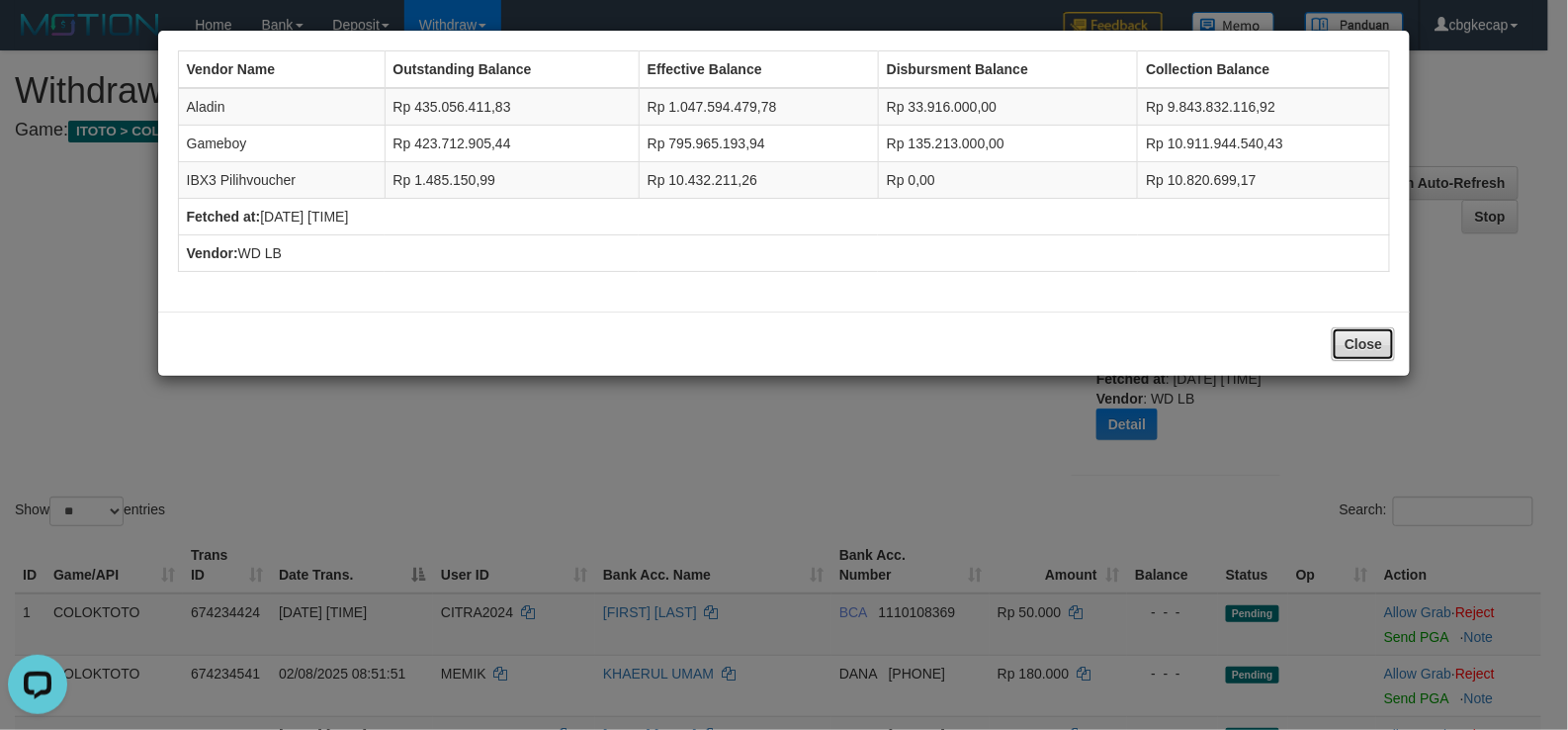 click on "Close" at bounding box center [1363, 344] 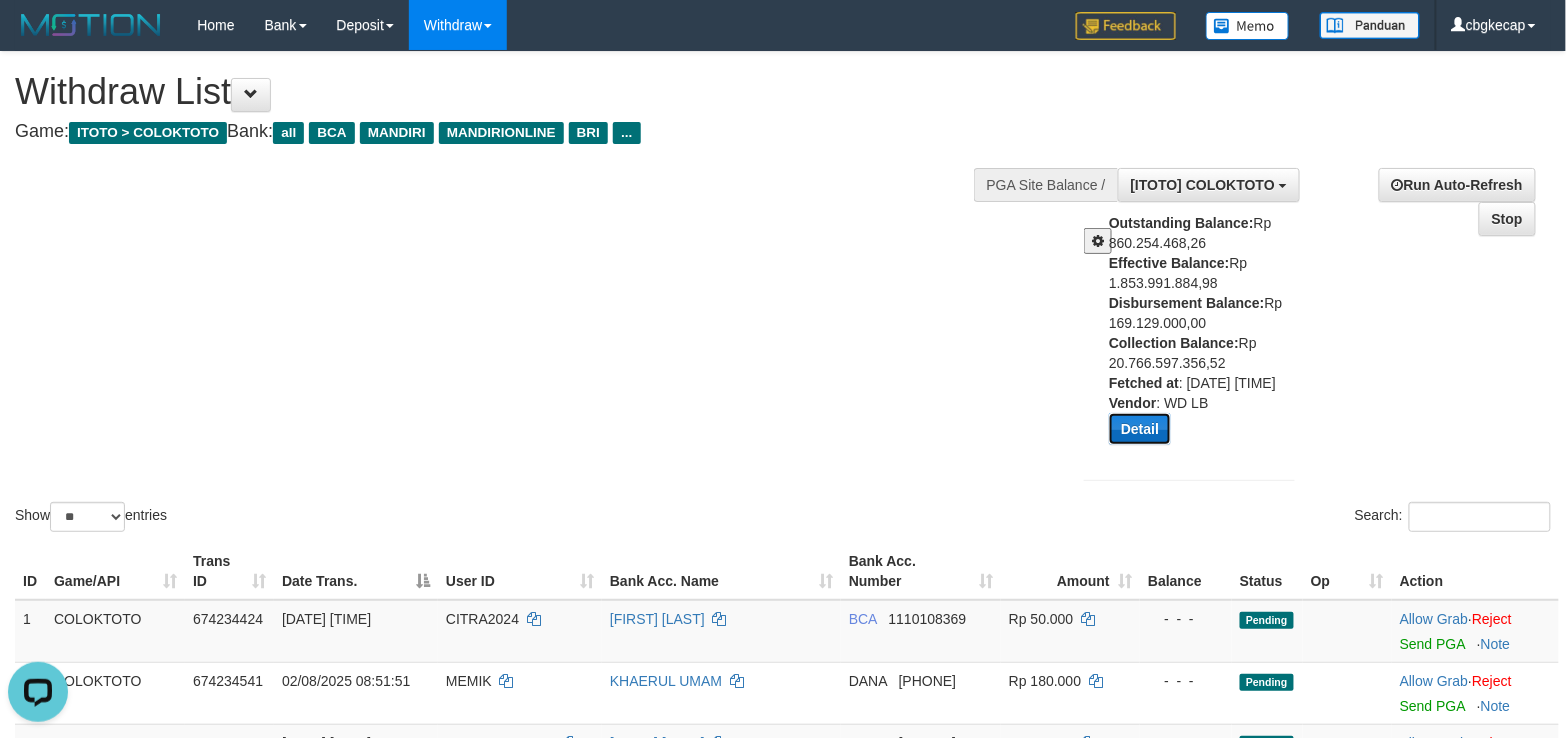 click on "Detail" at bounding box center [1140, 429] 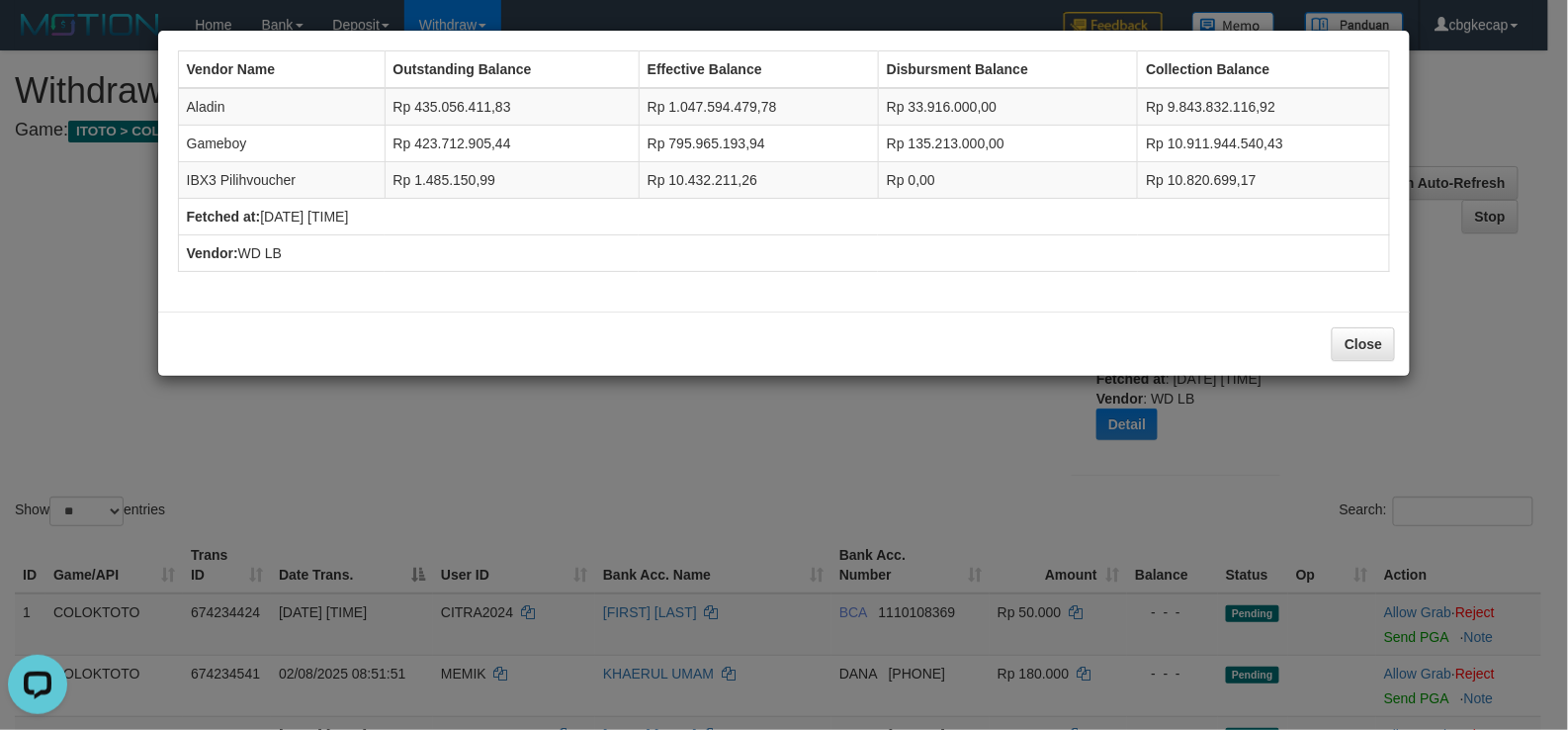 click on "Vendor:   WD LB" at bounding box center (784, 253) 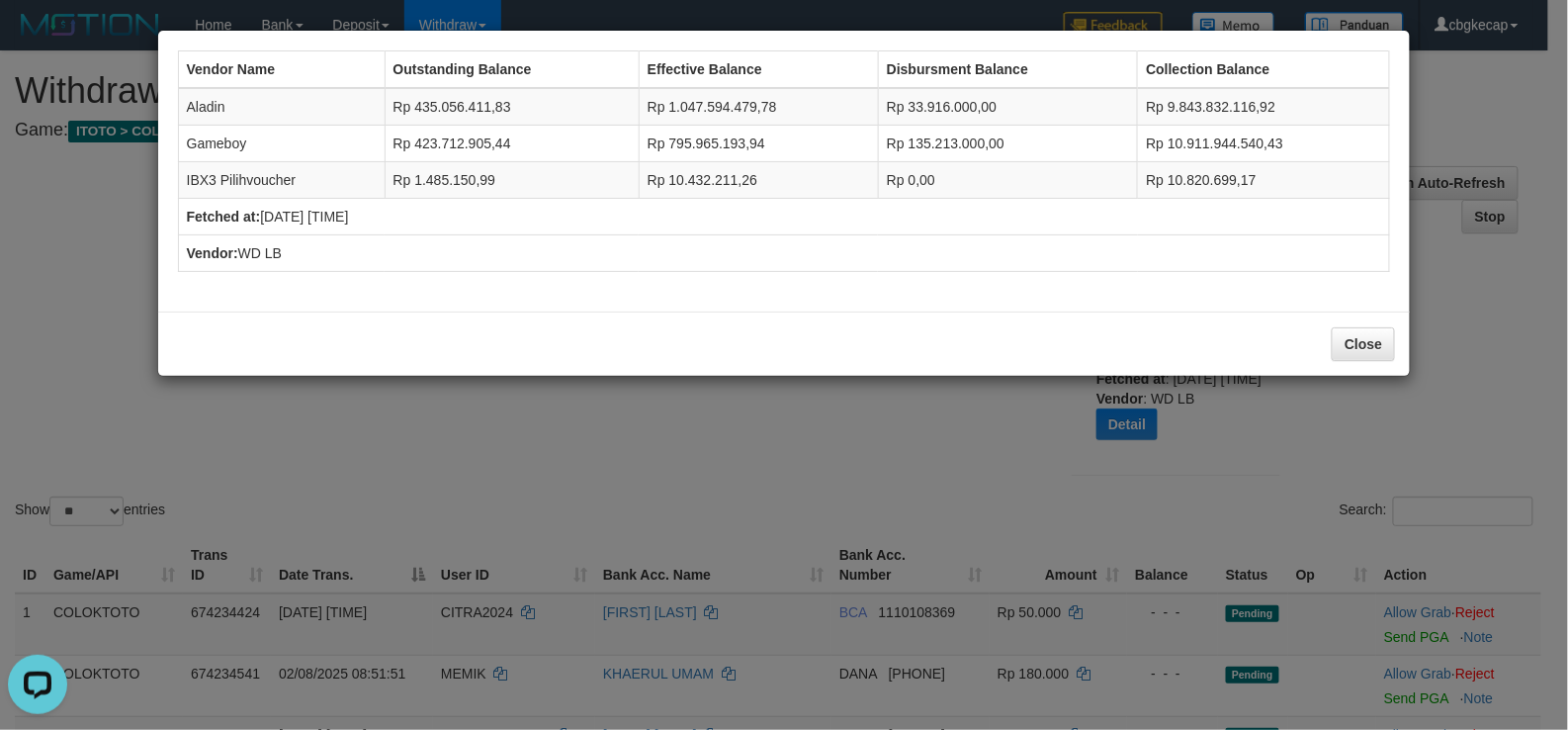 click on "Vendor Name
Outstanding Balance
Effective Balance
Disbursment Balance
Collection Balance
Aladin
Rp 435.056.411,83
Rp 1.047.594.479,78
Rp 33.916.000,00
Rp 9.843.832.116,92
Gameboy
Rp 423.712.905,44
Rp 795.965.193,94
Rp 135.213.000,00
Rp 10.911.944.540,43
IBX3 Pilihvoucher
Rp 1.485.150,99
Rp 10.432.211,26
Rp 0,00
Rp 10.820.699,17
Fetched at:   2025-08-02 09:02:17
WD LB" at bounding box center [784, 365] 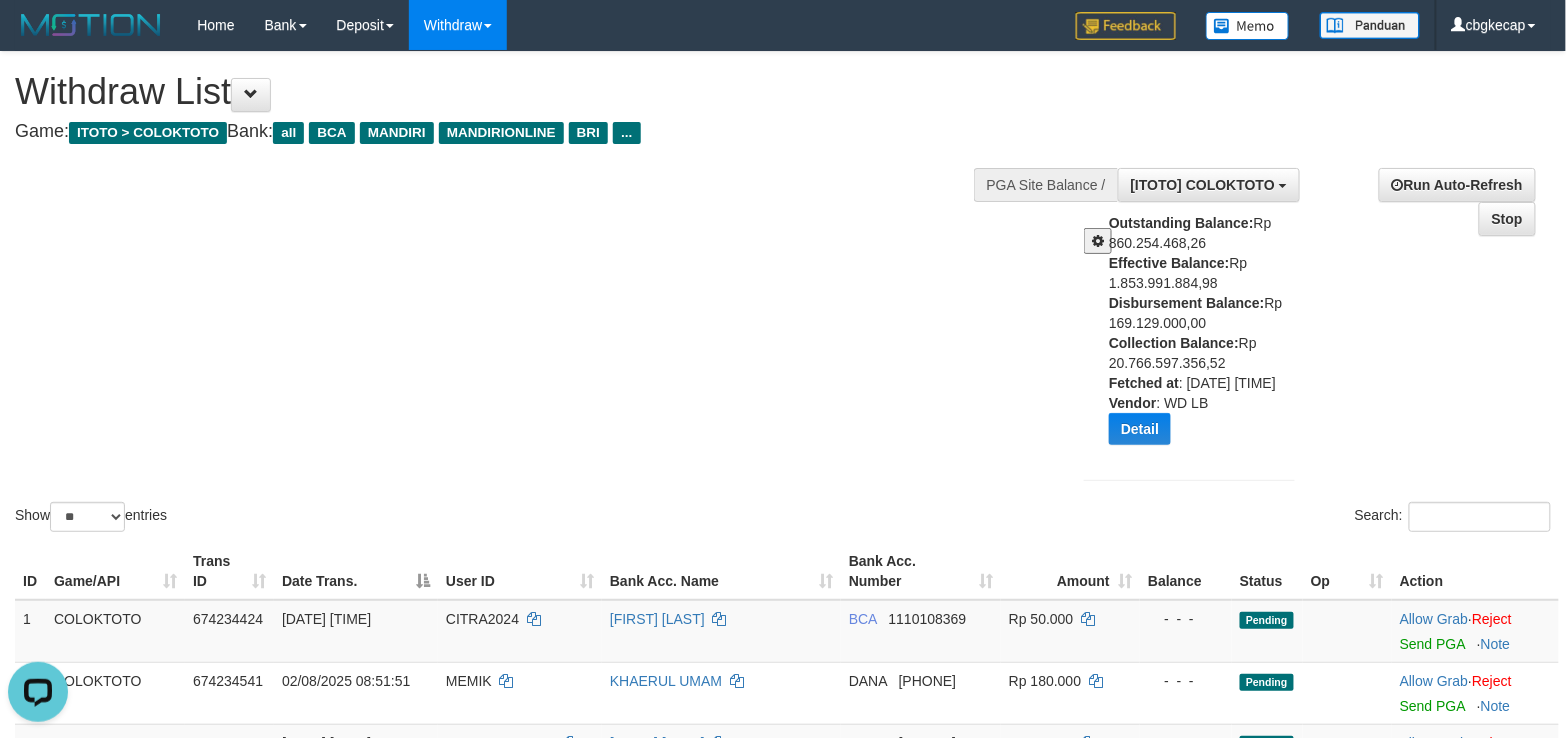 click on "Show  ** ** ** ***  entries Search:" at bounding box center (783, 294) 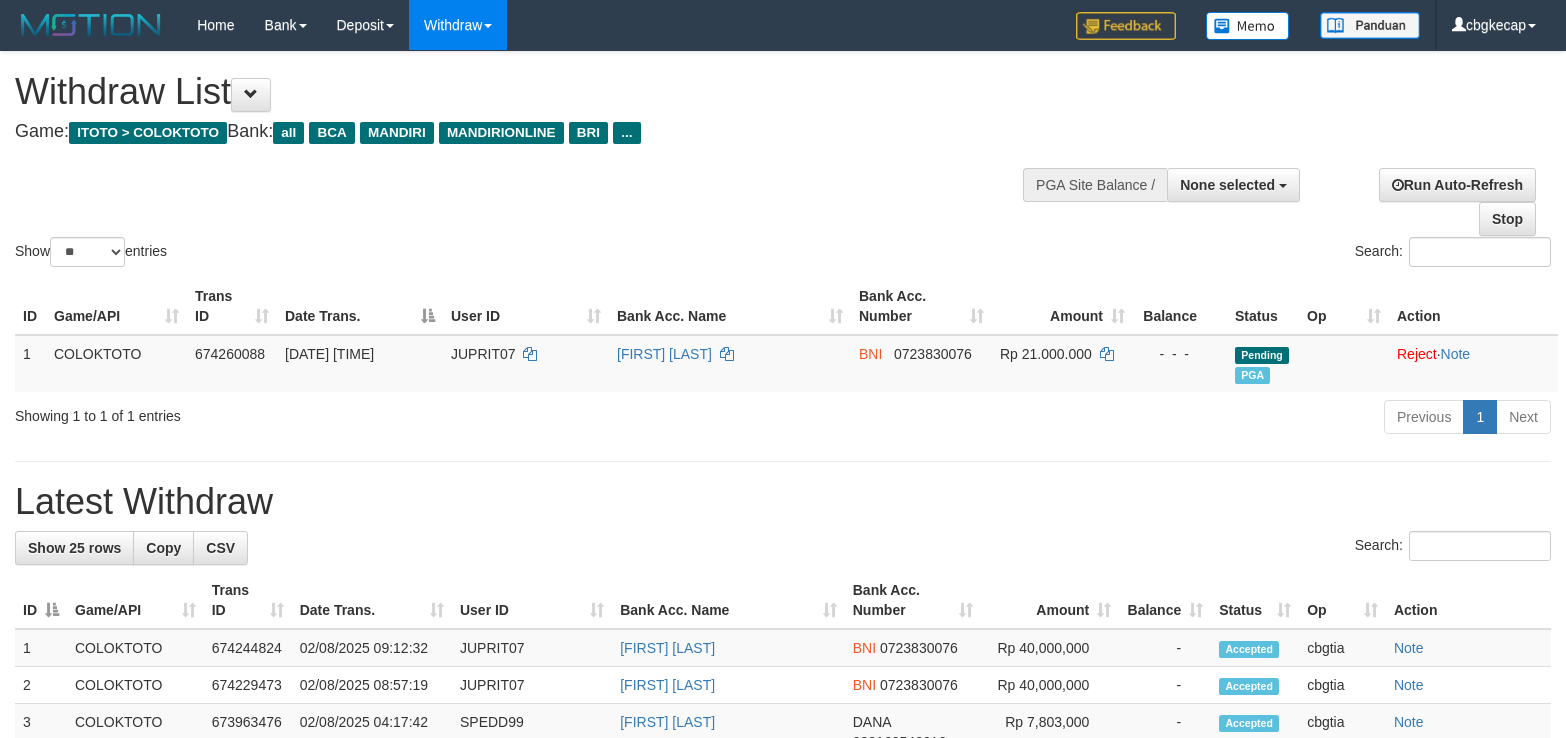 select 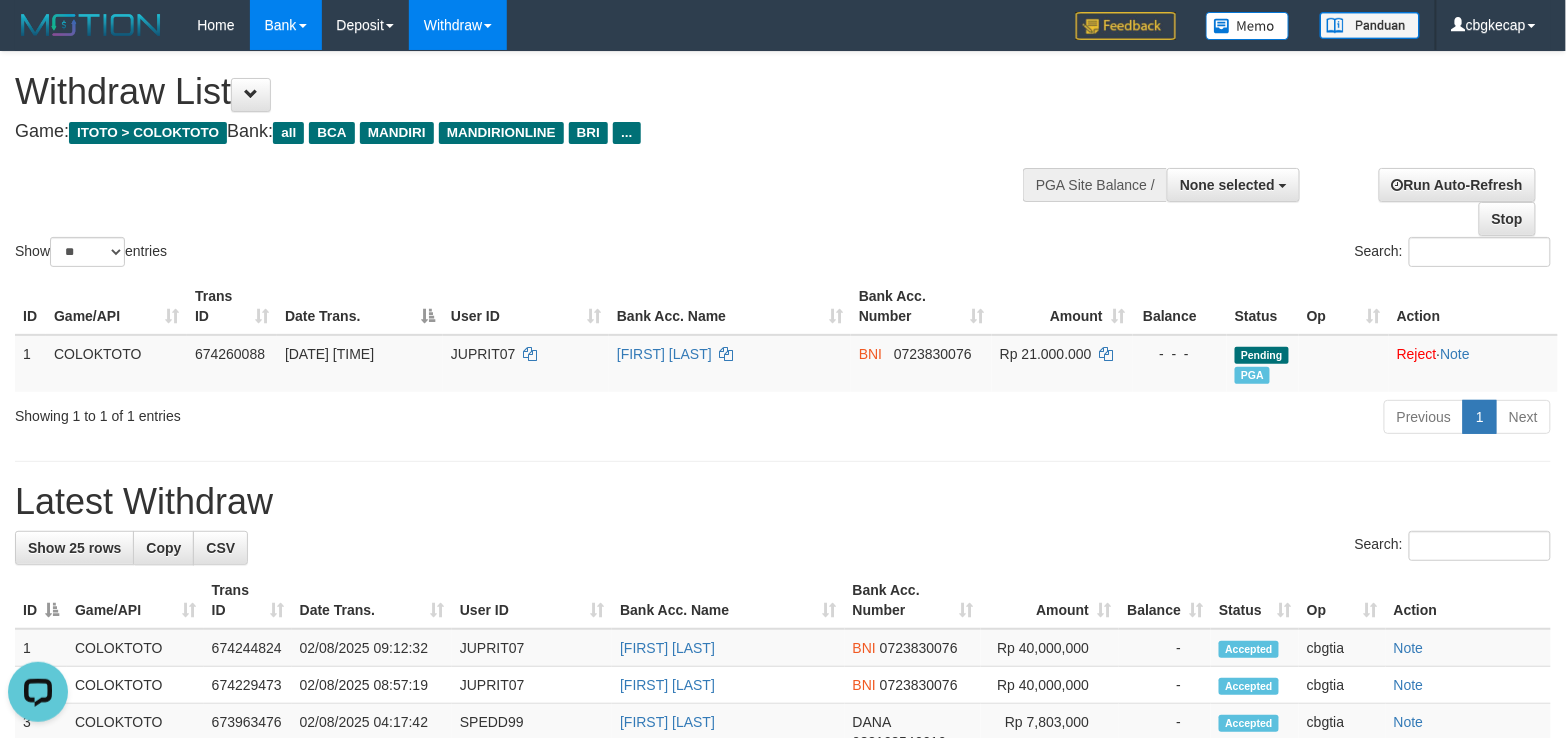 scroll, scrollTop: 0, scrollLeft: 0, axis: both 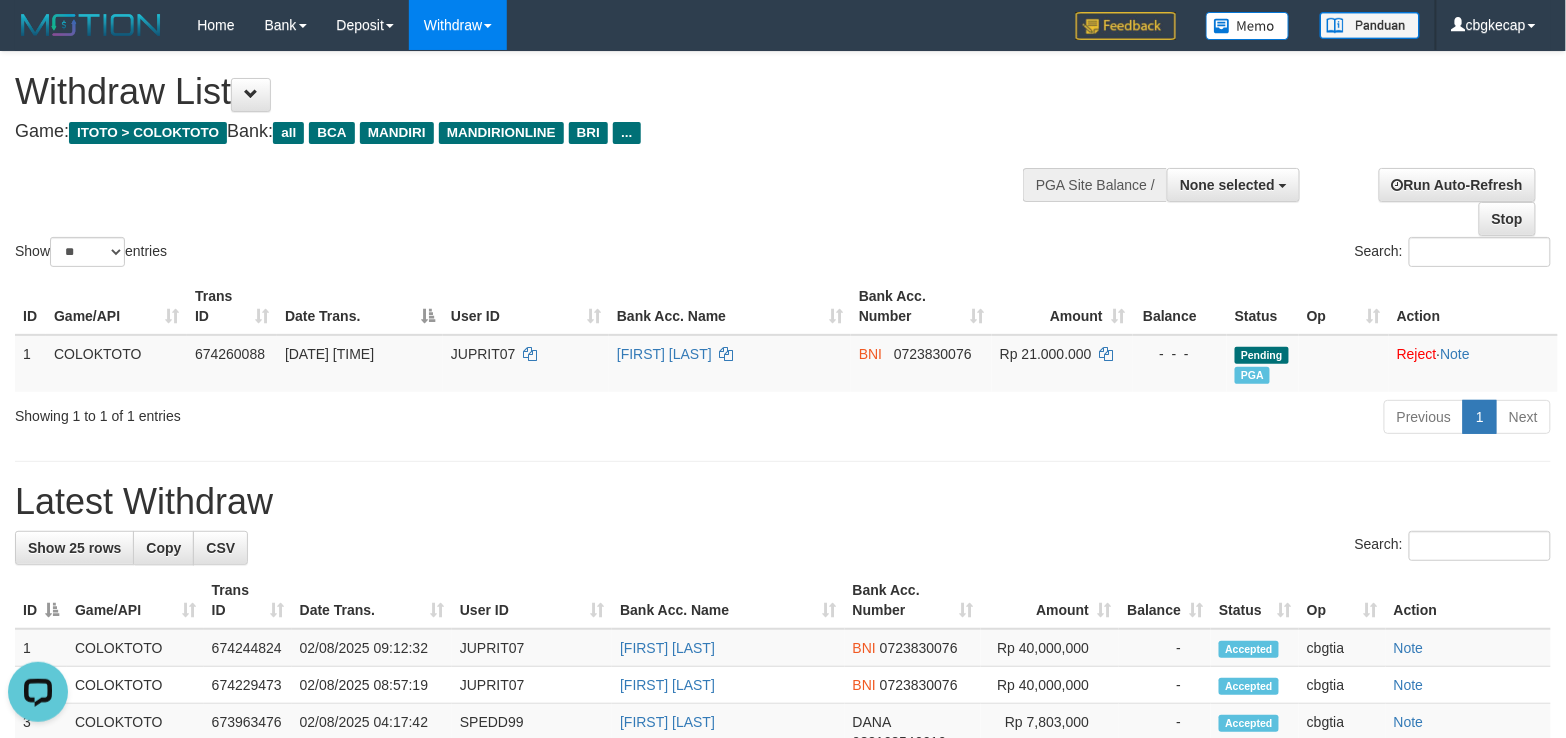 click on "Show  ** ** ** ***  entries Search:" at bounding box center [783, 161] 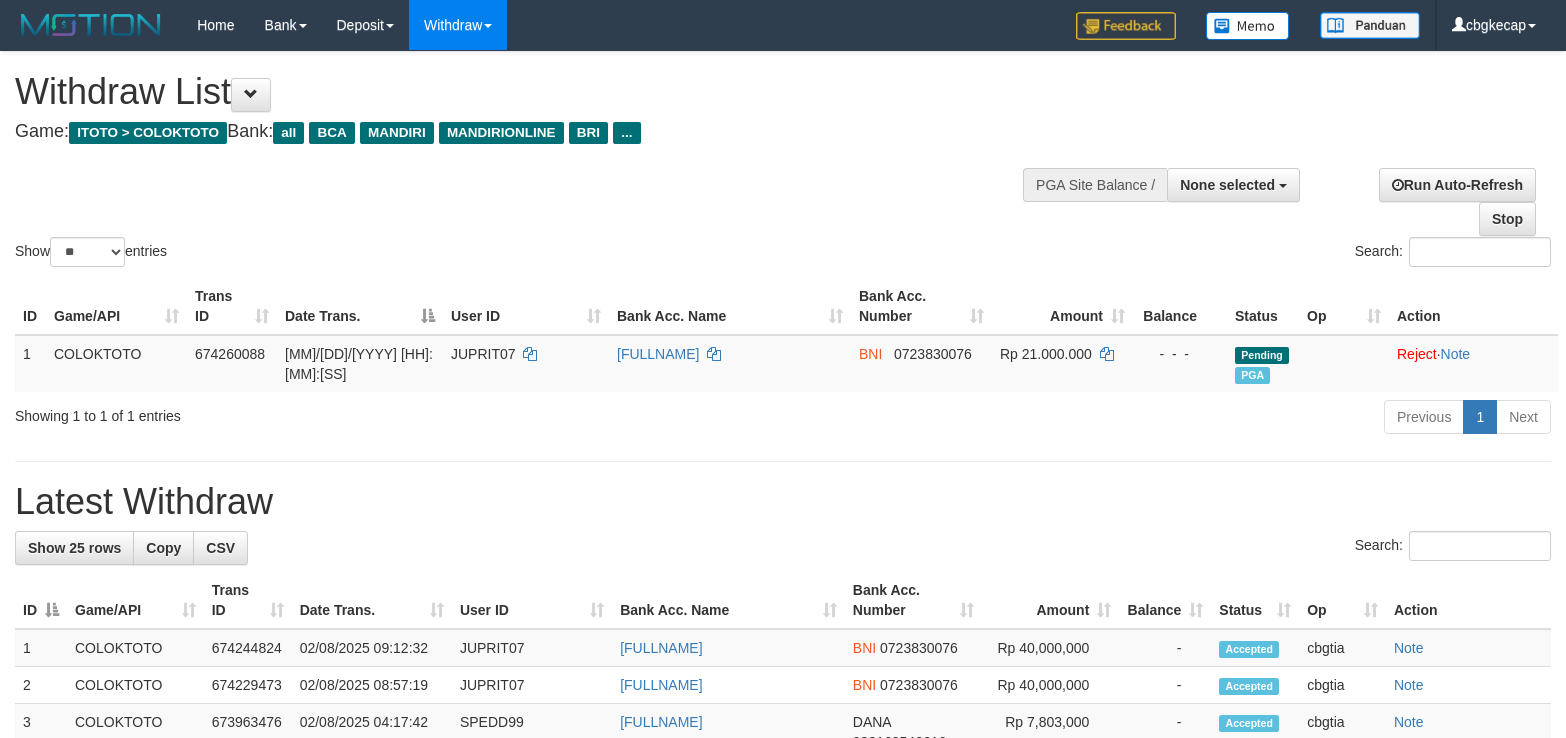 select 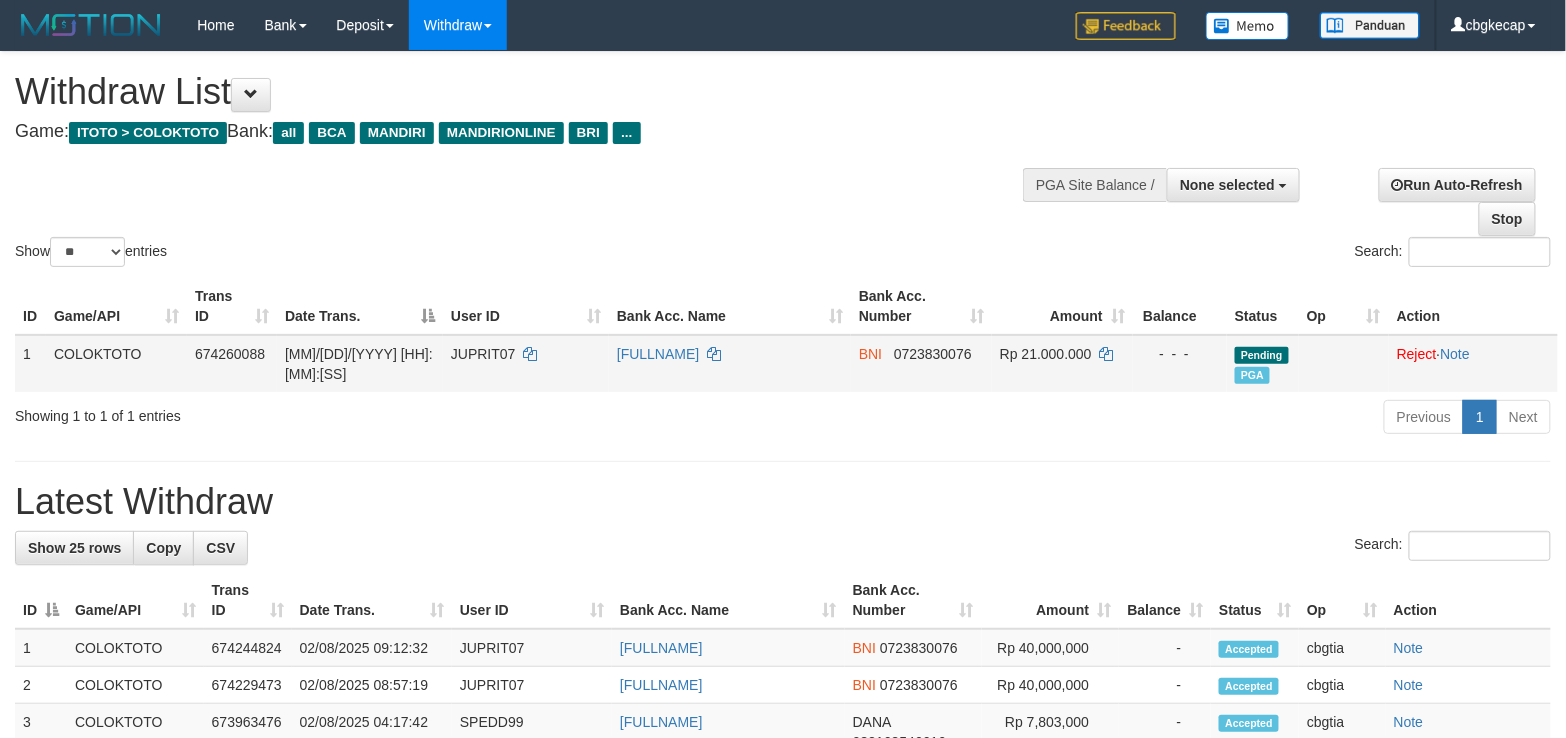 scroll, scrollTop: 68, scrollLeft: 0, axis: vertical 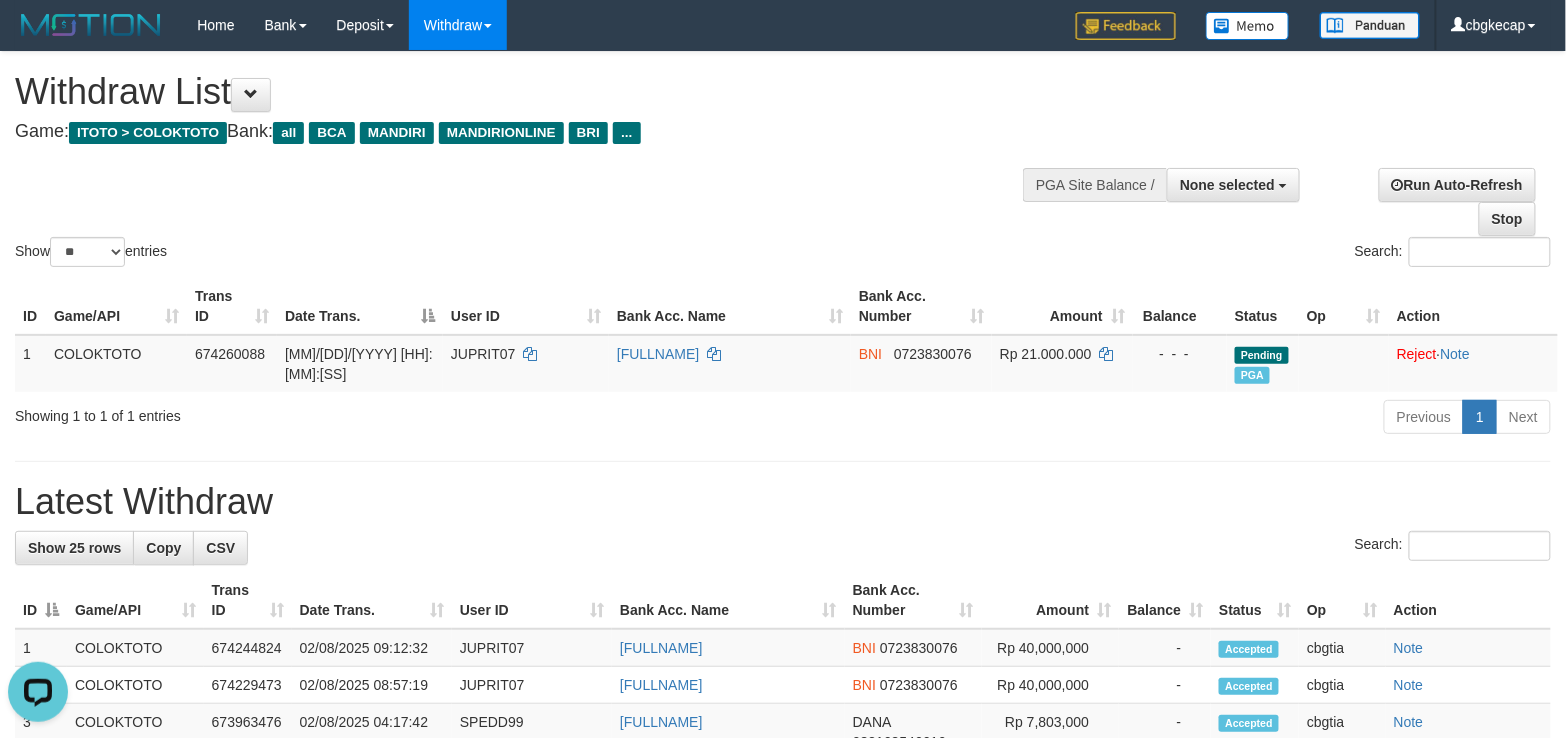 click on "Show  ** ** ** ***  entries Search:" at bounding box center (783, 161) 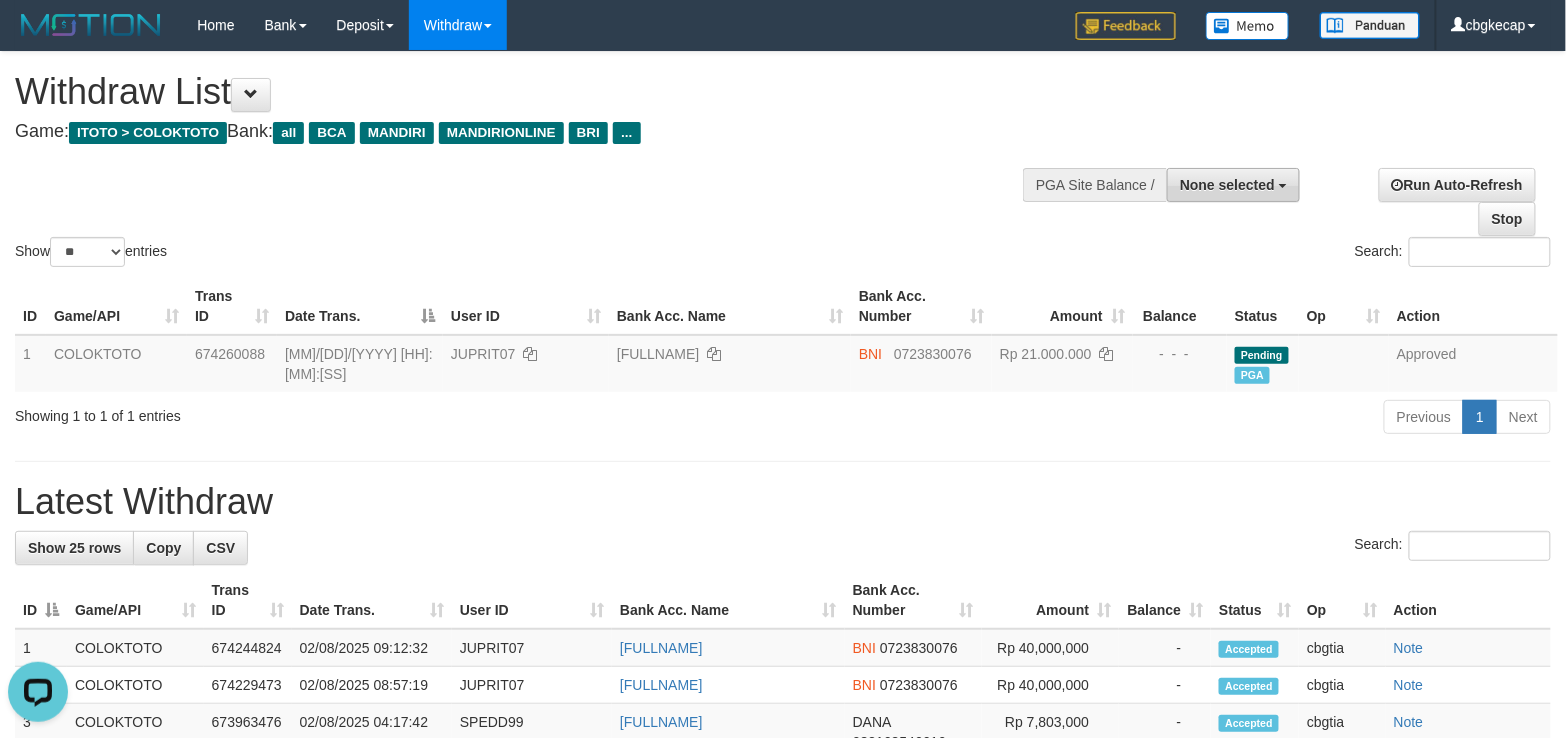 click on "None selected" at bounding box center (1227, 185) 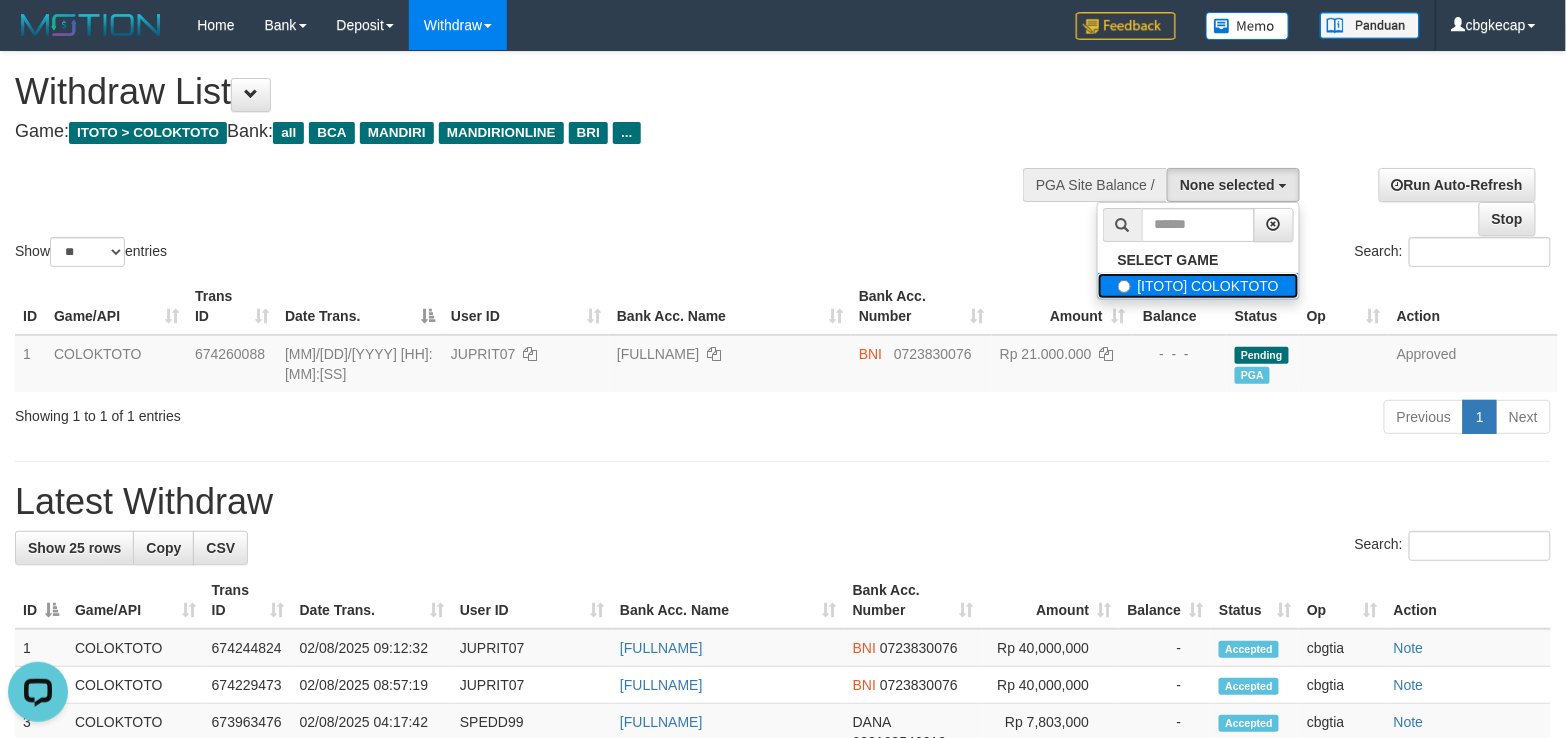 click on "[ITOTO] COLOKTOTO" at bounding box center (1198, 286) 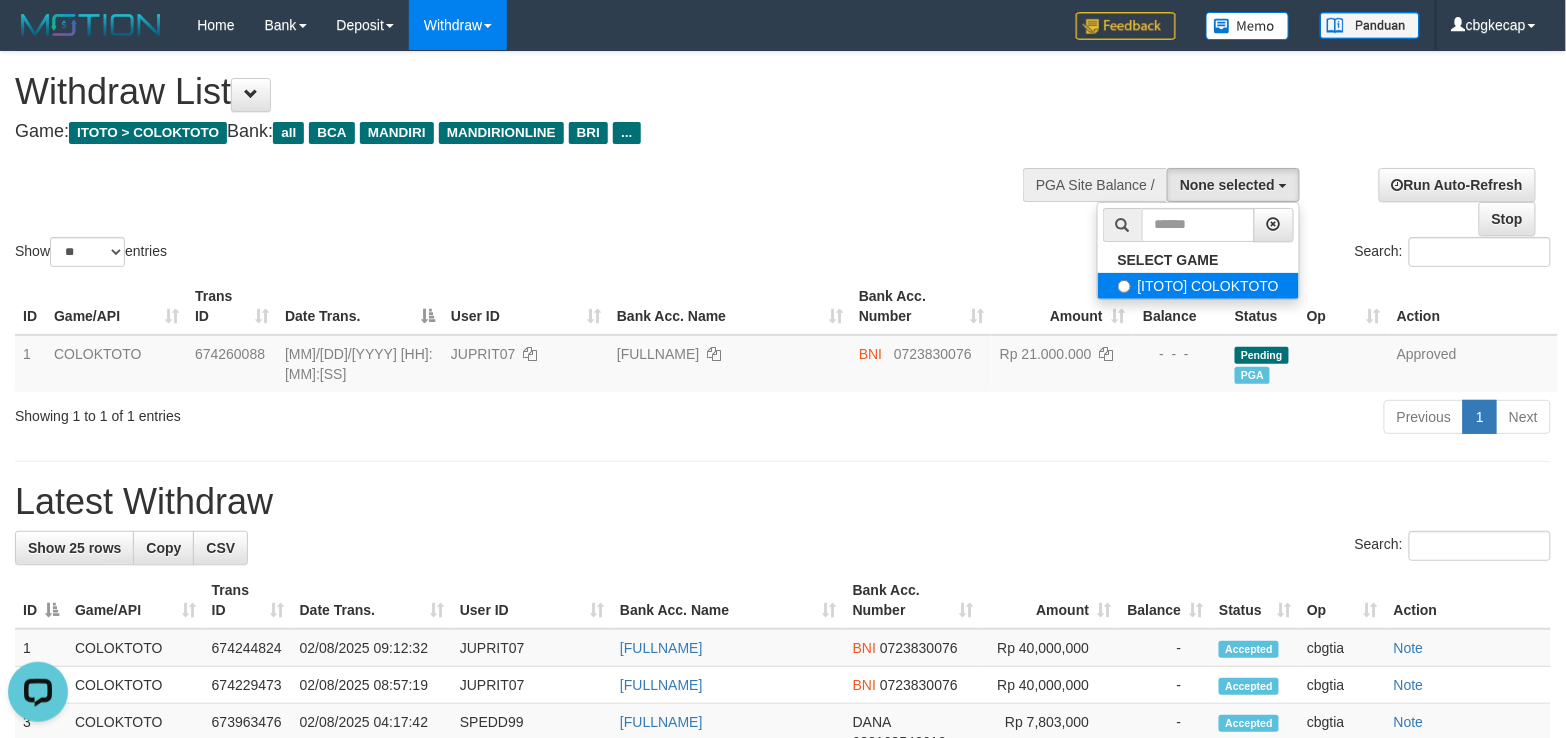 select on "****" 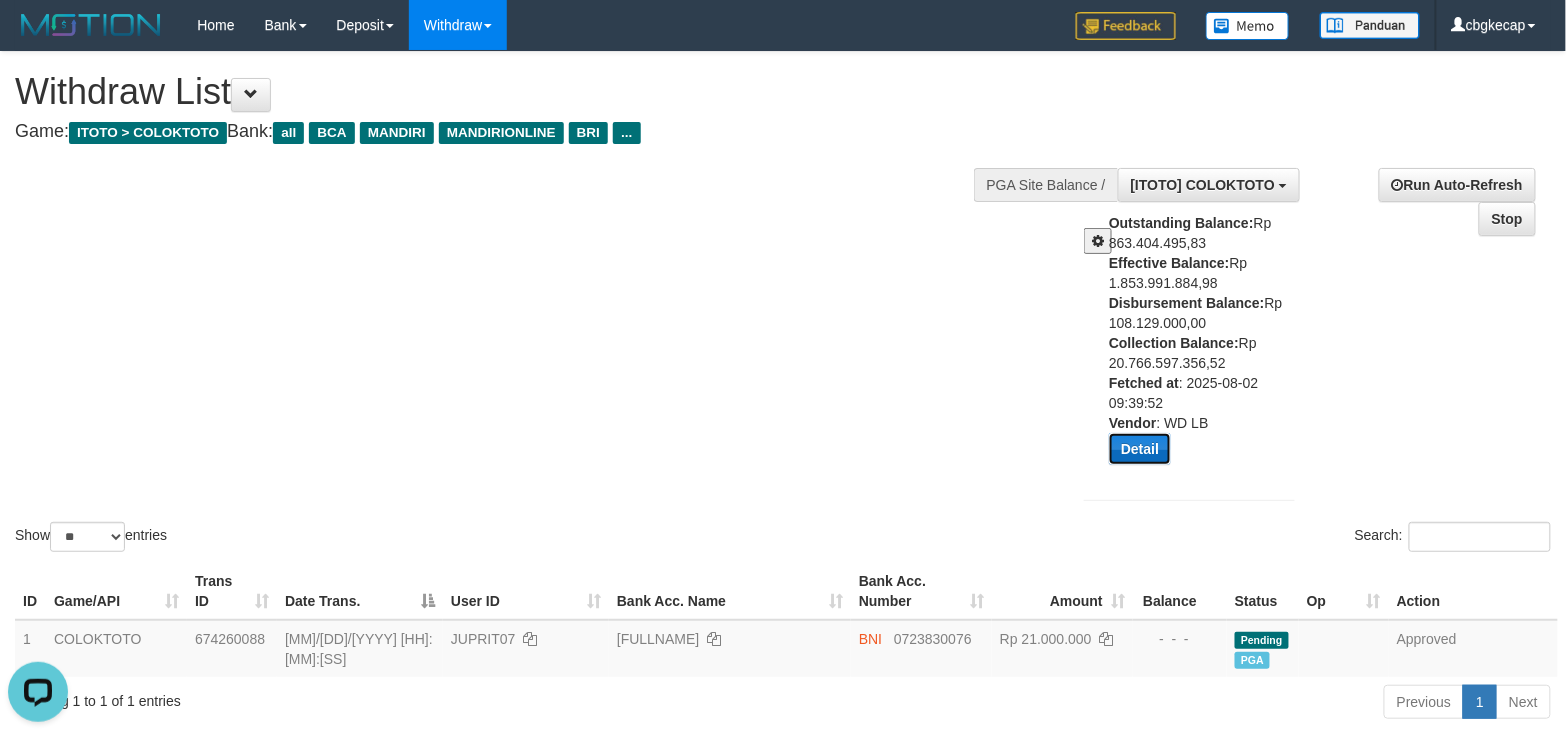 click on "Detail" at bounding box center [1140, 449] 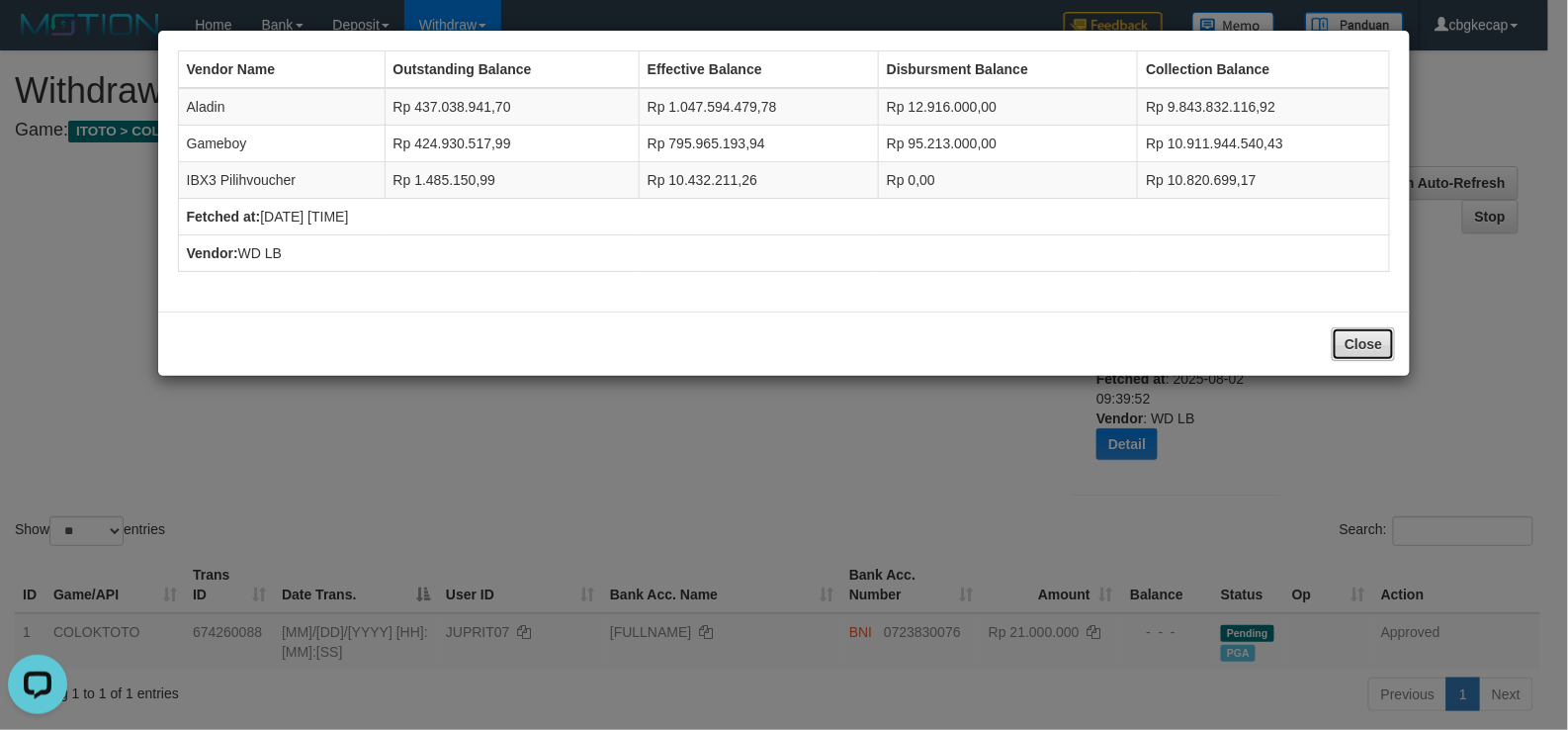 click on "Close" at bounding box center [1363, 344] 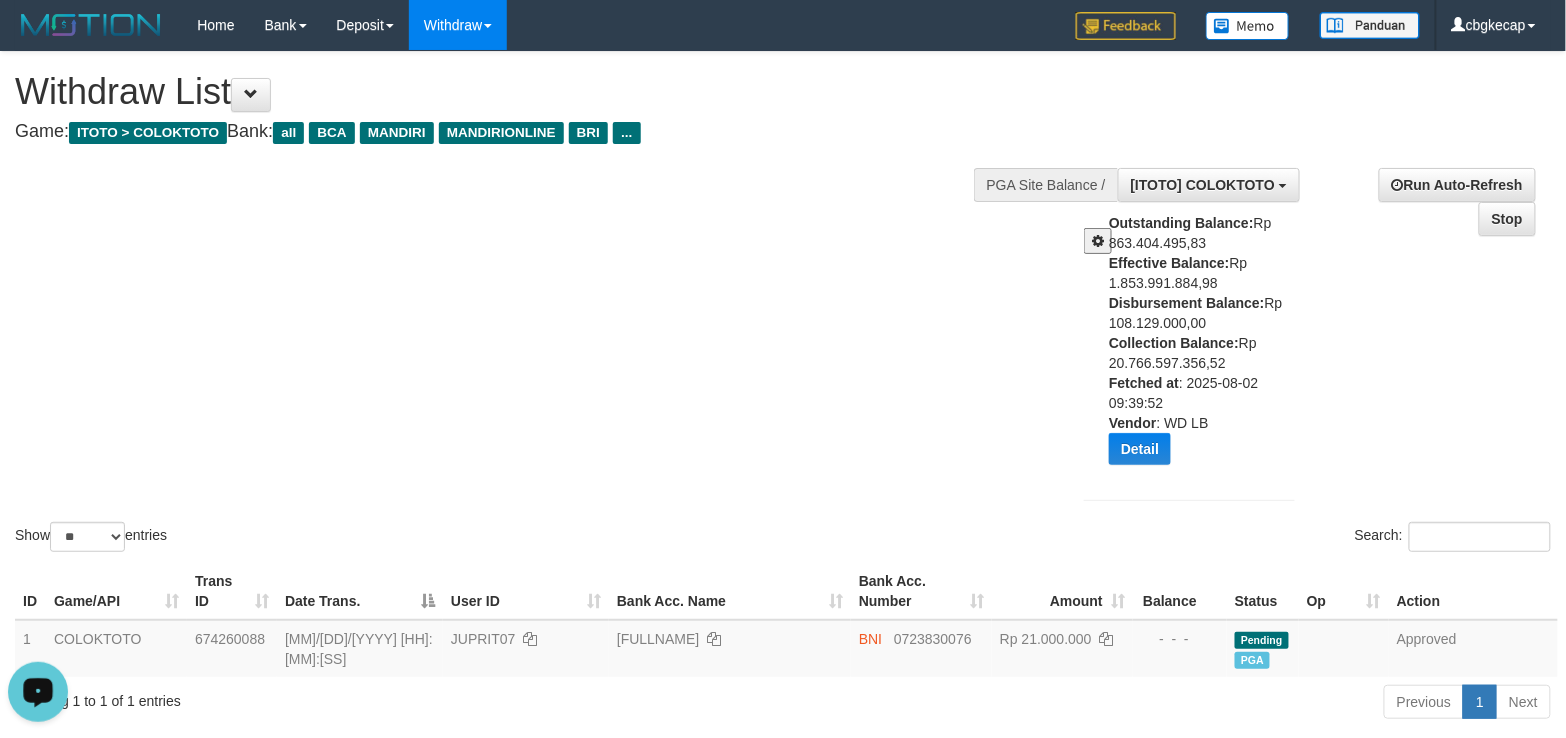 click on "Show  ** ** ** ***  entries Search:" at bounding box center [783, 304] 